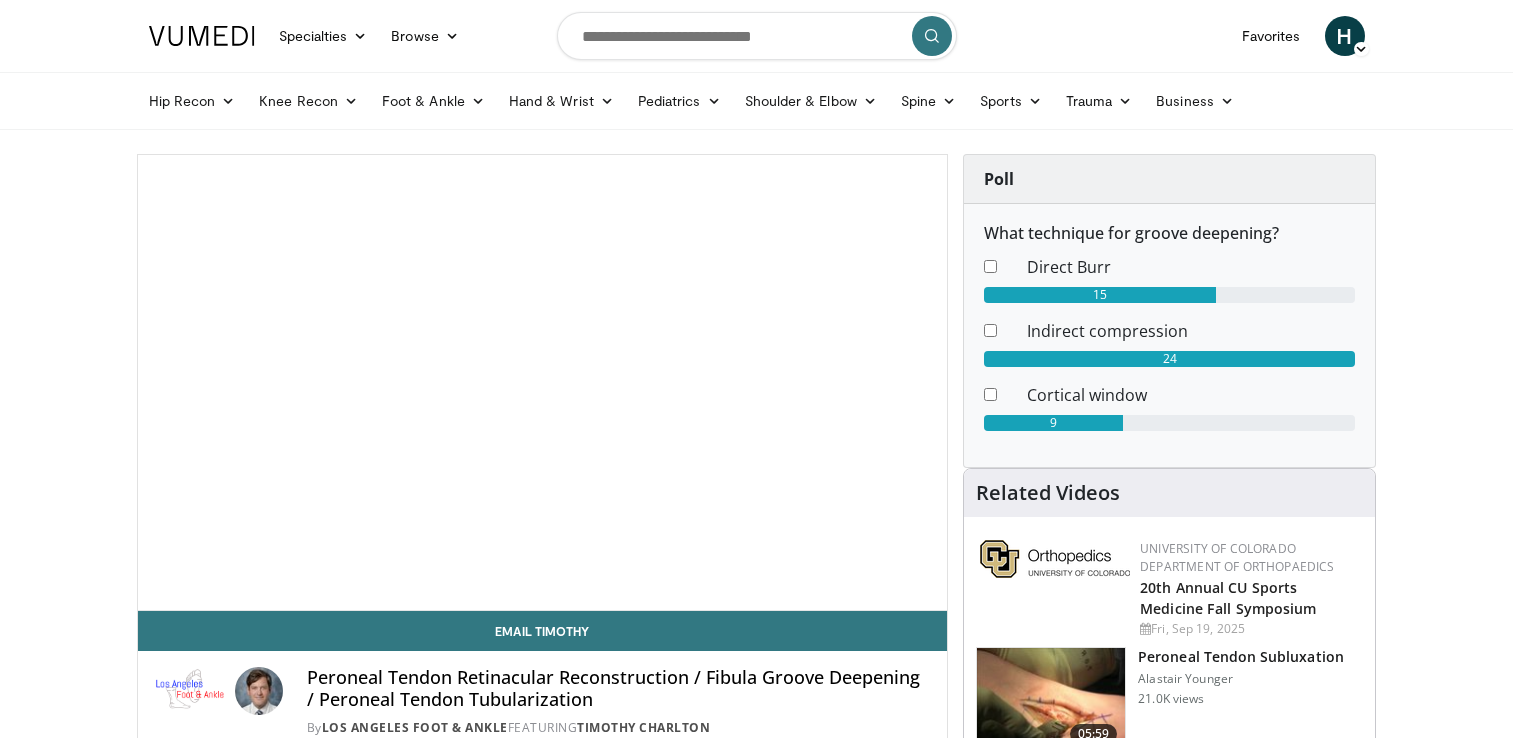 scroll, scrollTop: 0, scrollLeft: 0, axis: both 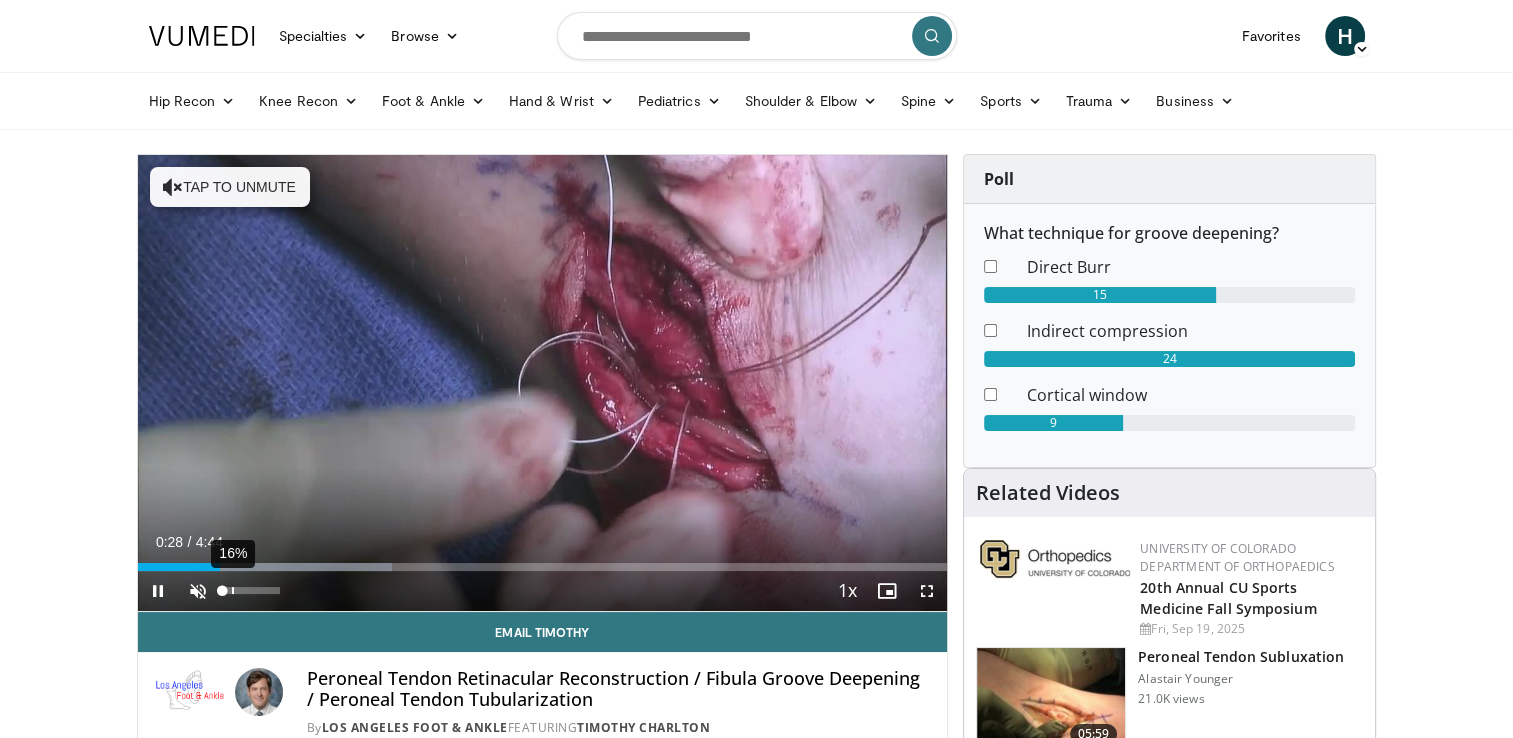 click on "16%" at bounding box center (251, 590) 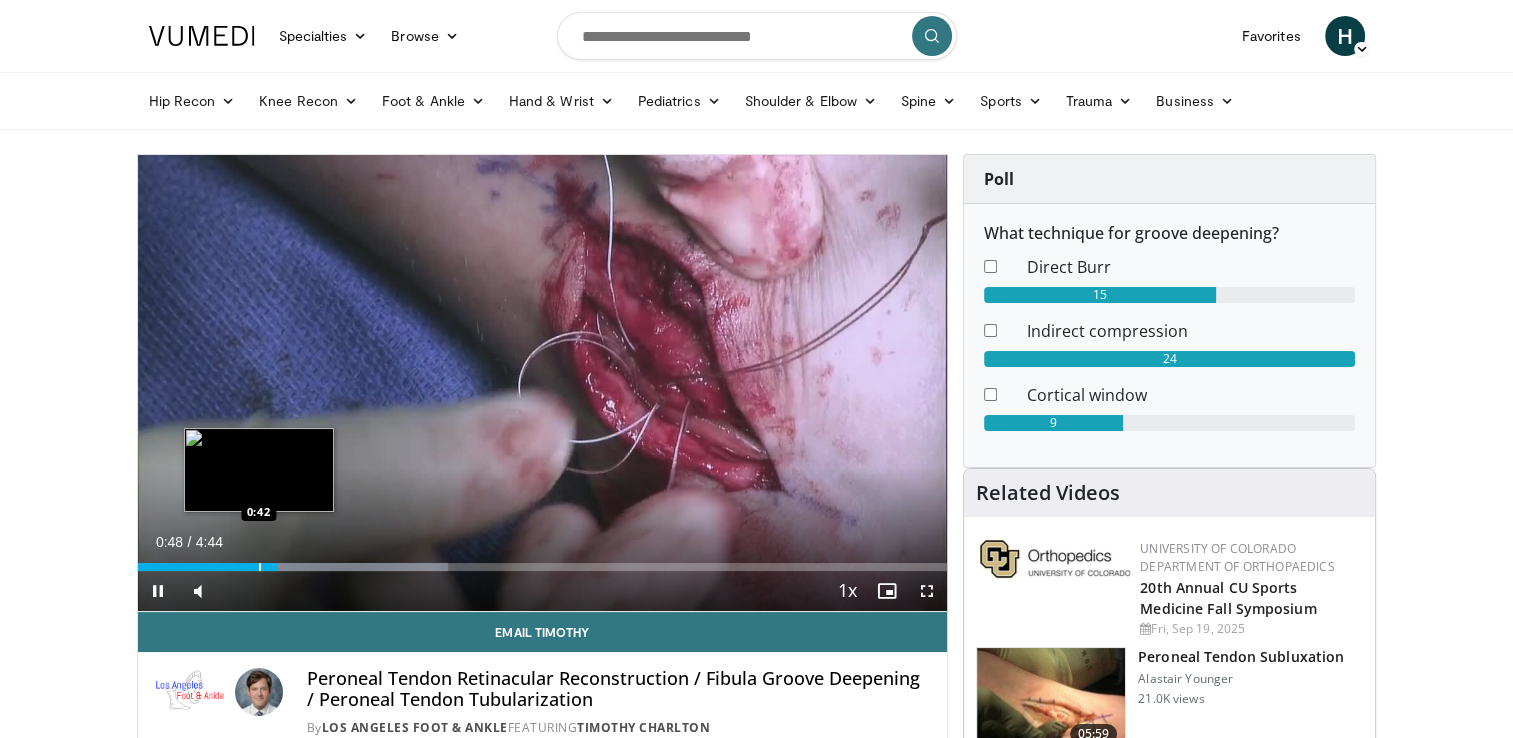 click at bounding box center [260, 567] 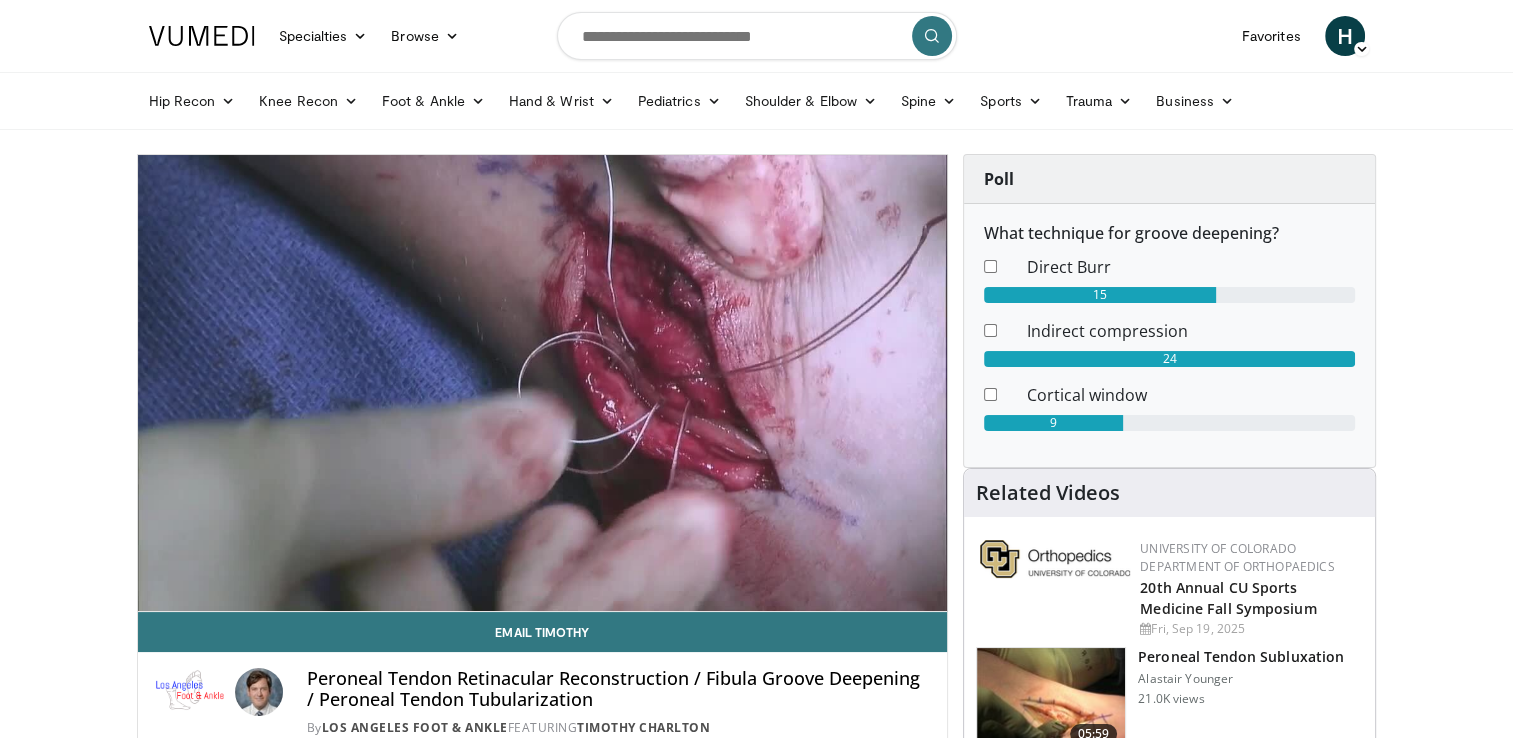 click on "**********" at bounding box center (543, 383) 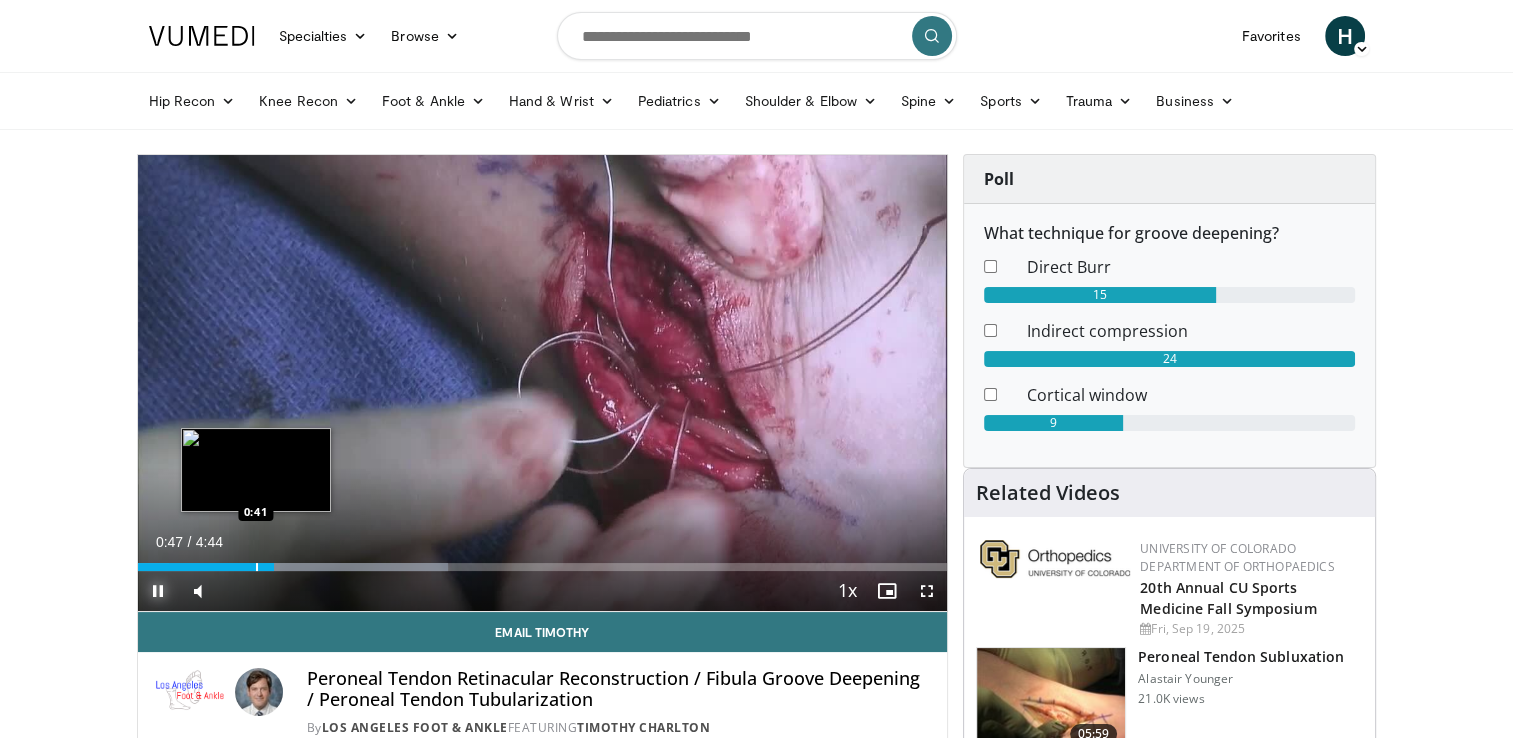 click at bounding box center [257, 567] 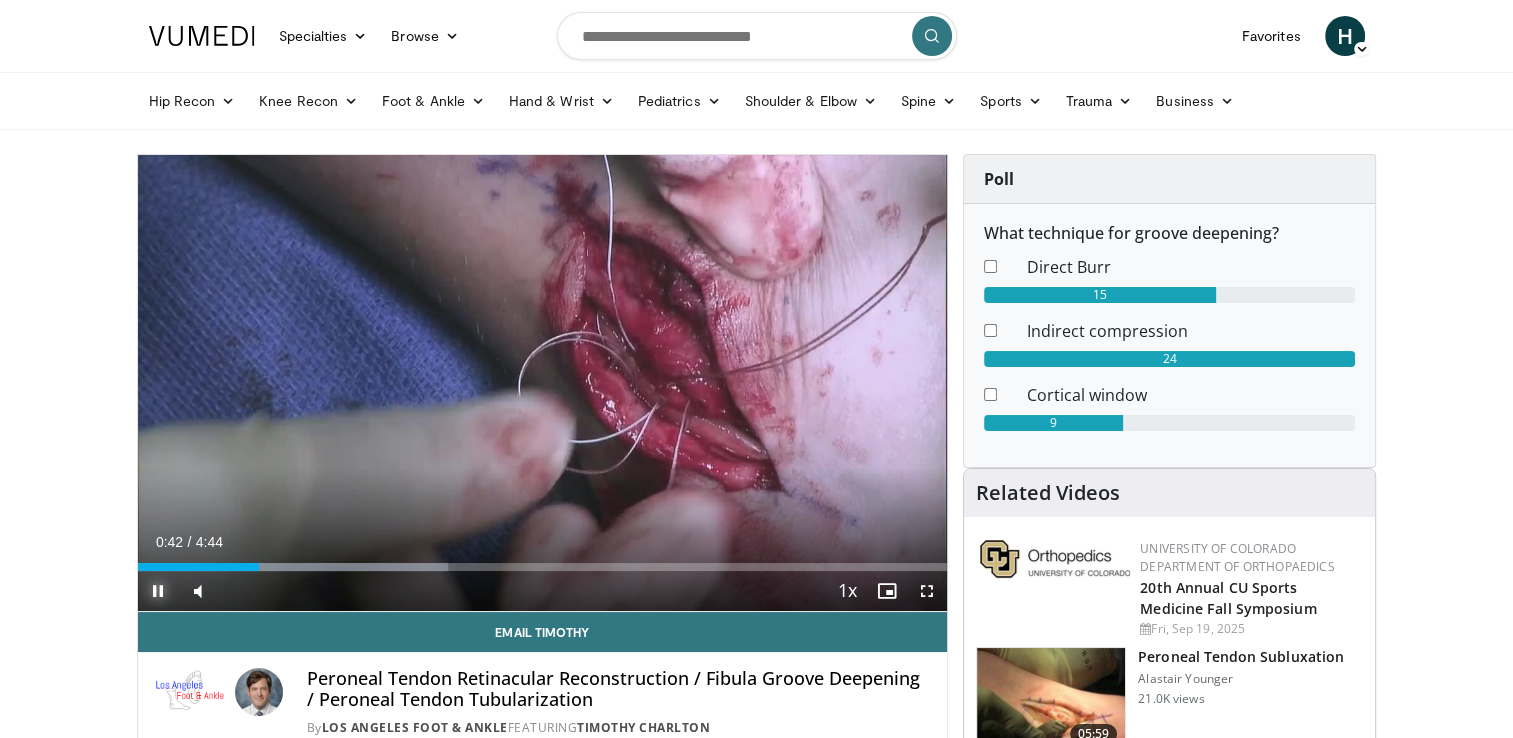 click at bounding box center (158, 591) 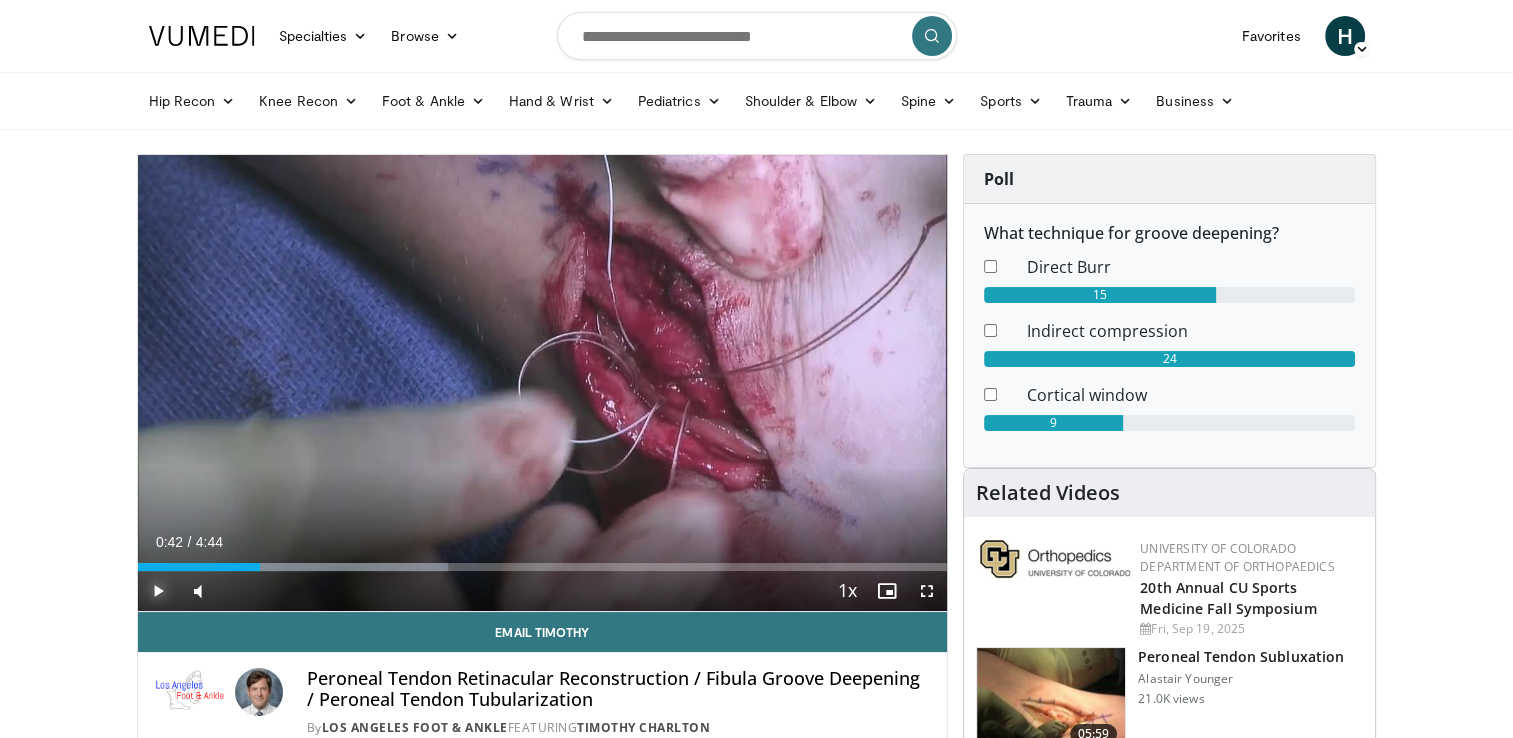click at bounding box center (158, 591) 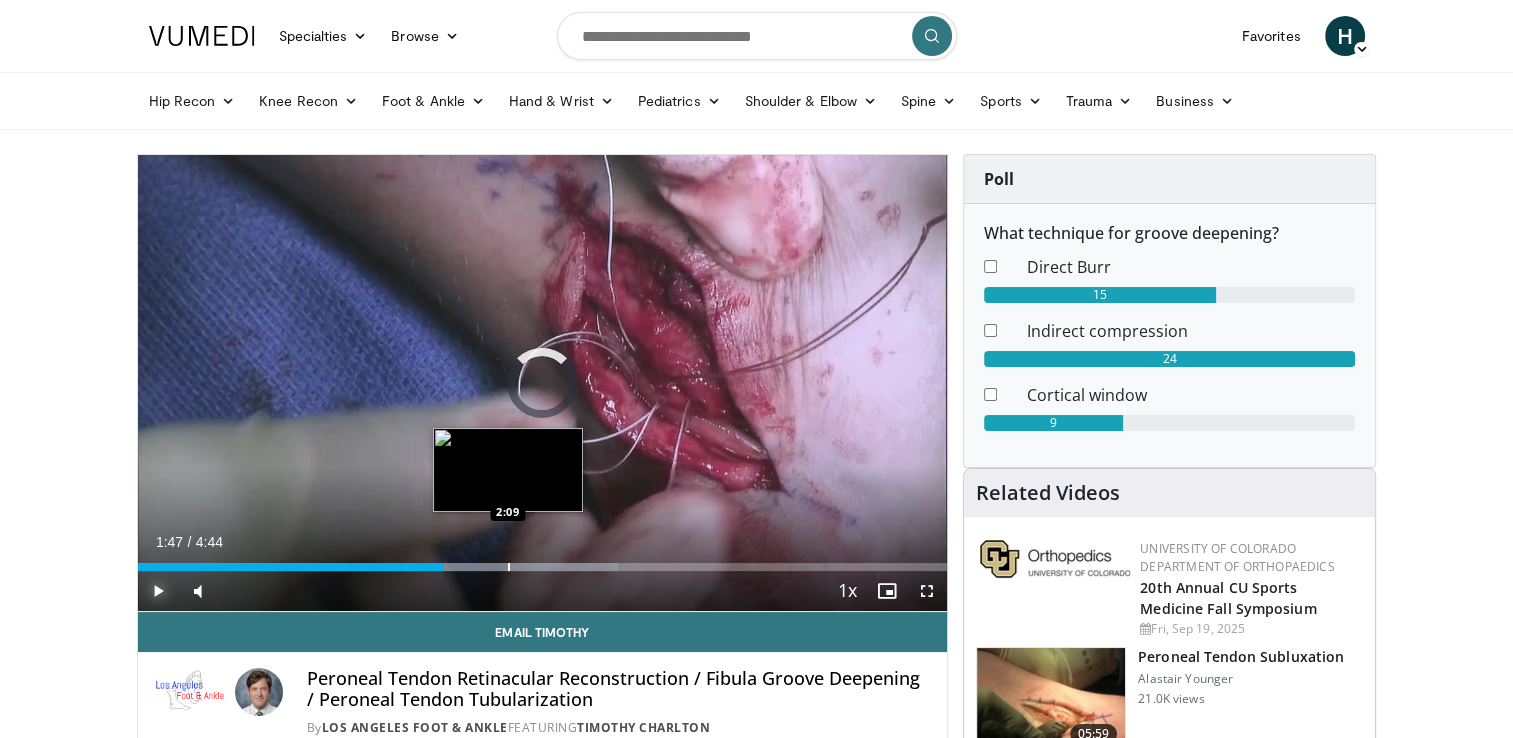 click on "Loaded :  59.30% 2:09 2:09" at bounding box center (543, 567) 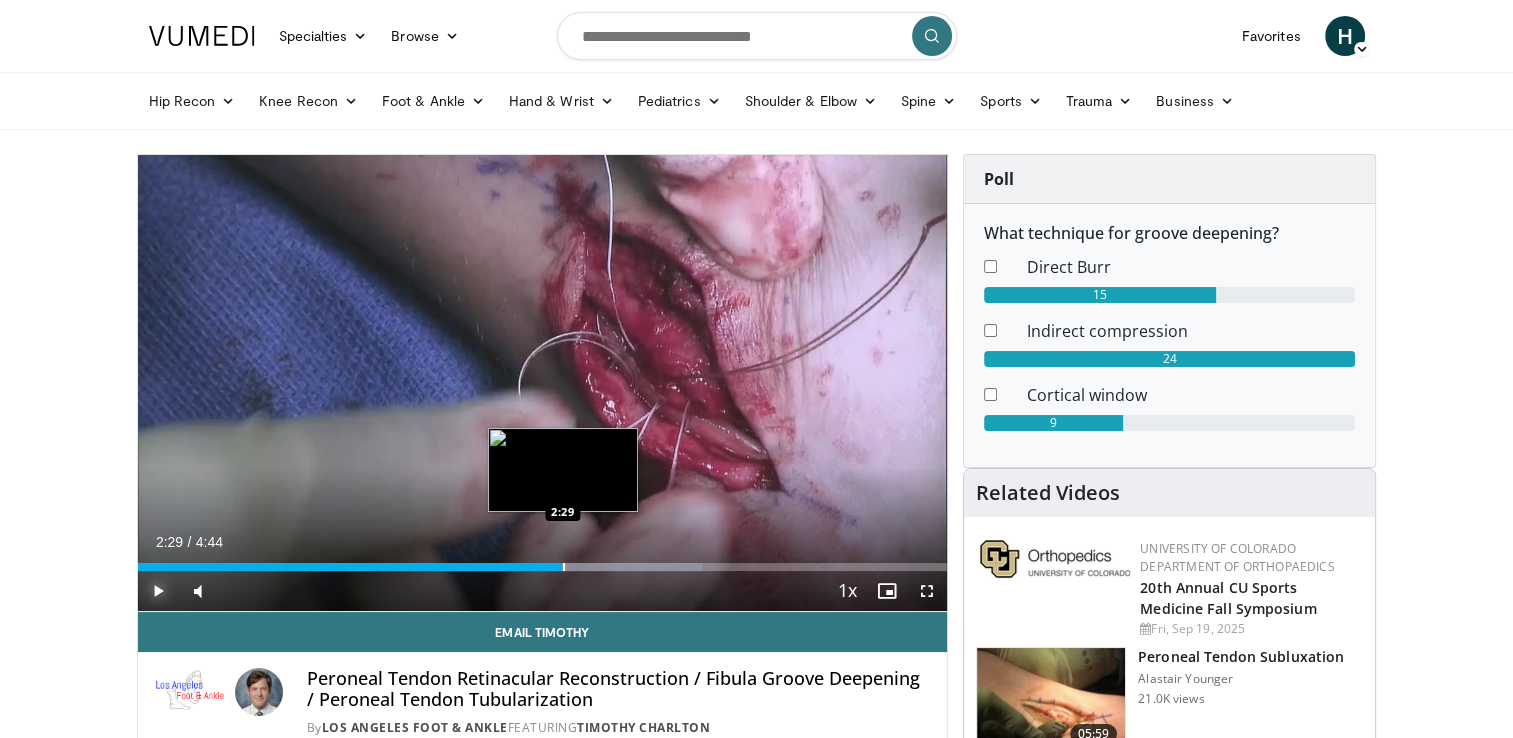 click at bounding box center (564, 567) 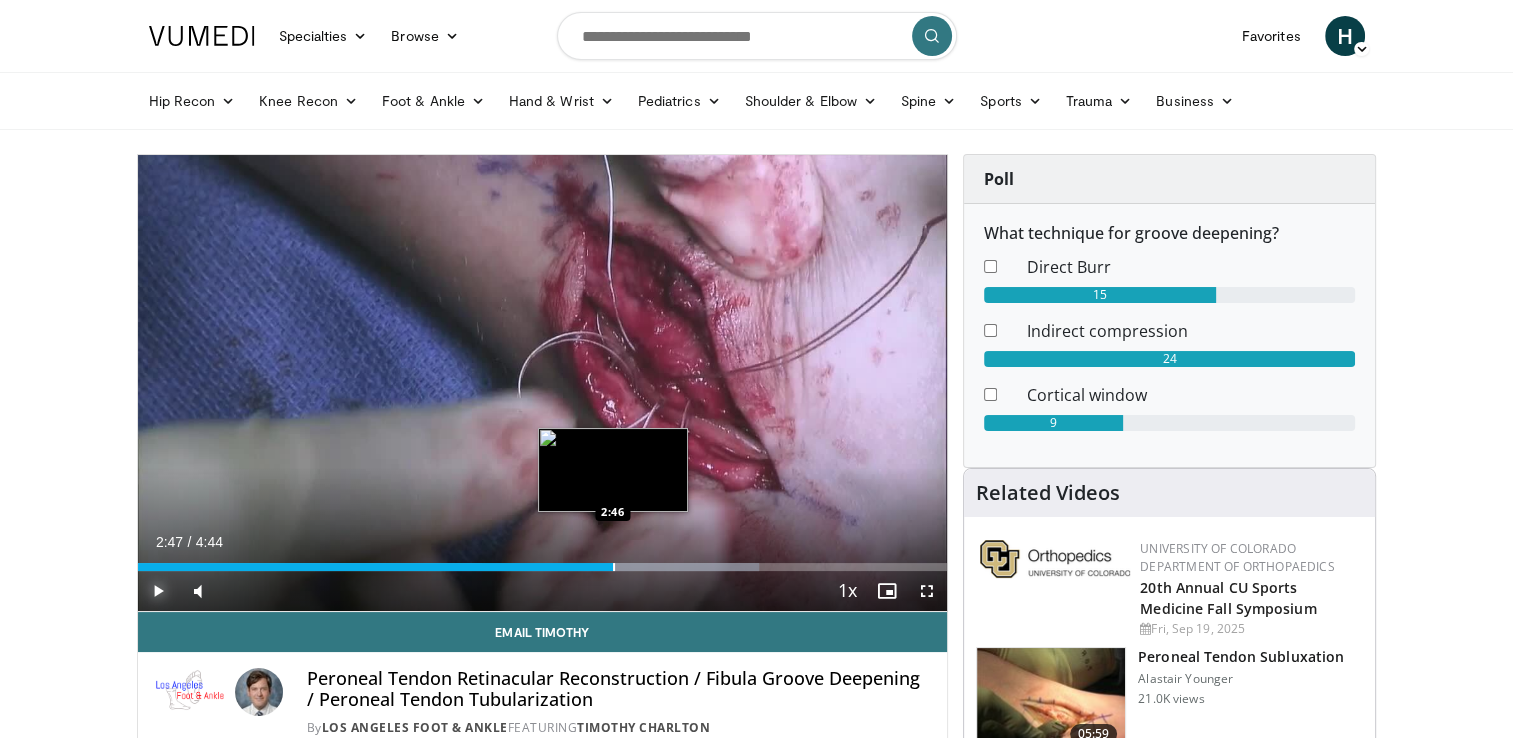 click at bounding box center (614, 567) 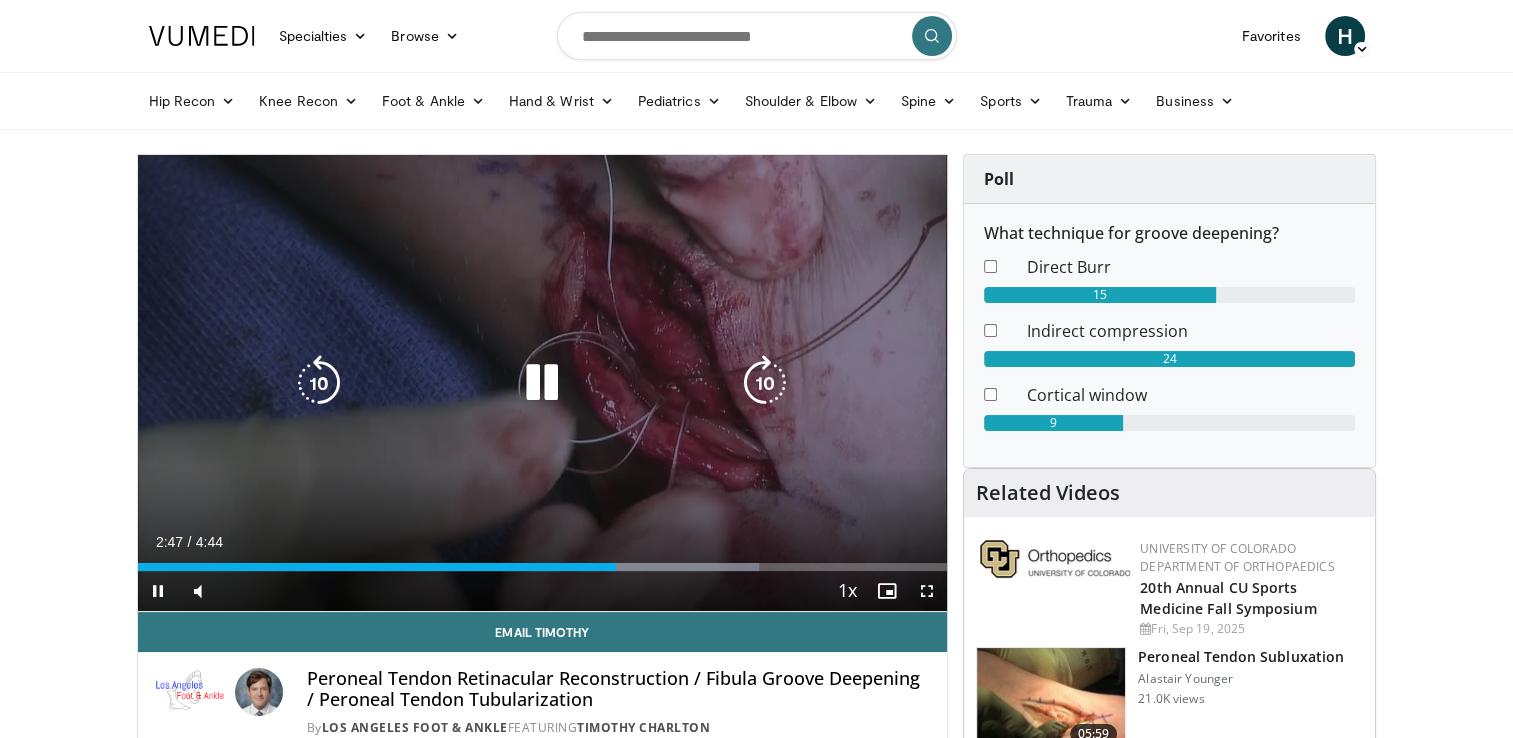 click at bounding box center (542, 383) 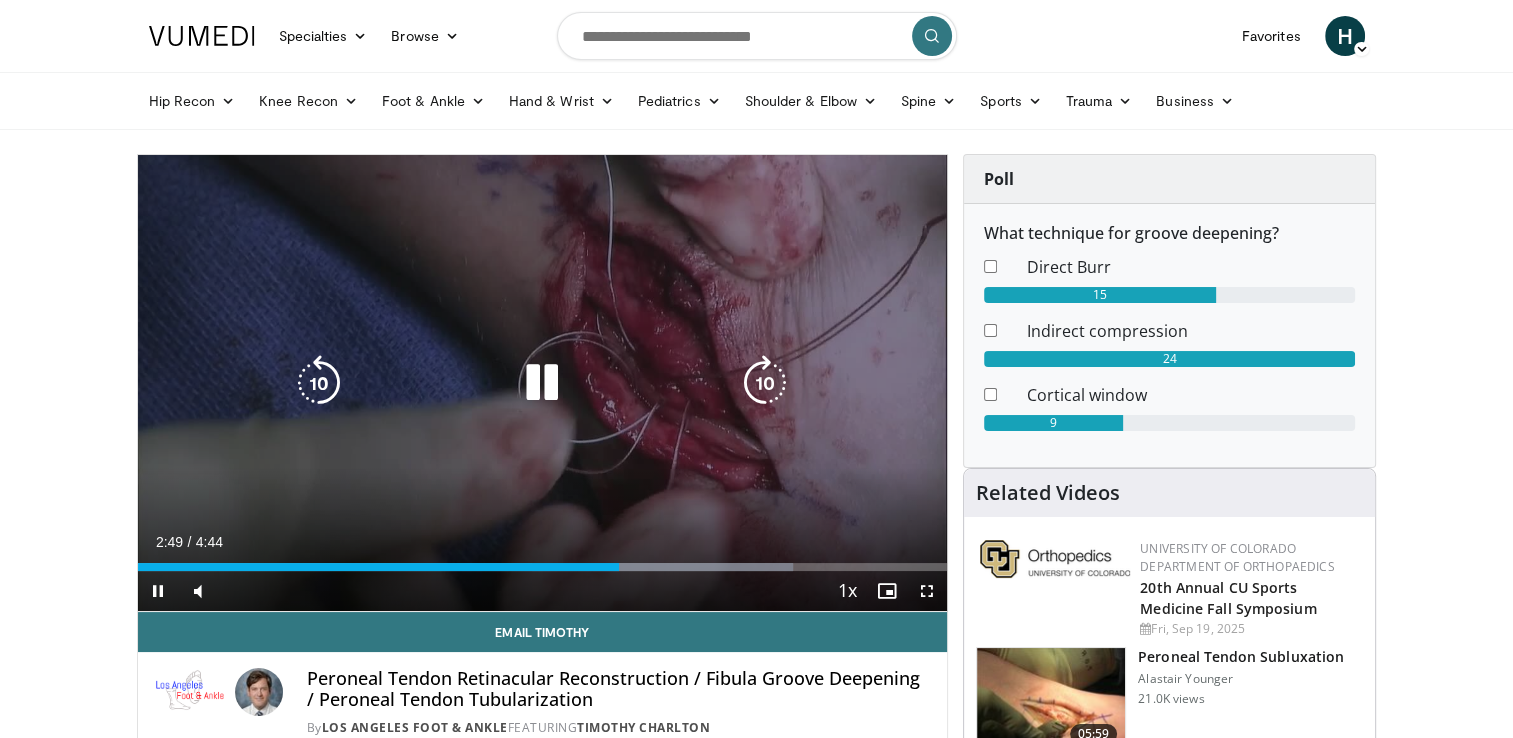 click at bounding box center (542, 383) 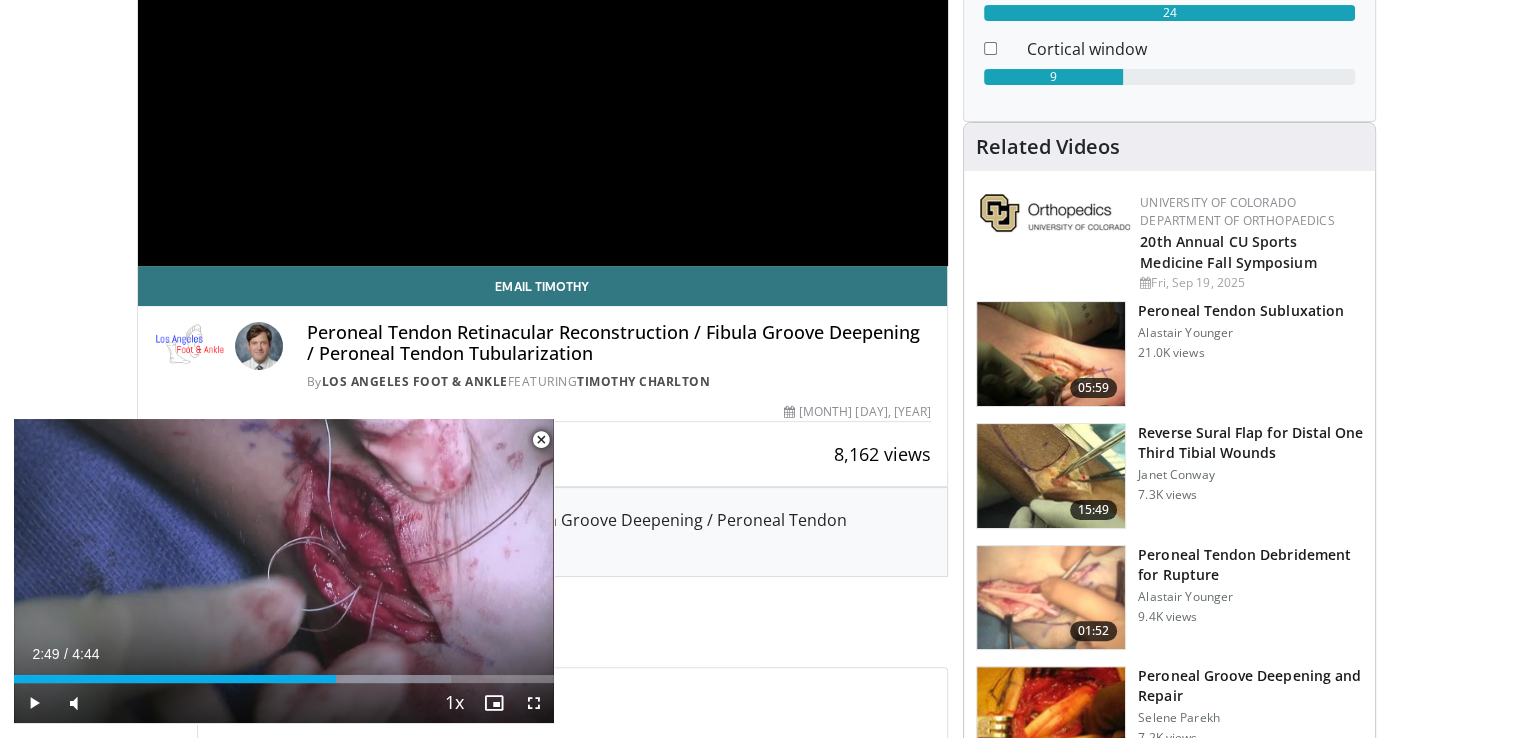 scroll, scrollTop: 300, scrollLeft: 0, axis: vertical 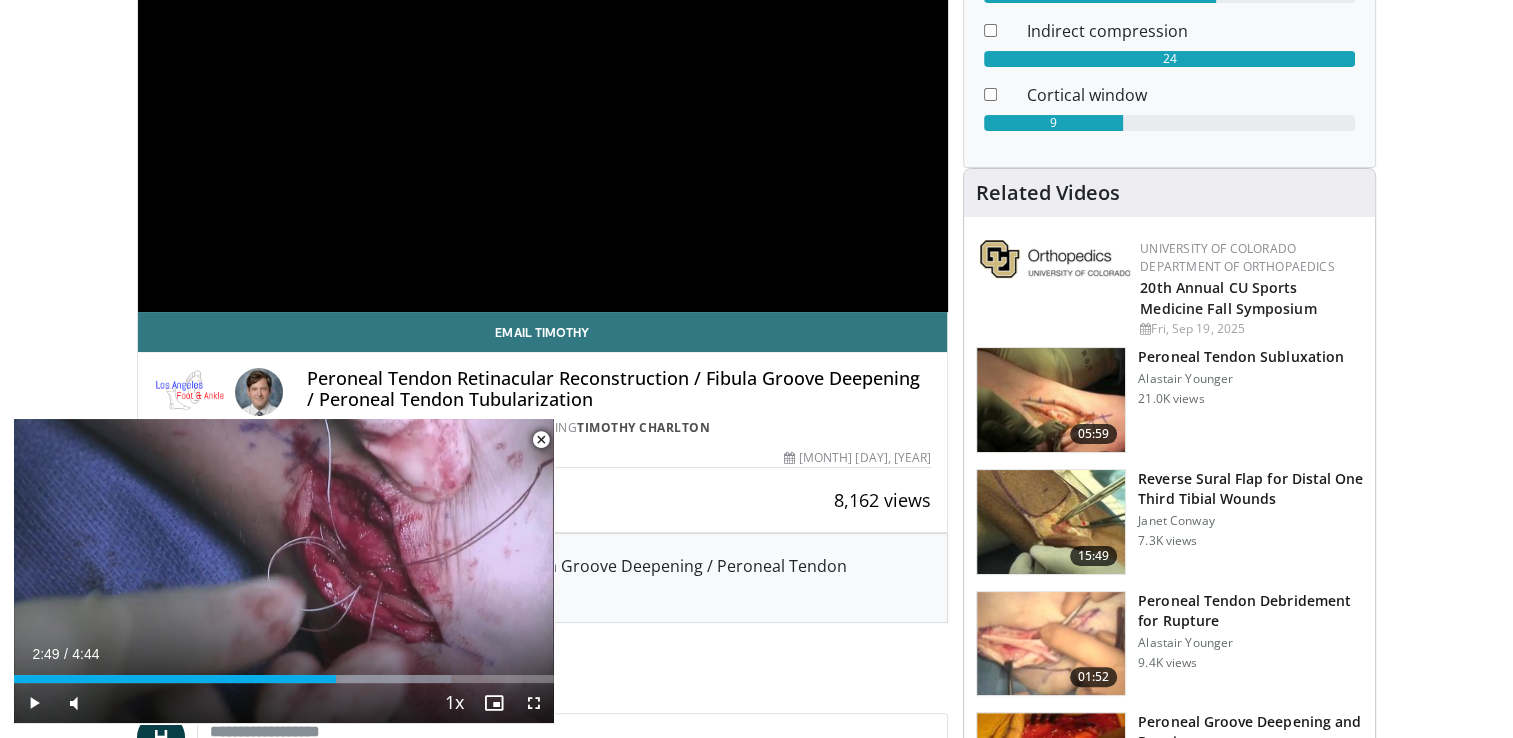 click at bounding box center (1051, 400) 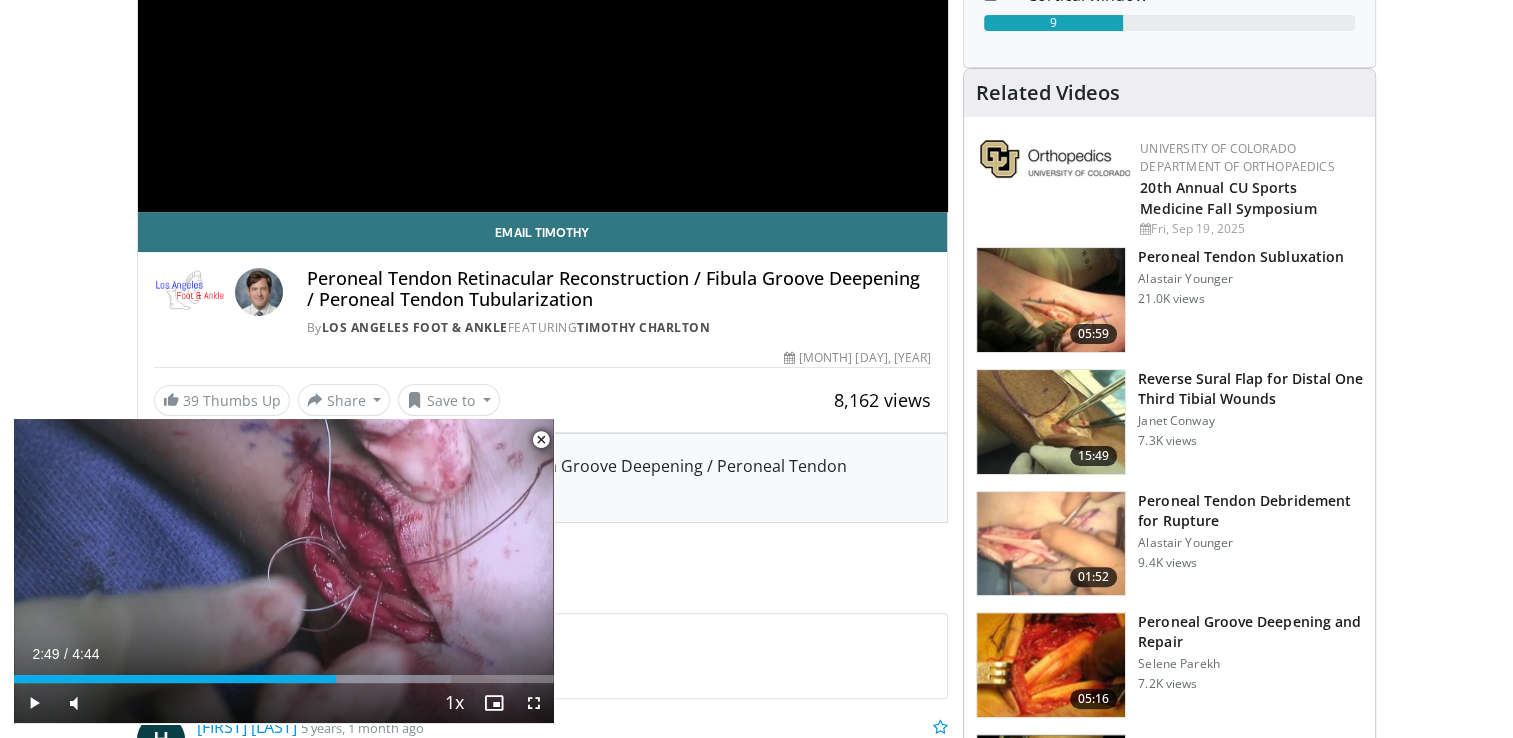 scroll, scrollTop: 600, scrollLeft: 0, axis: vertical 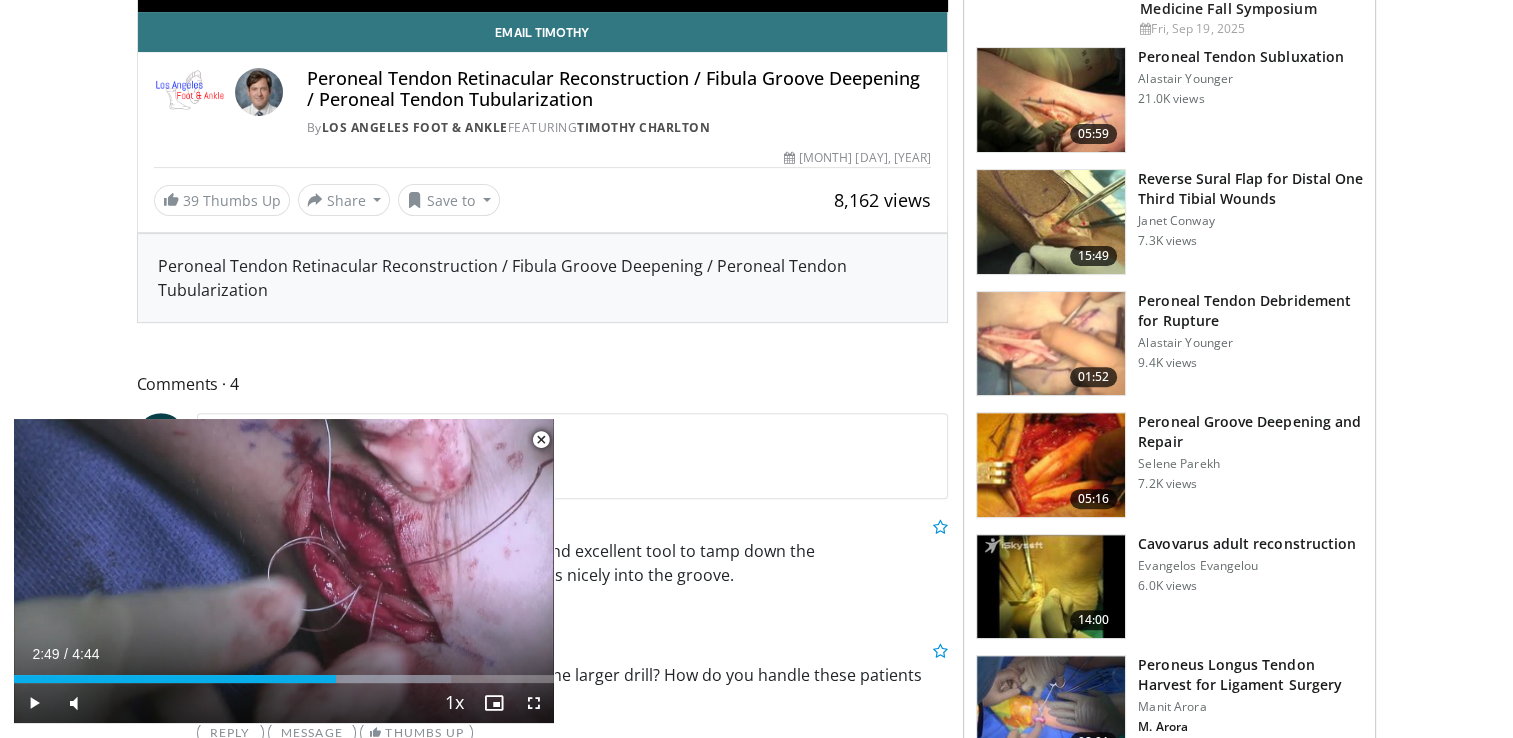 click at bounding box center (1051, 465) 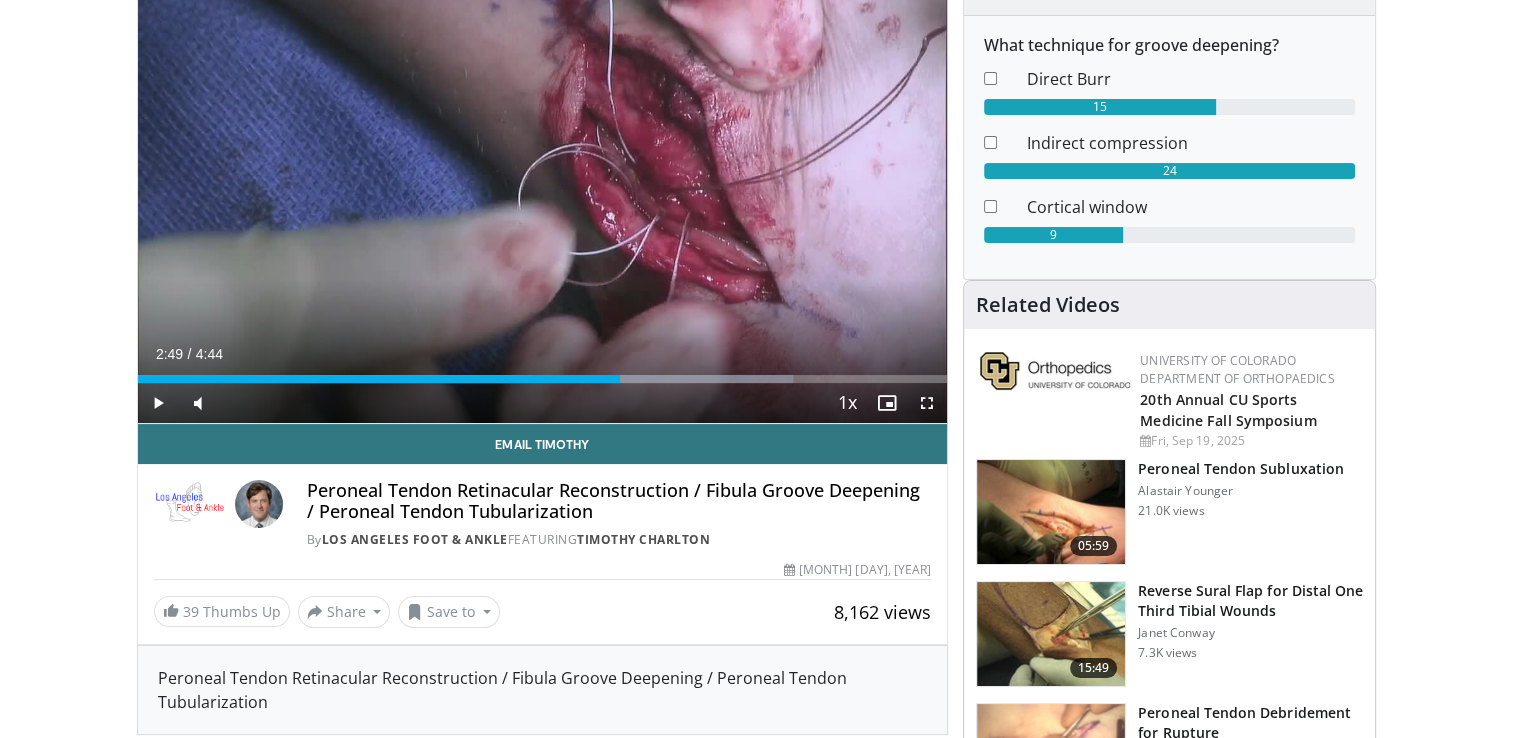 scroll, scrollTop: 200, scrollLeft: 0, axis: vertical 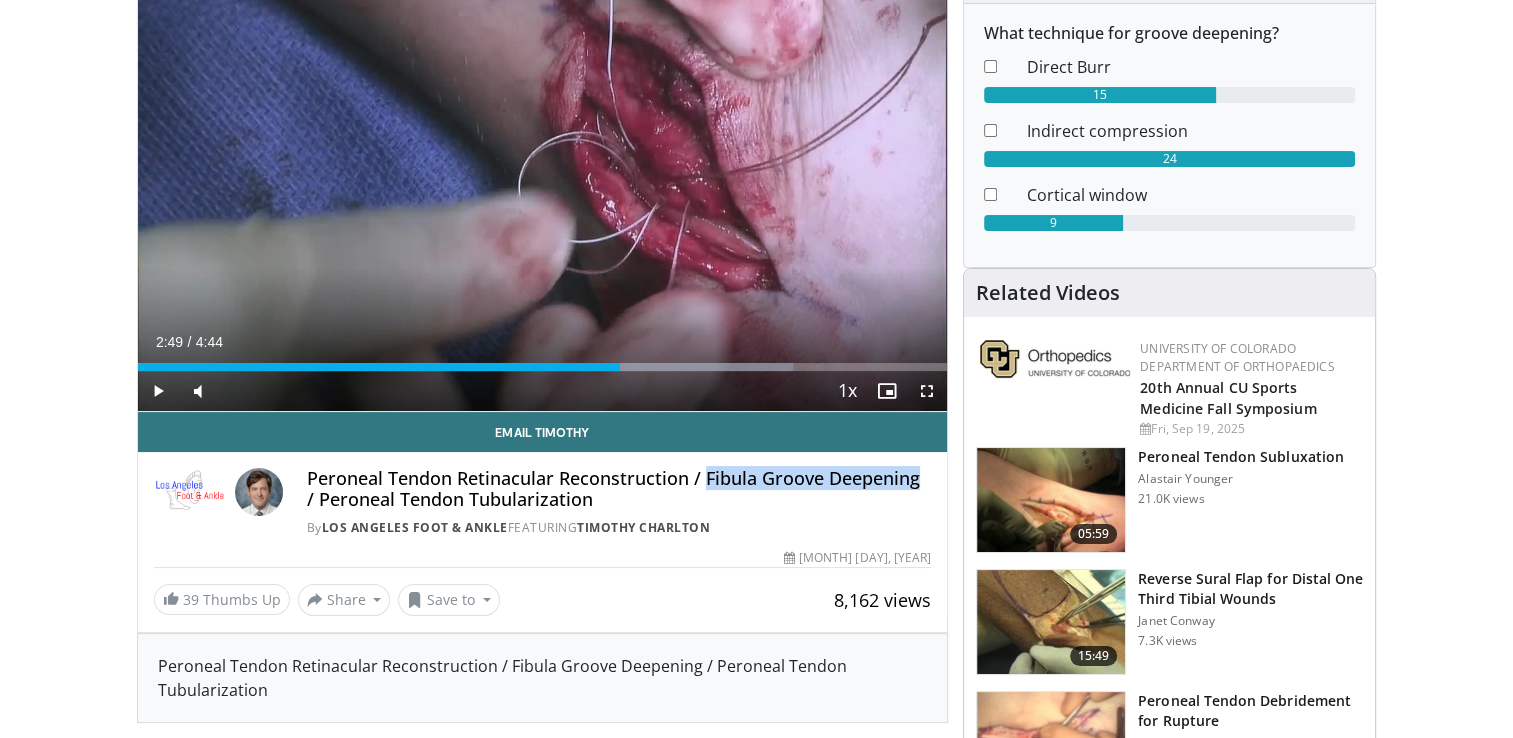 drag, startPoint x: 702, startPoint y: 479, endPoint x: 919, endPoint y: 486, distance: 217.11287 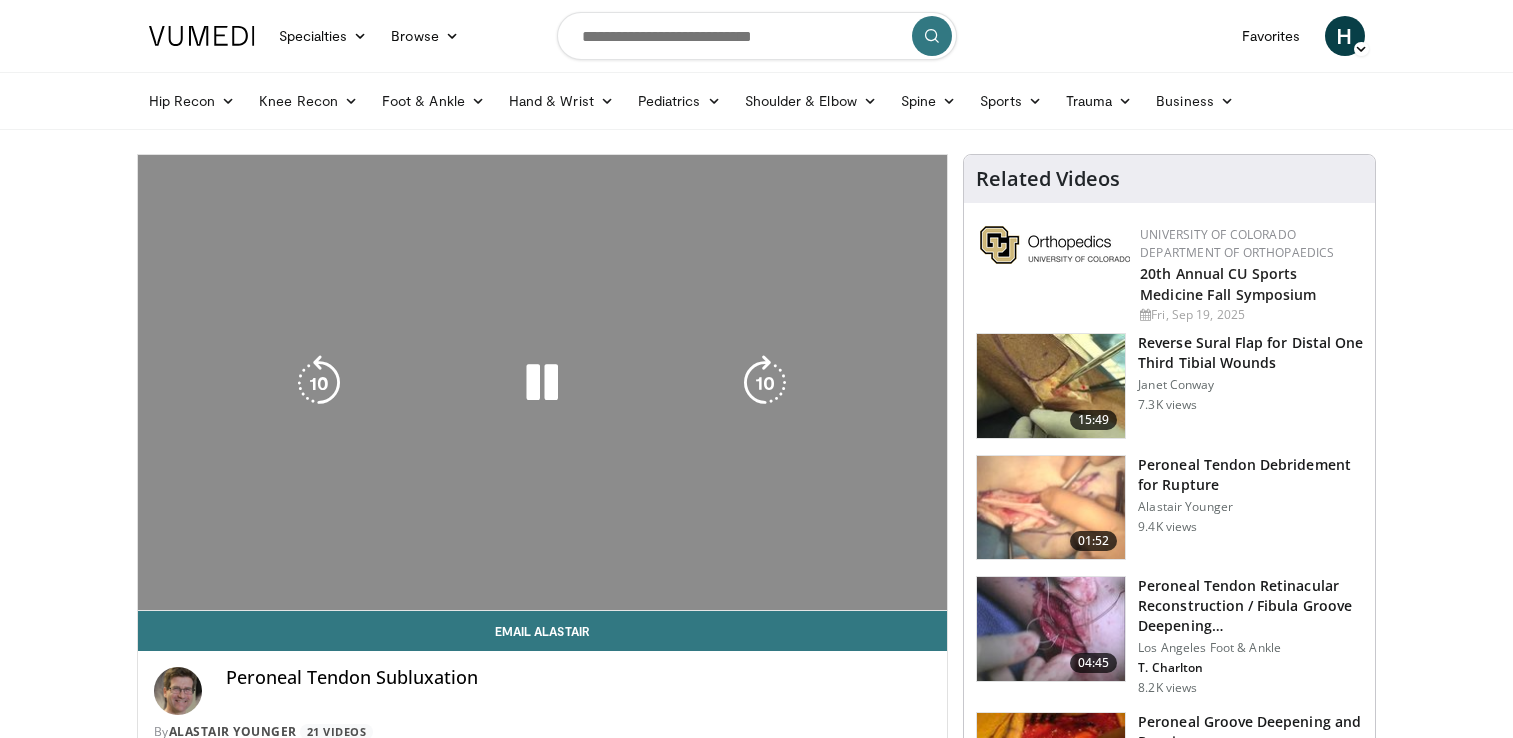 scroll, scrollTop: 0, scrollLeft: 0, axis: both 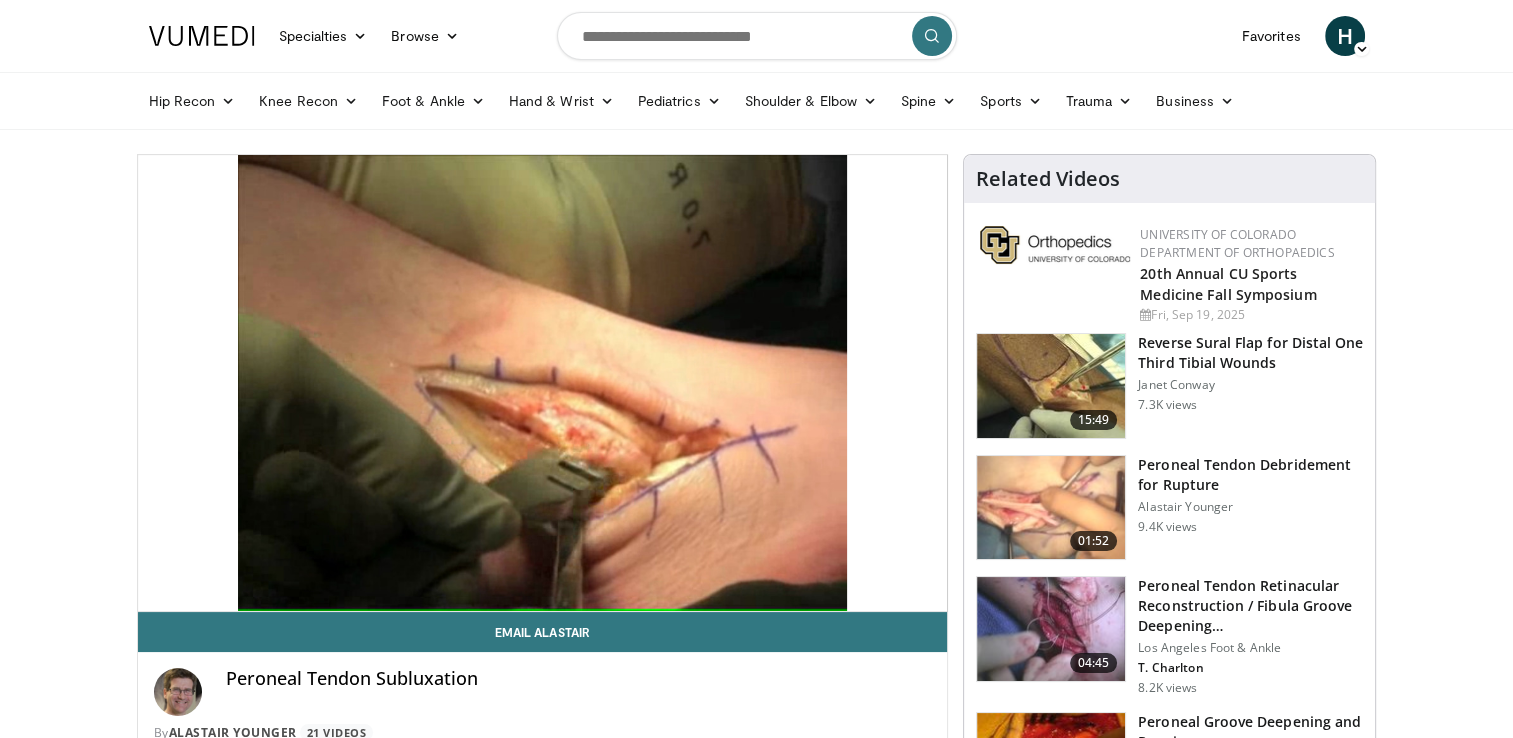 click on "10 seconds
Tap to unmute" at bounding box center (543, 383) 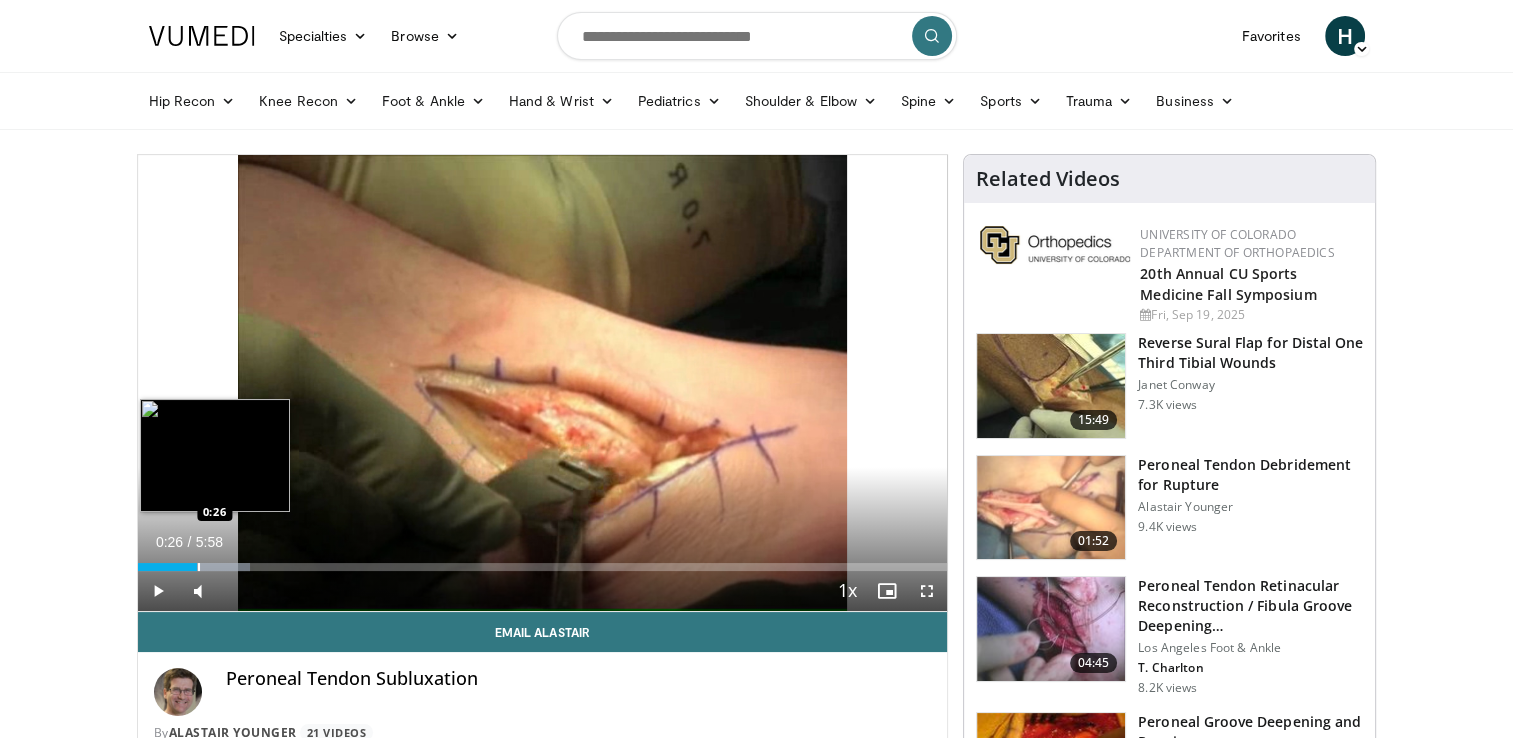 click on "Loaded :  13.90% 0:26 0:26" at bounding box center (543, 561) 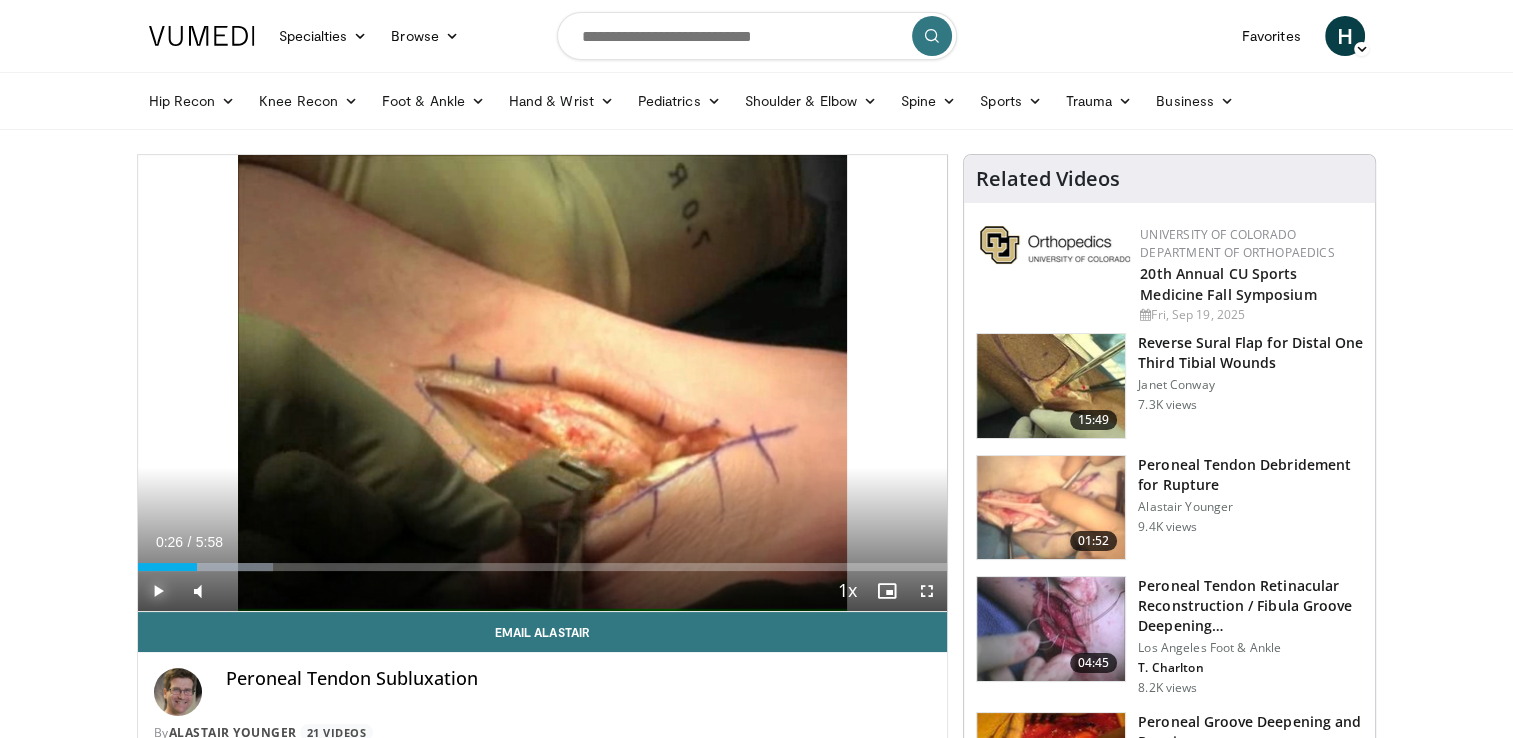 click at bounding box center [158, 591] 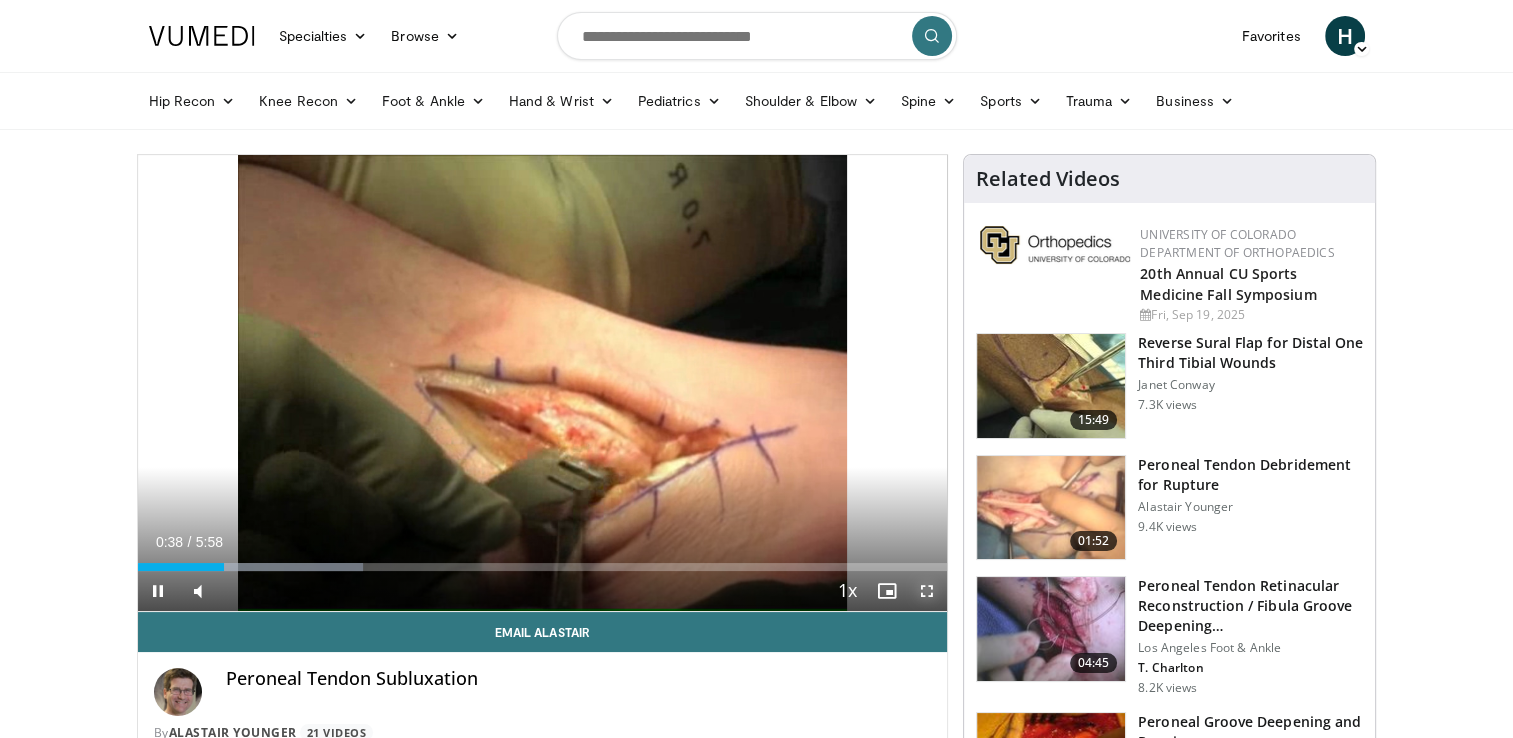 click at bounding box center (927, 591) 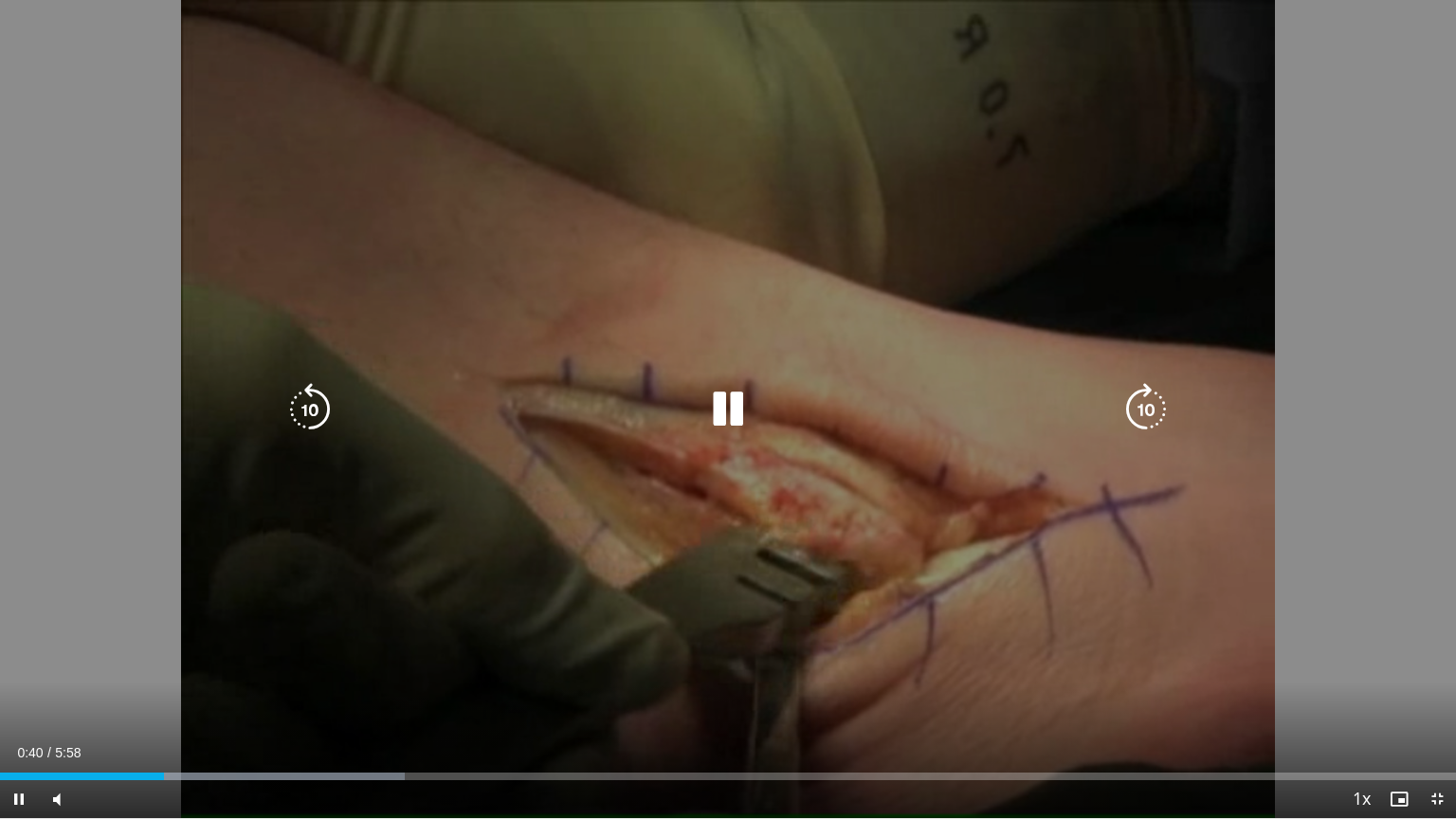 click at bounding box center (728, 410) 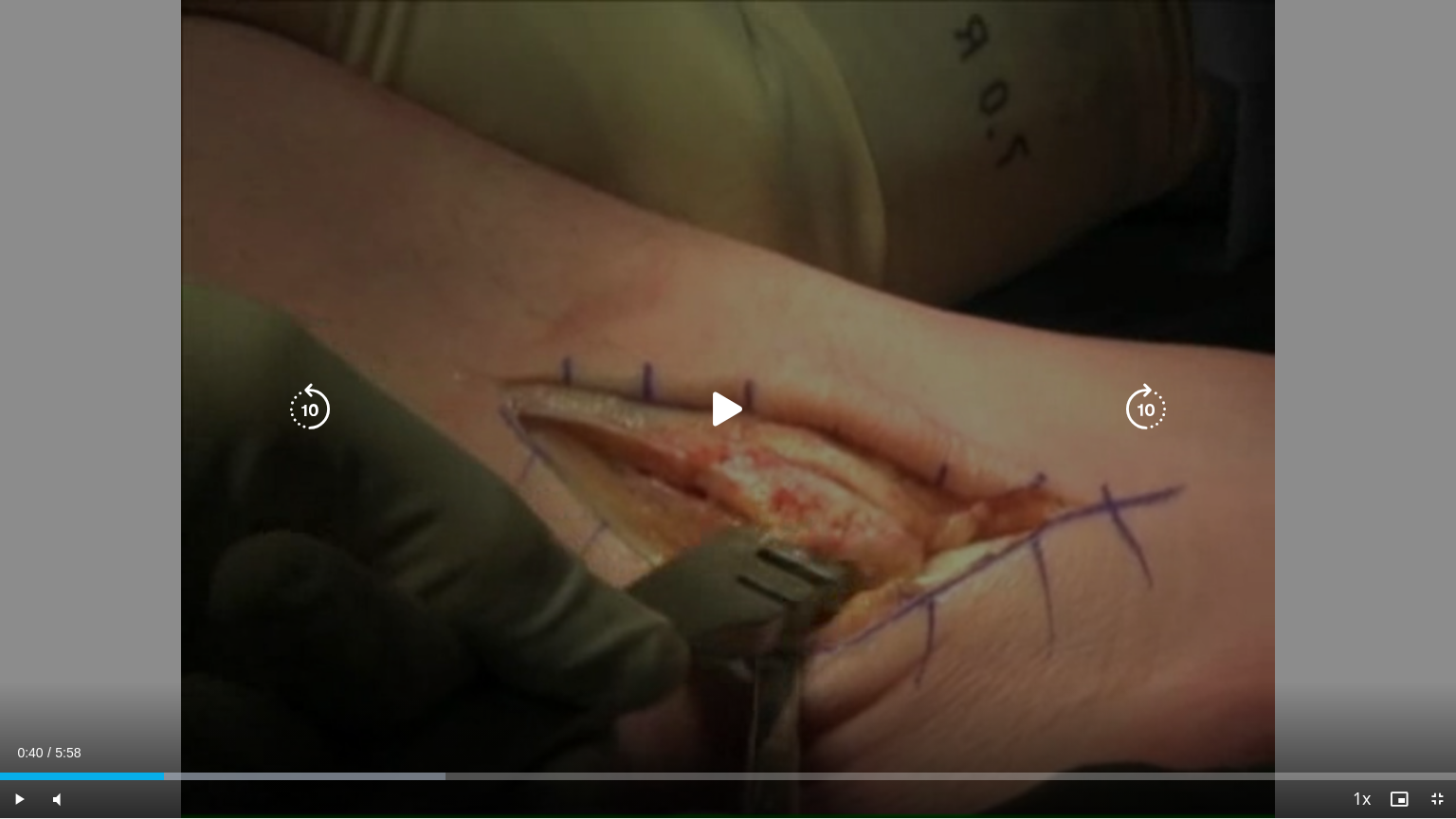 click at bounding box center (728, 410) 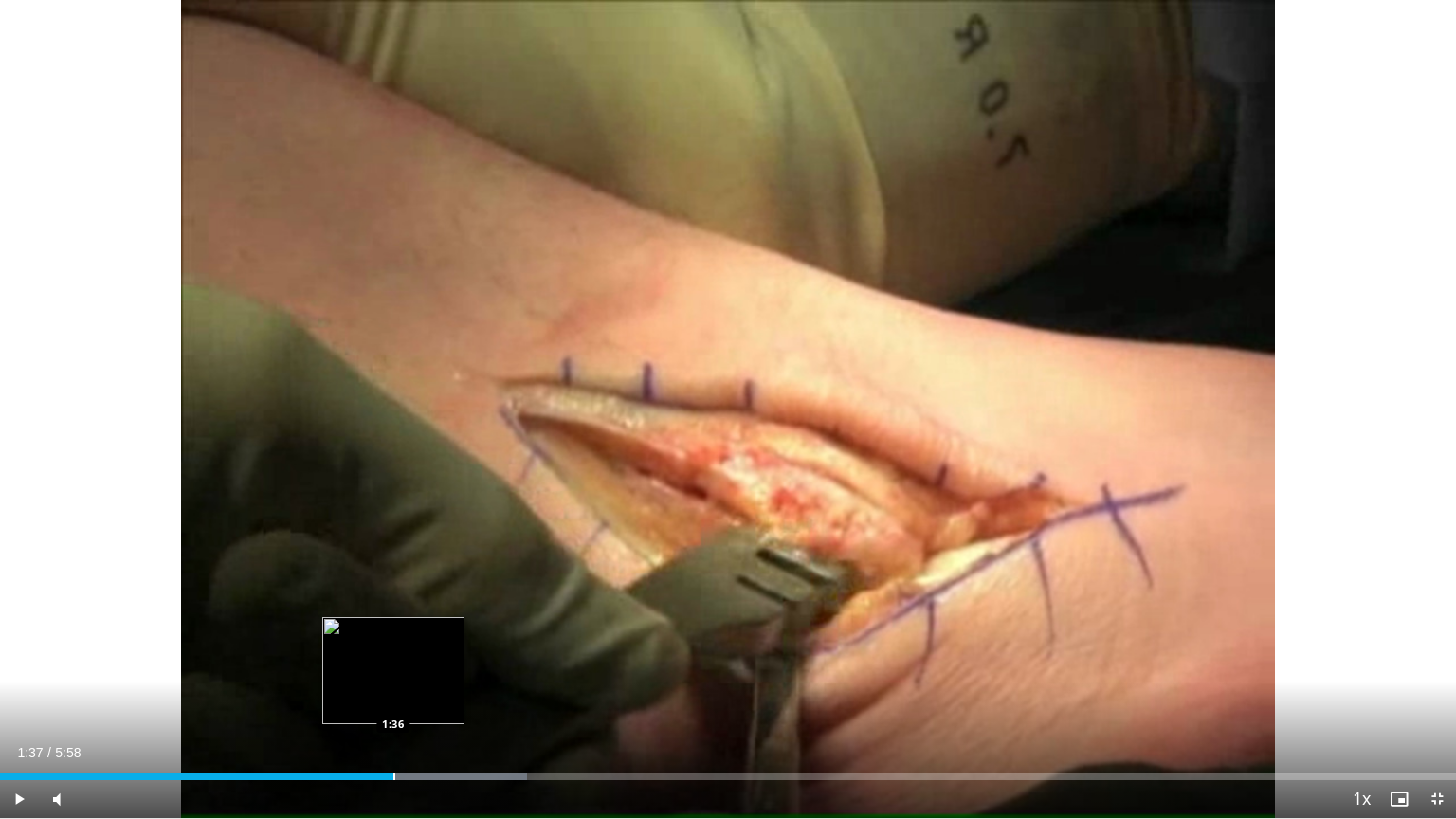 click at bounding box center [394, 776] 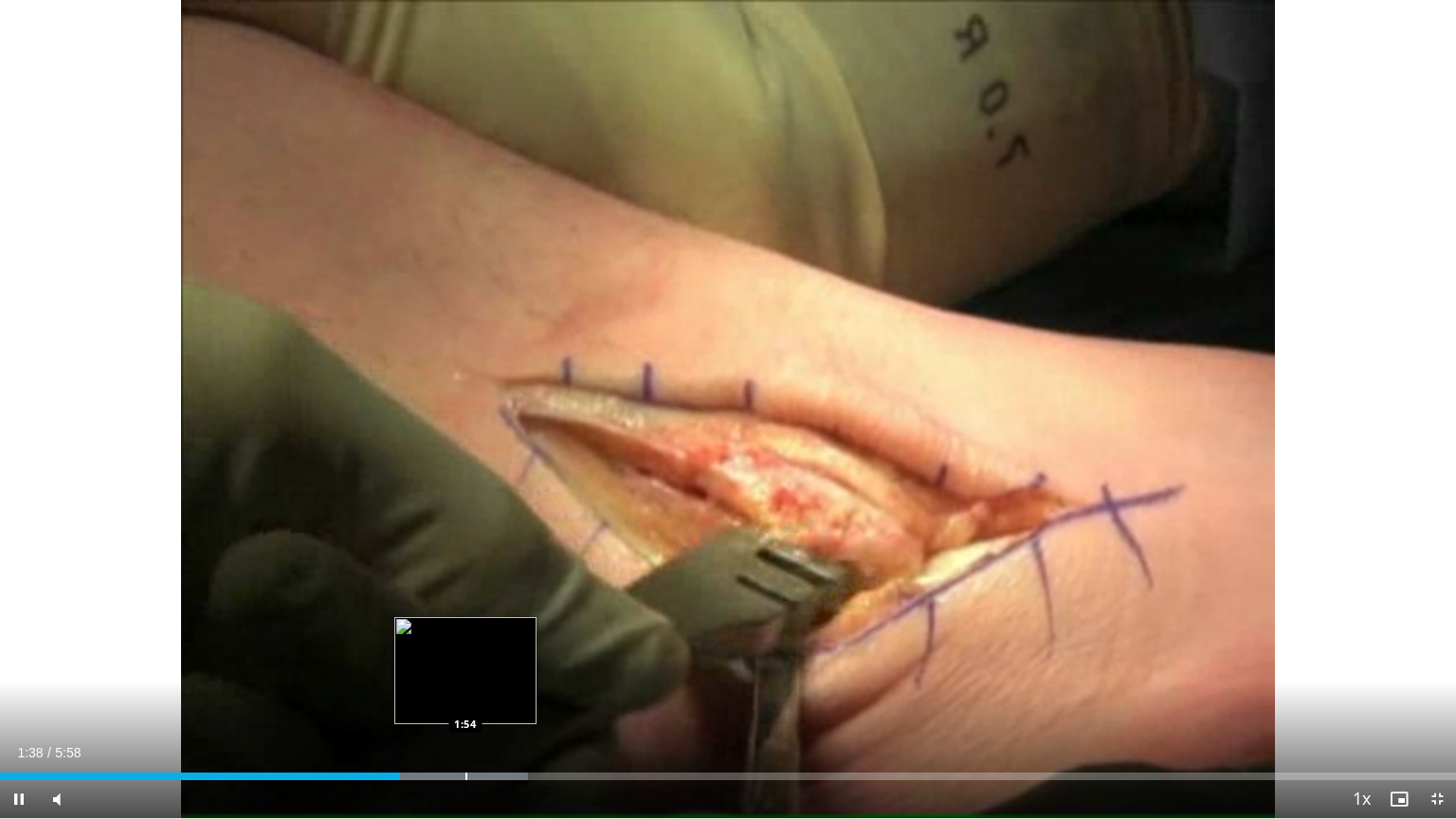 click at bounding box center (466, 776) 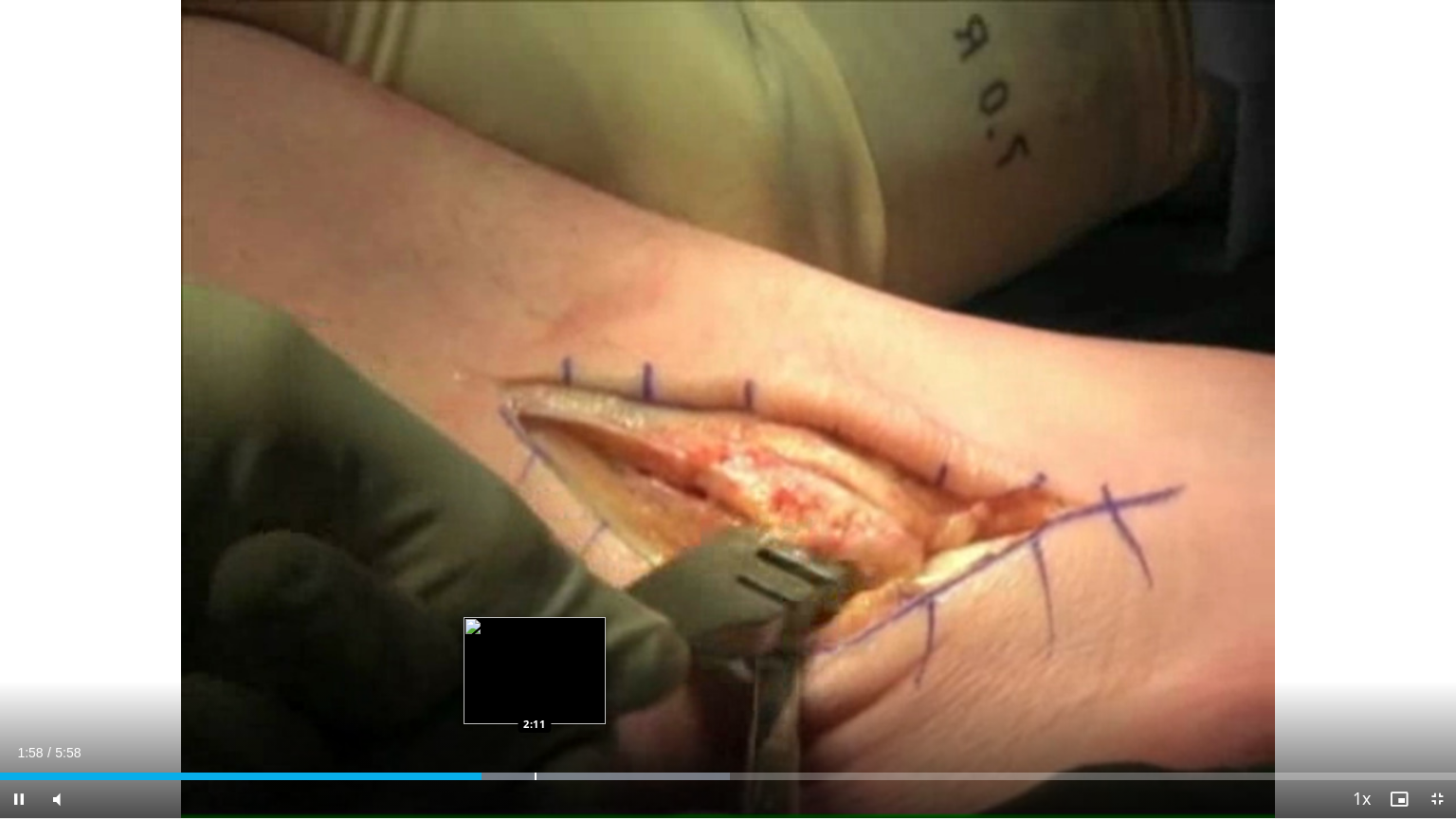 click at bounding box center (536, 776) 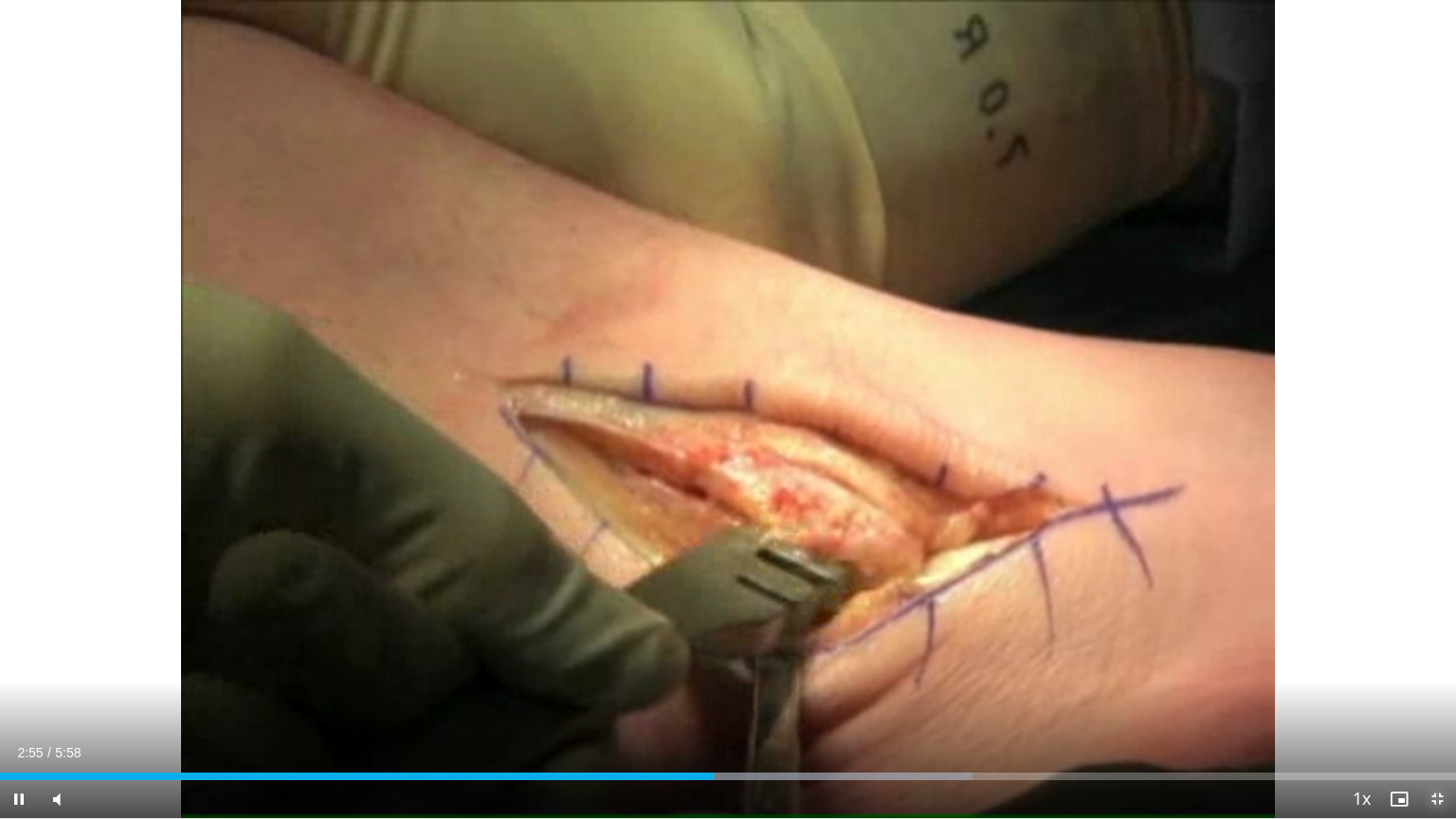 click at bounding box center [1437, 799] 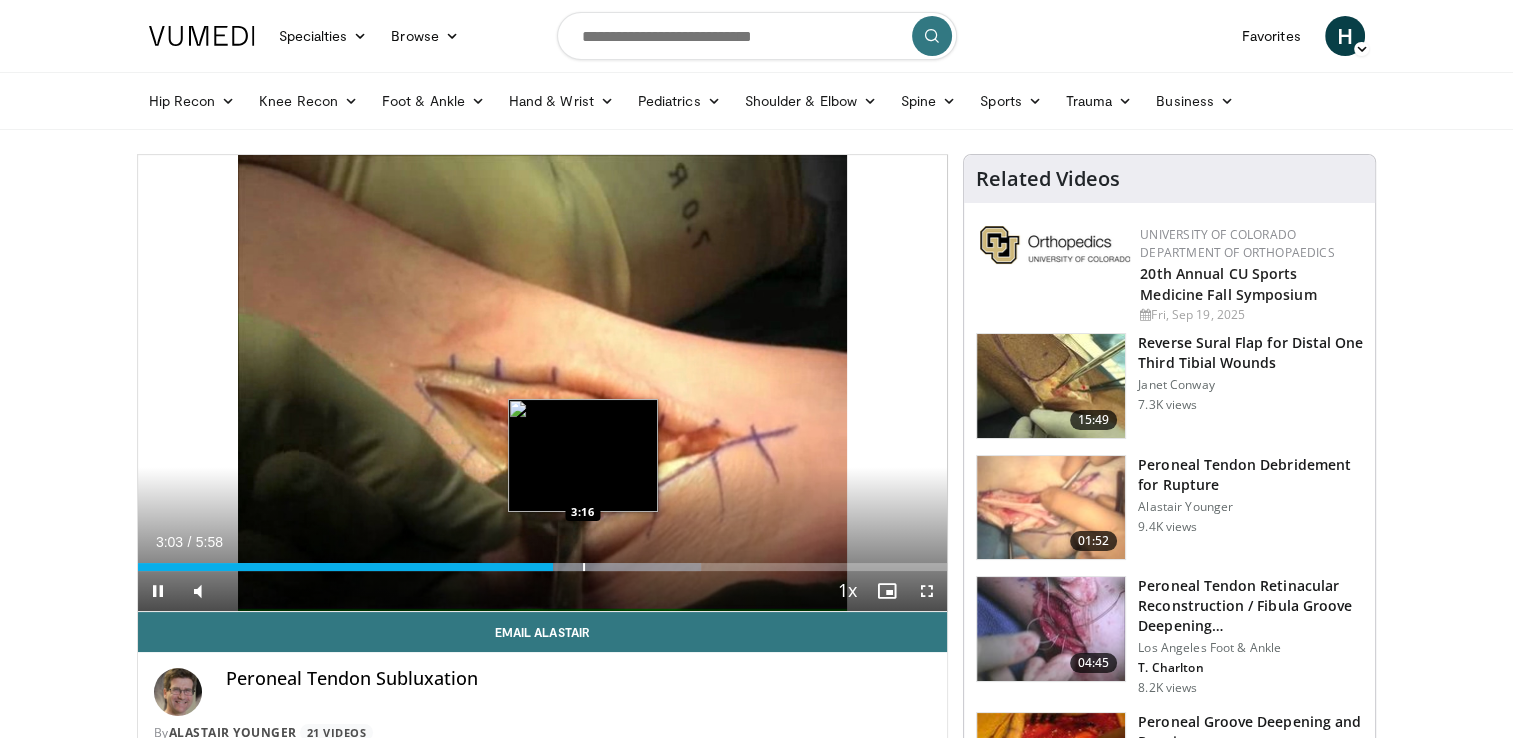 click at bounding box center [584, 567] 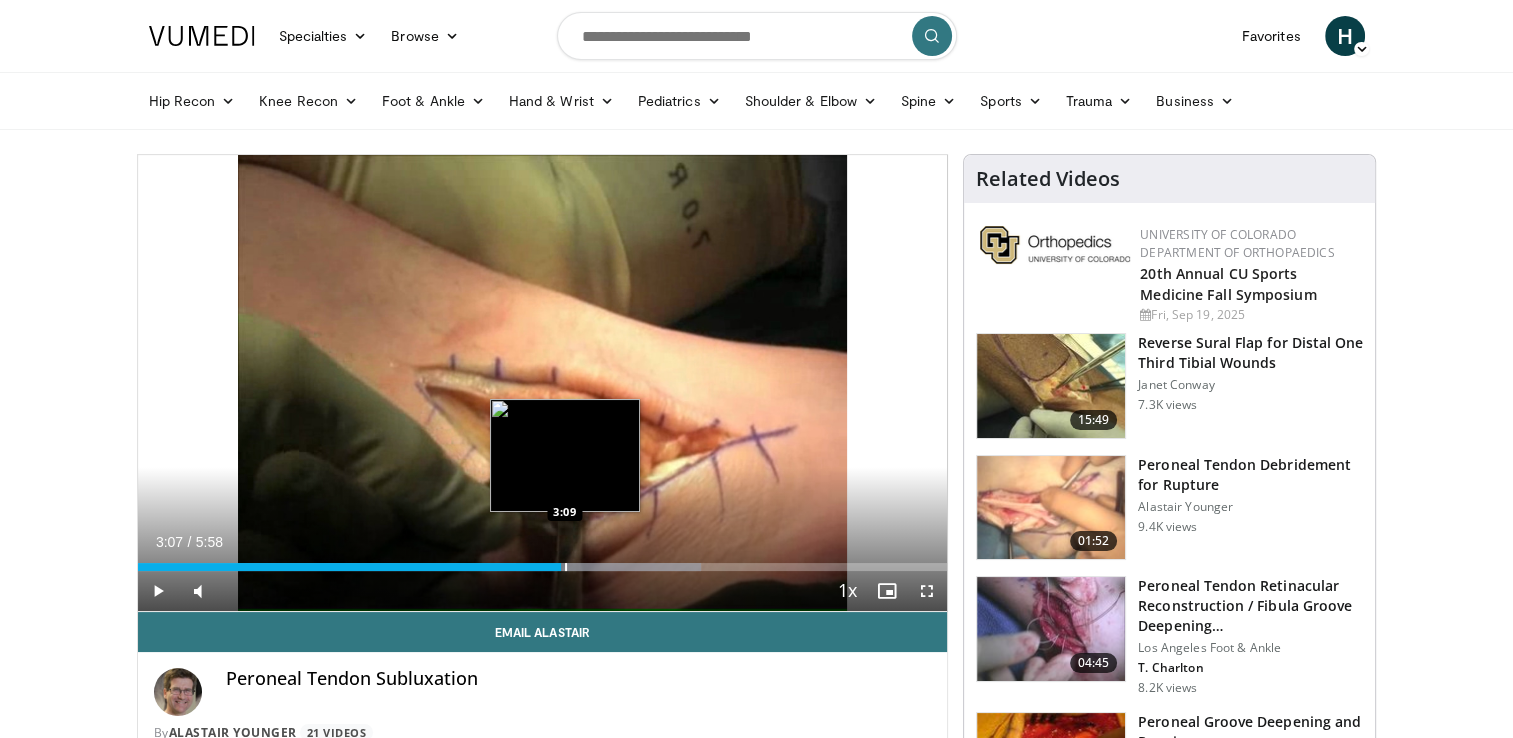 click on "3:07" at bounding box center (350, 567) 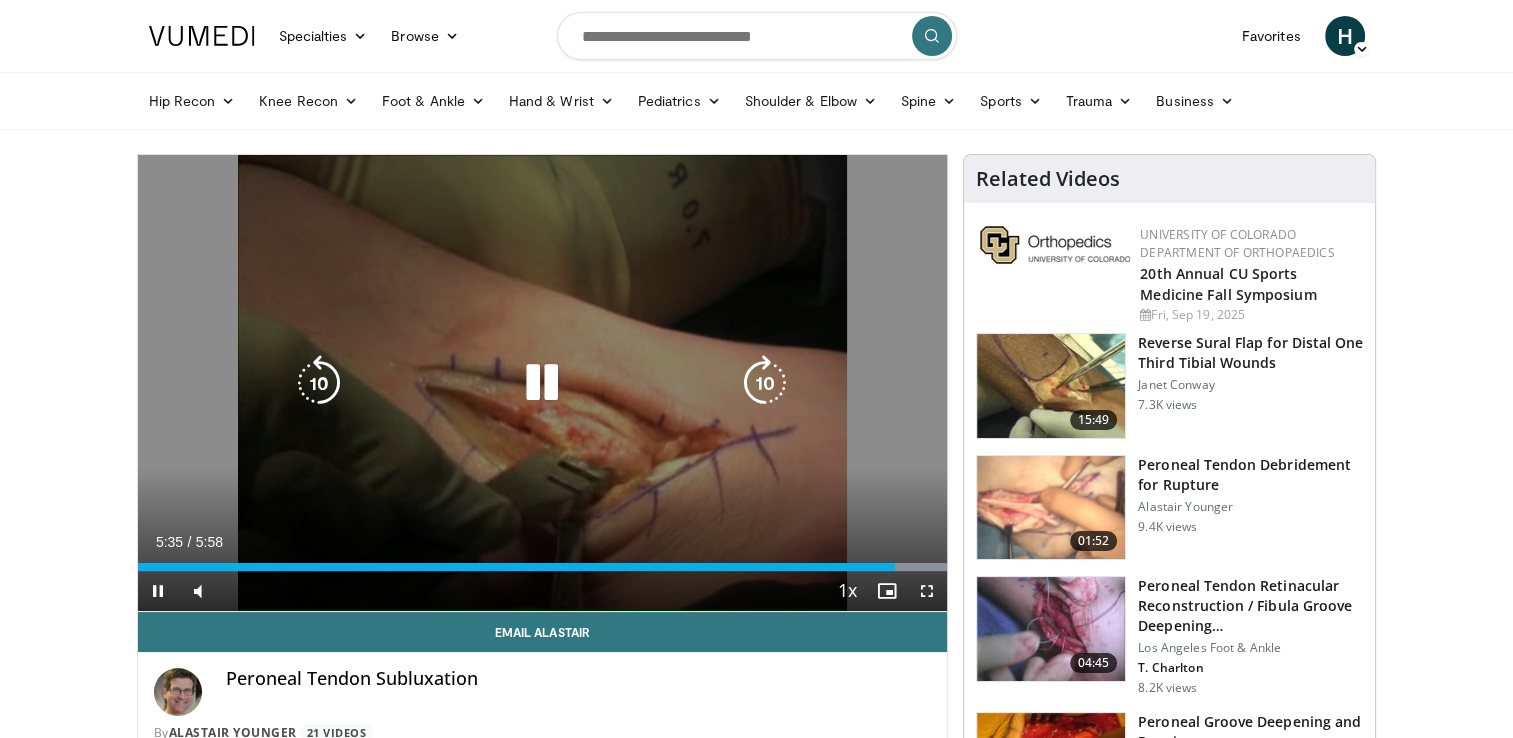 click at bounding box center (542, 383) 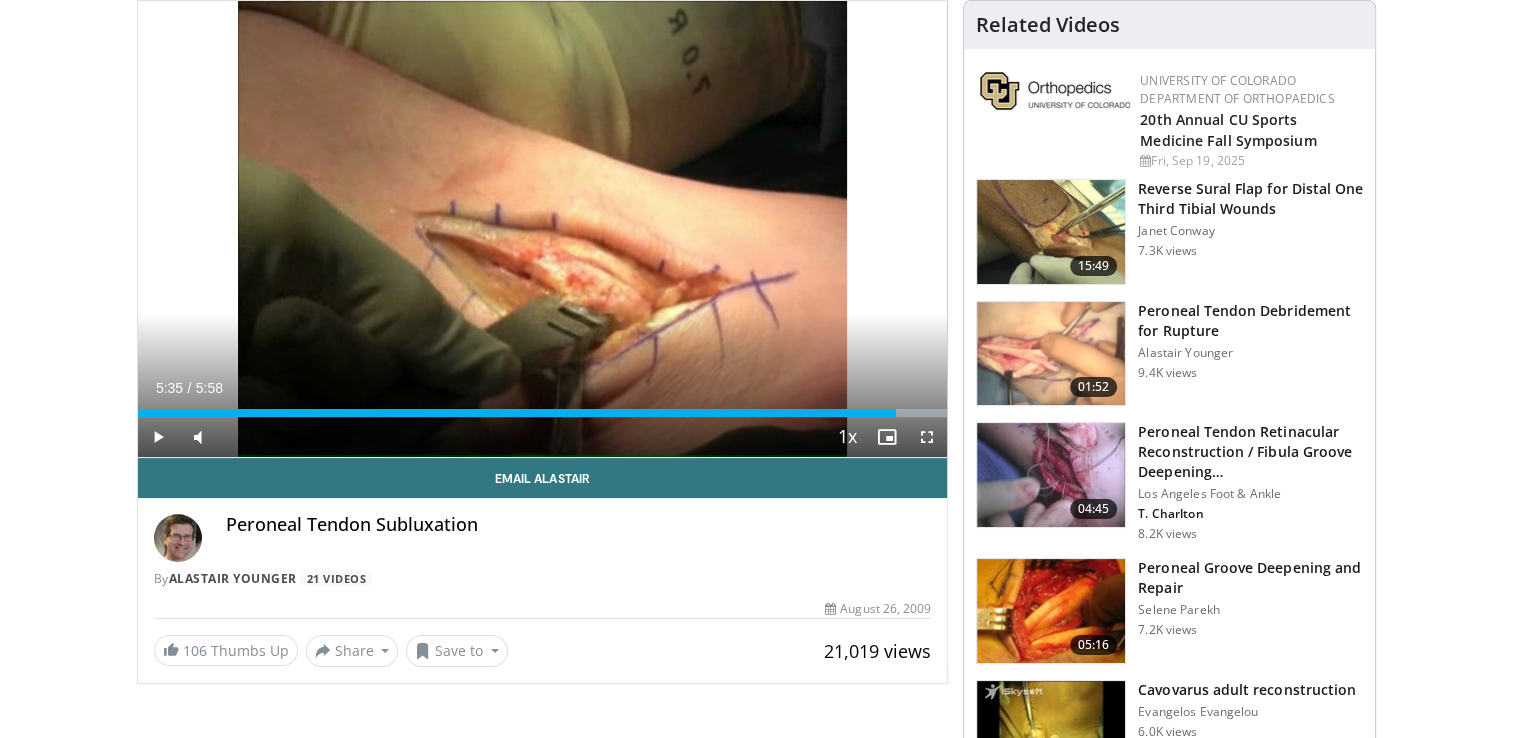 scroll, scrollTop: 200, scrollLeft: 0, axis: vertical 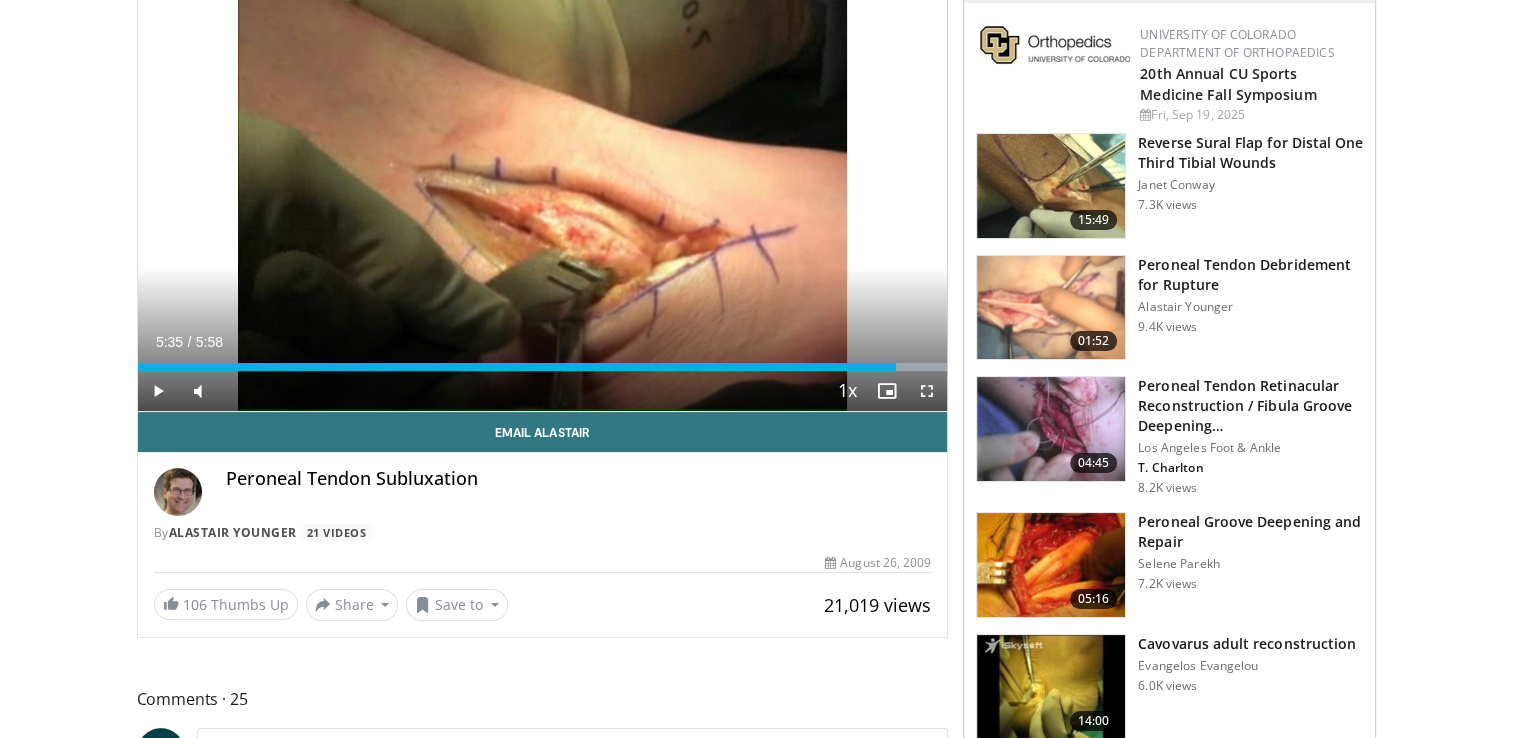 click at bounding box center (1051, 429) 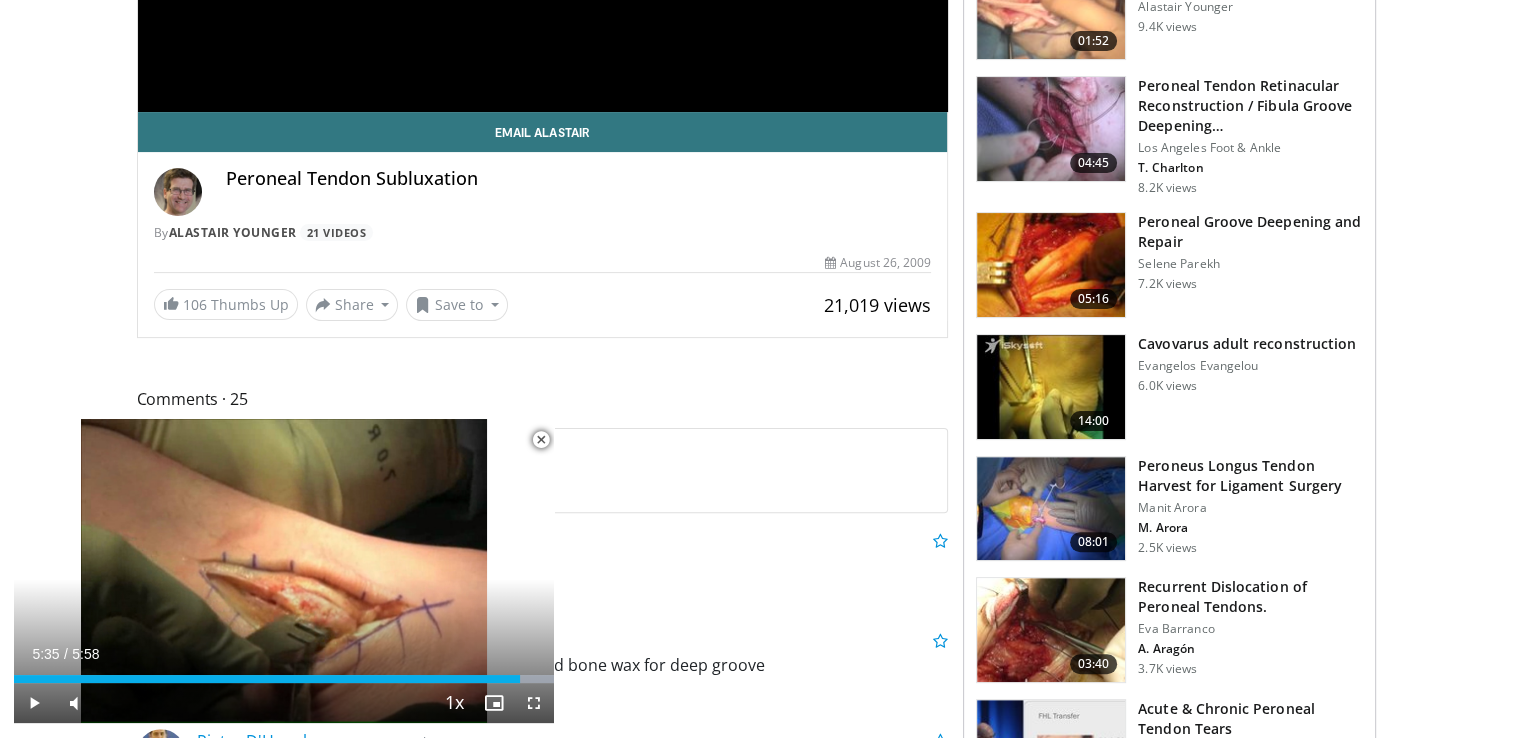 scroll, scrollTop: 600, scrollLeft: 0, axis: vertical 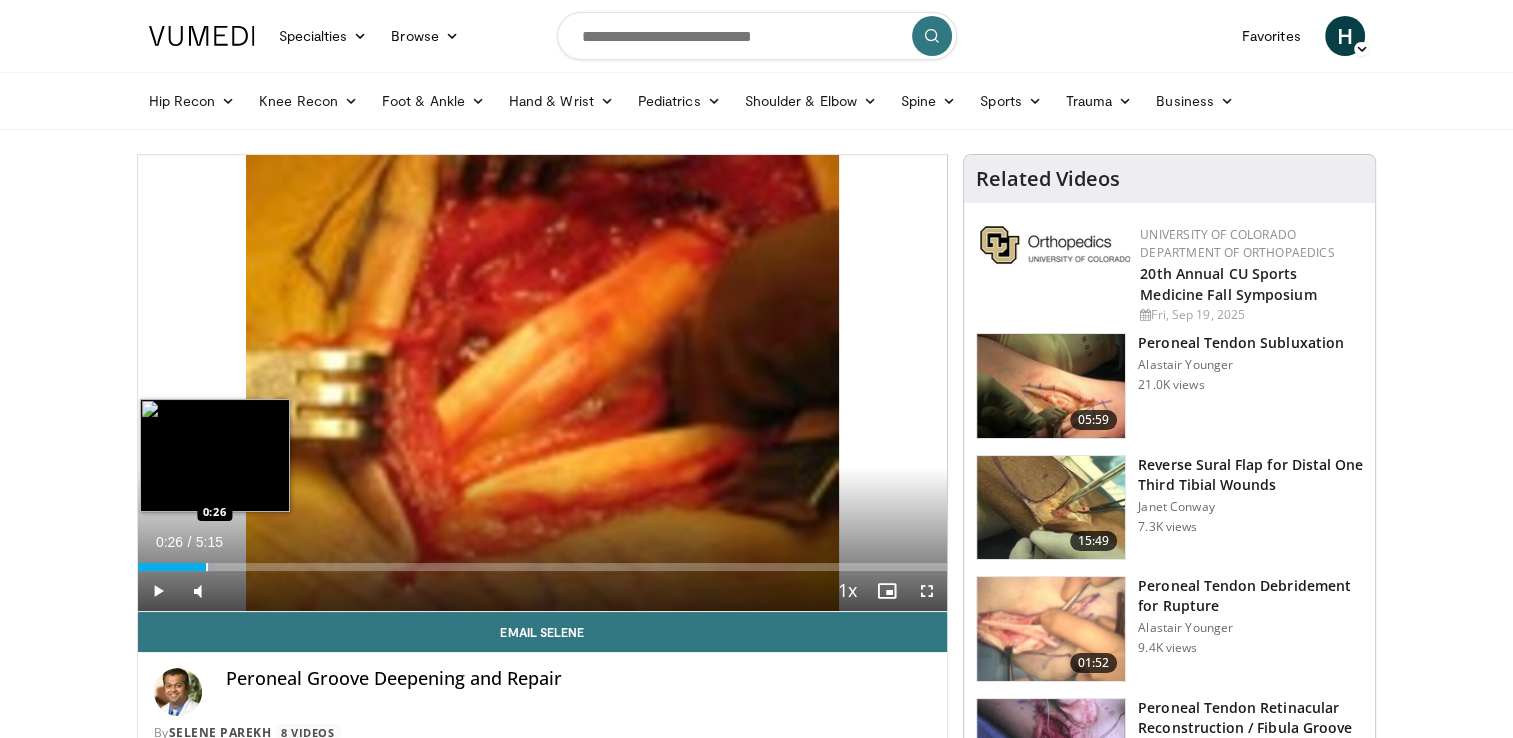 click at bounding box center [207, 567] 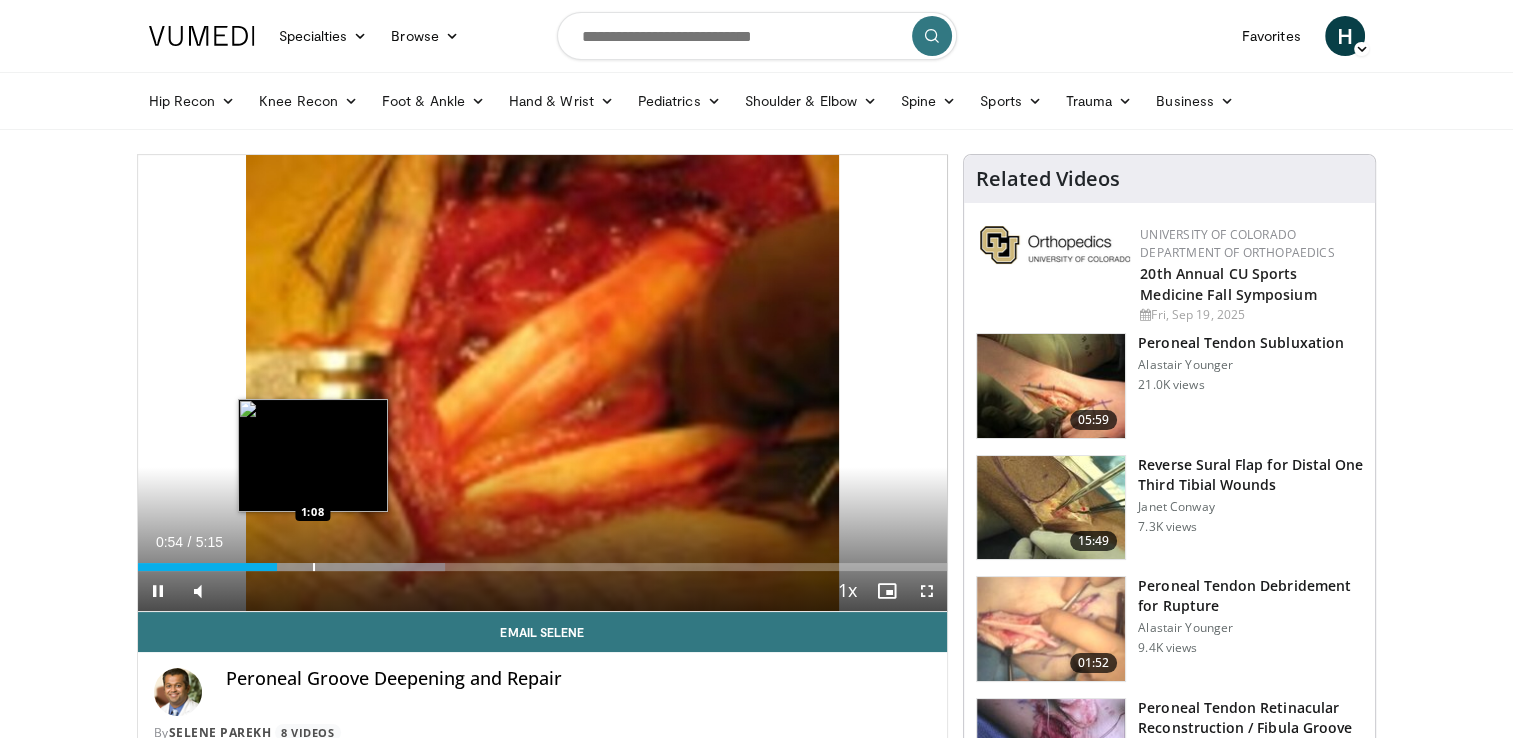 click at bounding box center (314, 567) 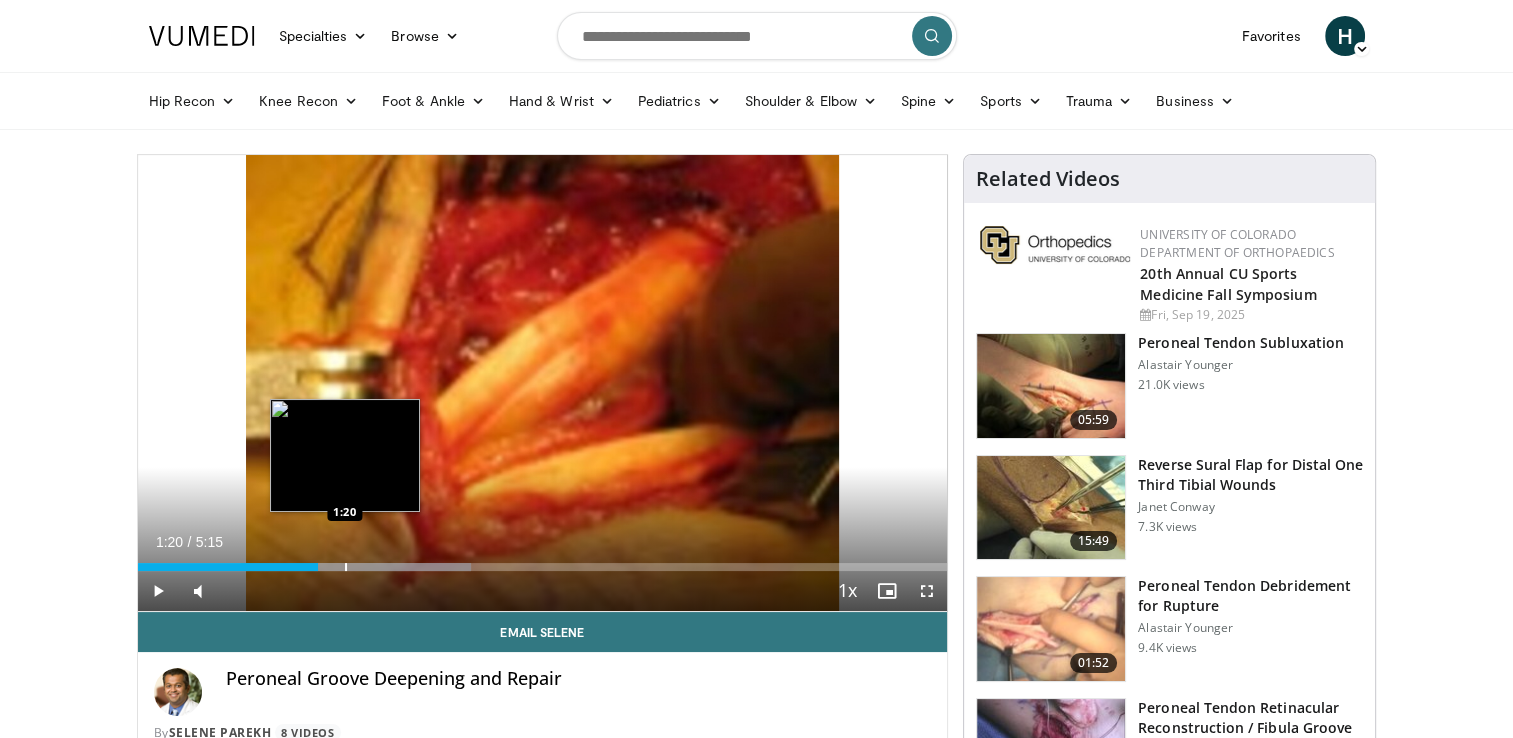 click at bounding box center [346, 567] 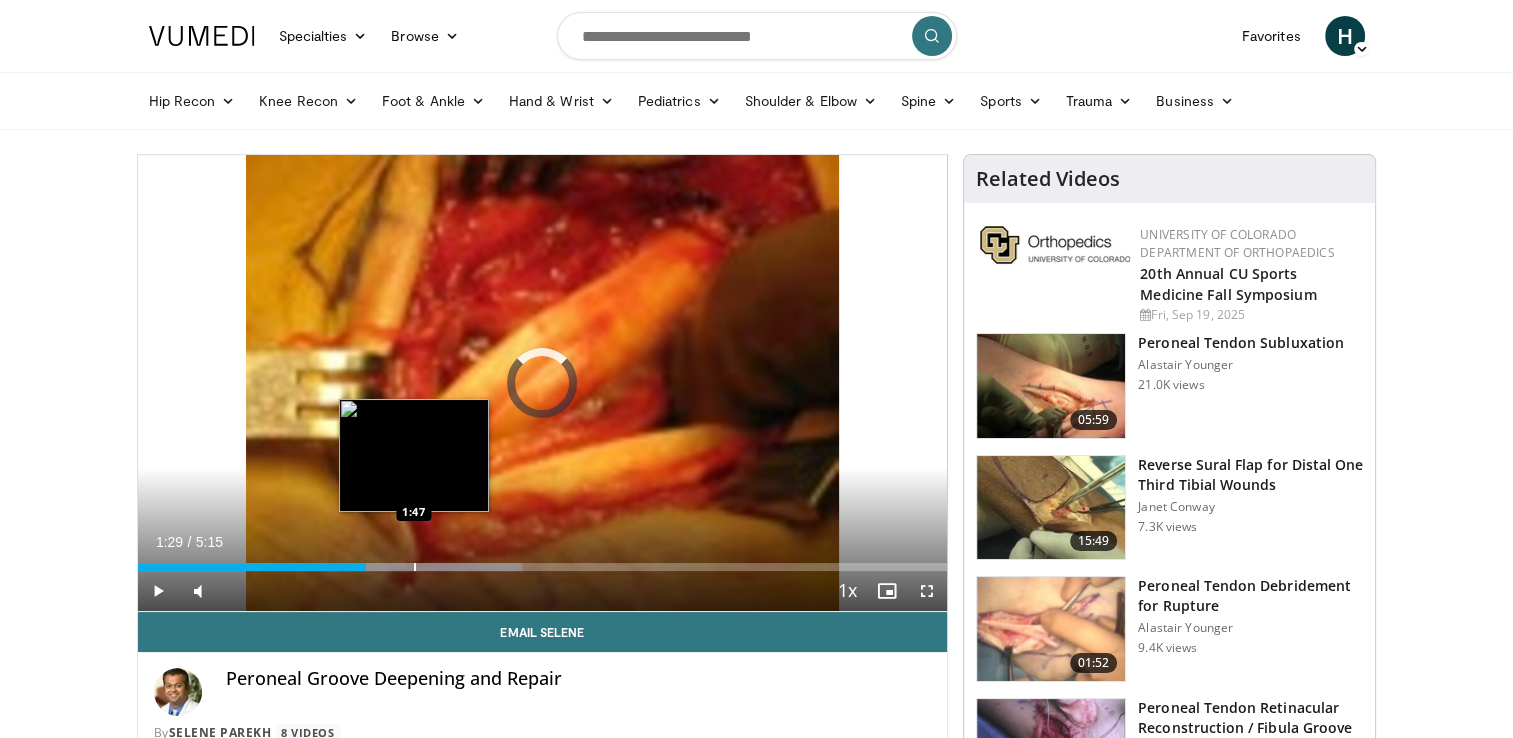 click at bounding box center (415, 567) 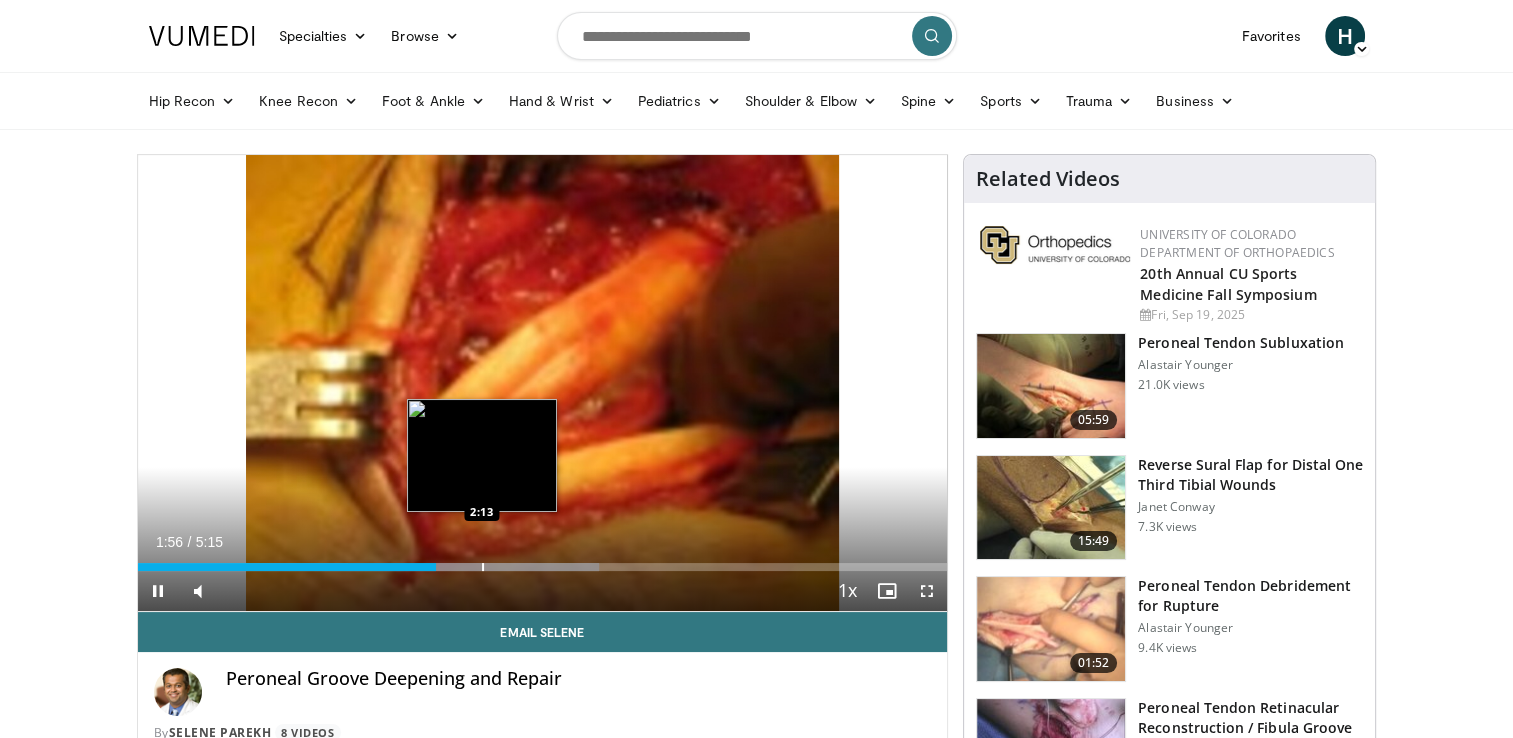 click at bounding box center (483, 567) 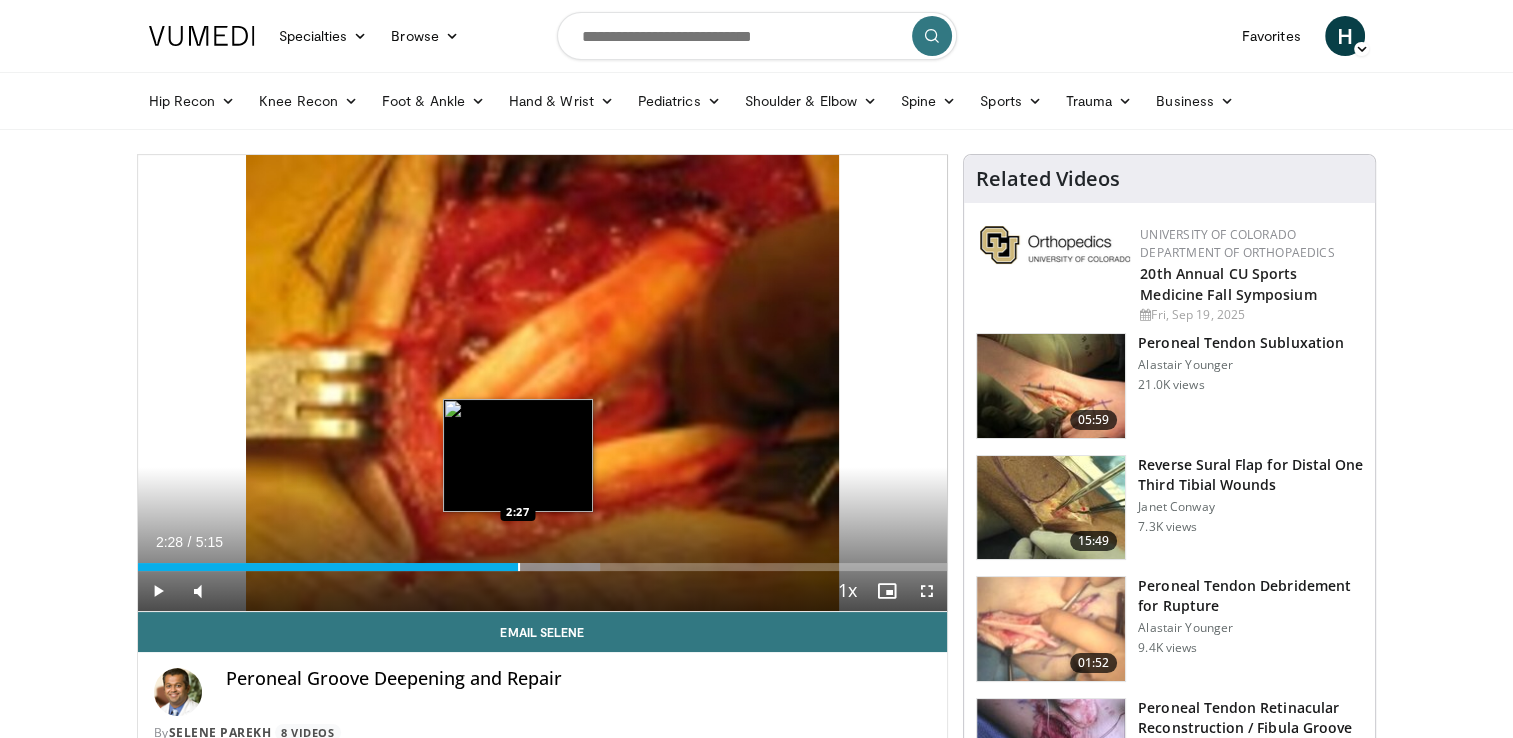 click on "Loaded :  57.11% 2:28 2:27" at bounding box center [543, 567] 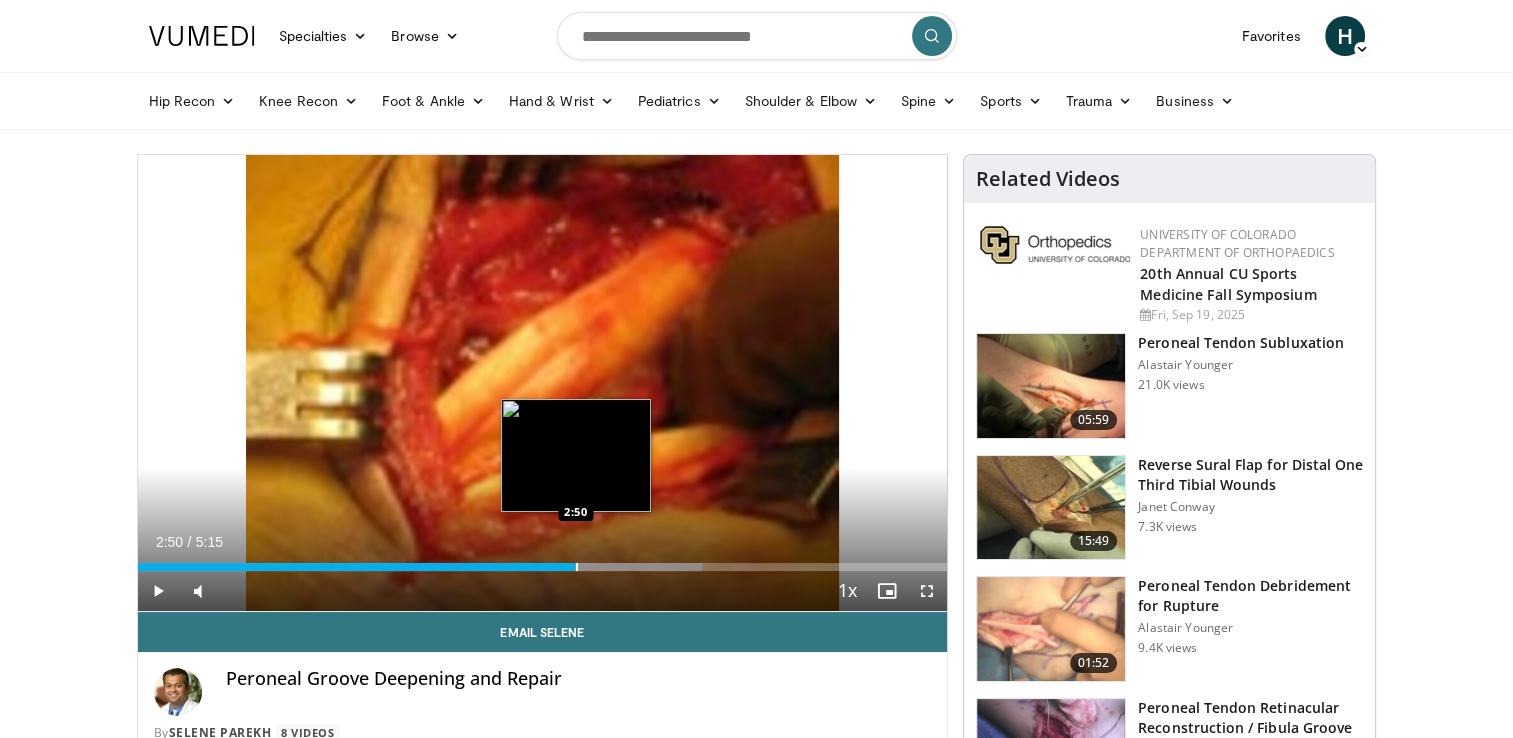 click on "Loaded :  69.68% 2:50 2:50" at bounding box center [543, 567] 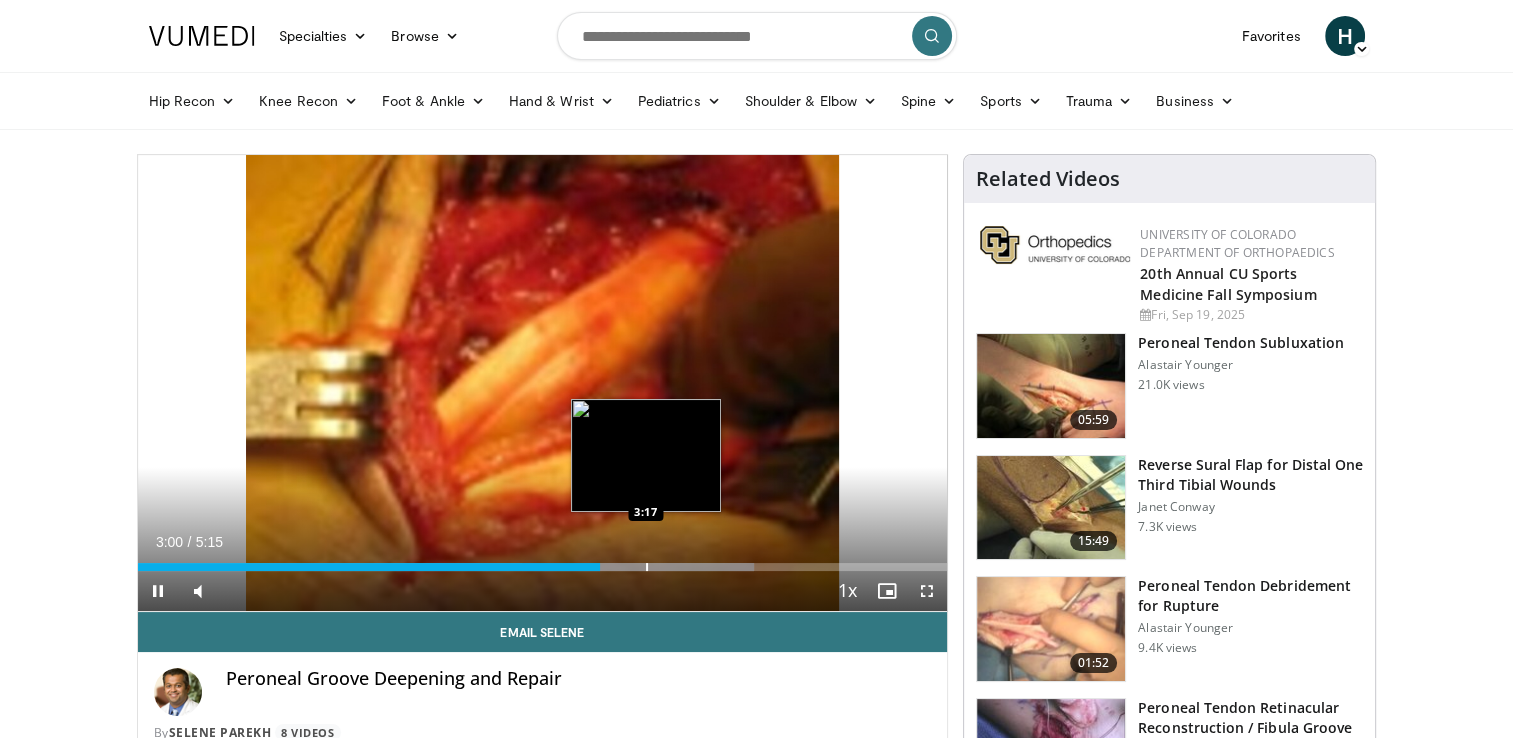 click at bounding box center (647, 567) 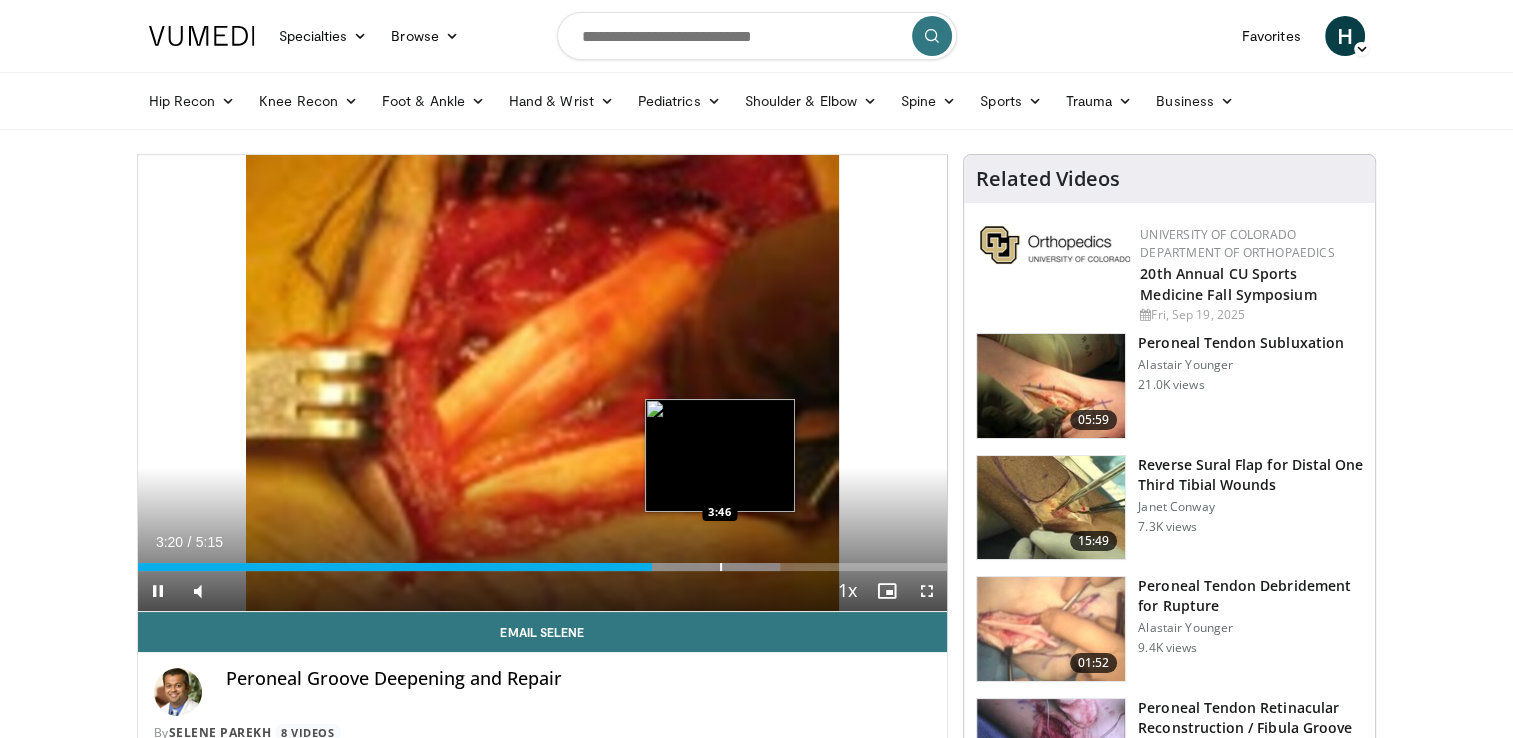 click at bounding box center [677, 567] 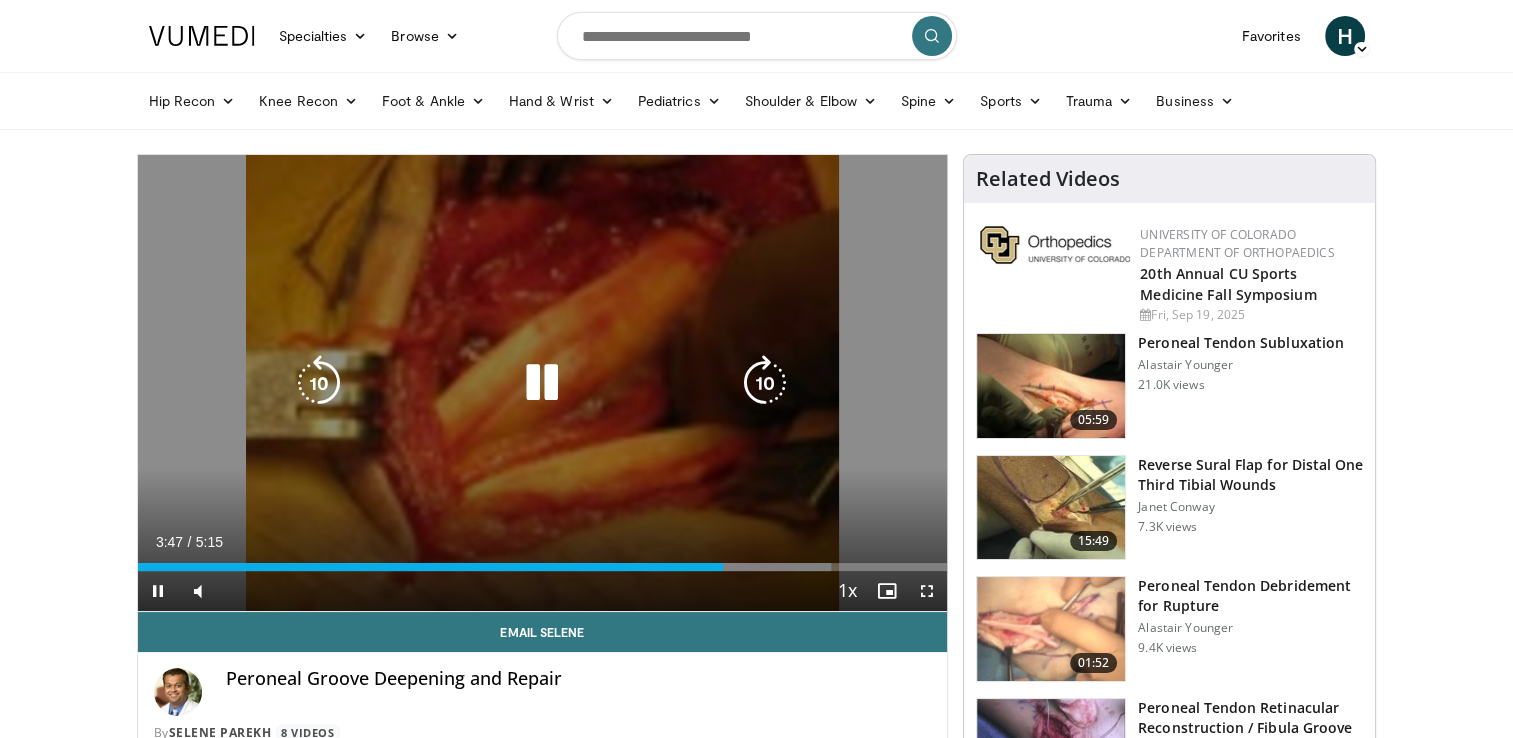 click on "10 seconds
Tap to unmute" at bounding box center (543, 383) 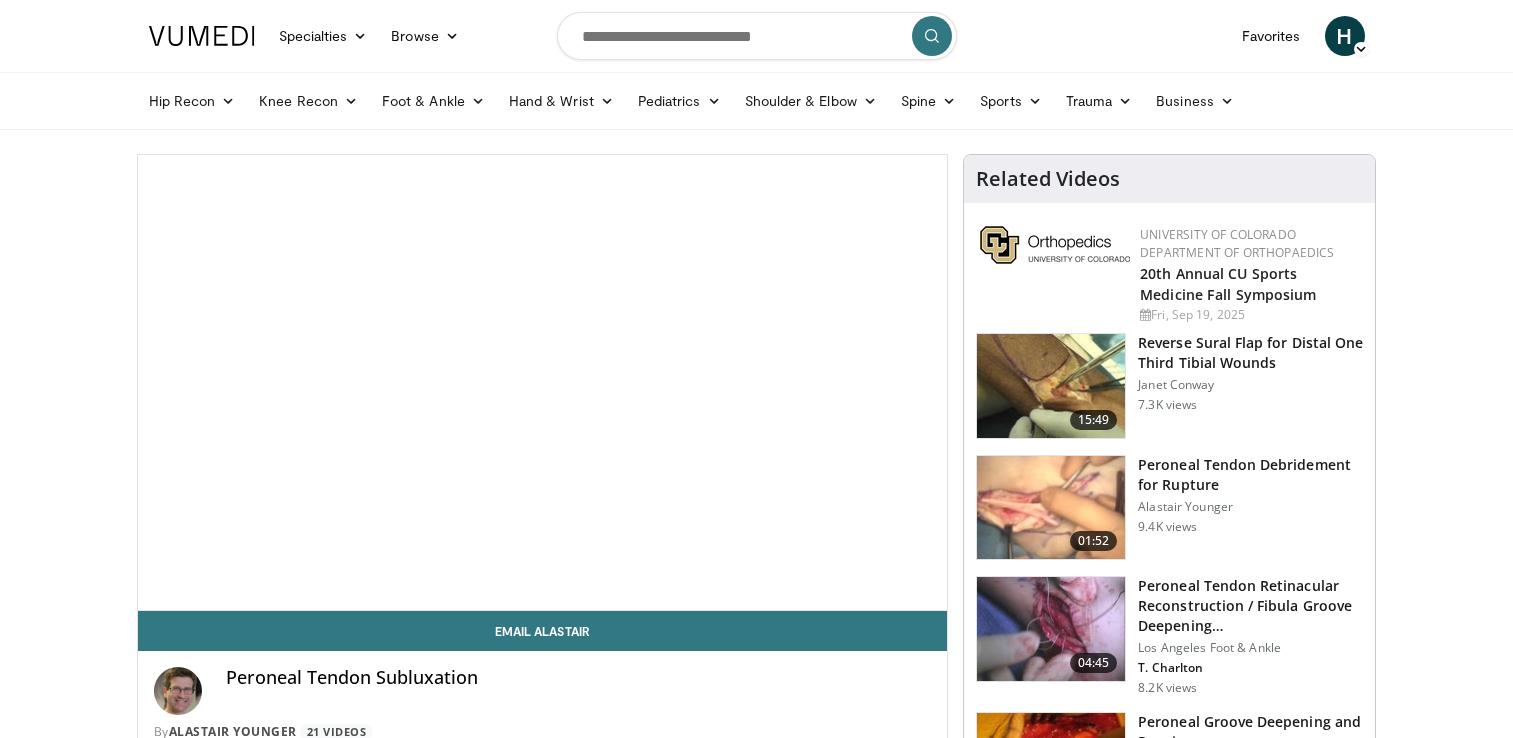 scroll, scrollTop: 0, scrollLeft: 0, axis: both 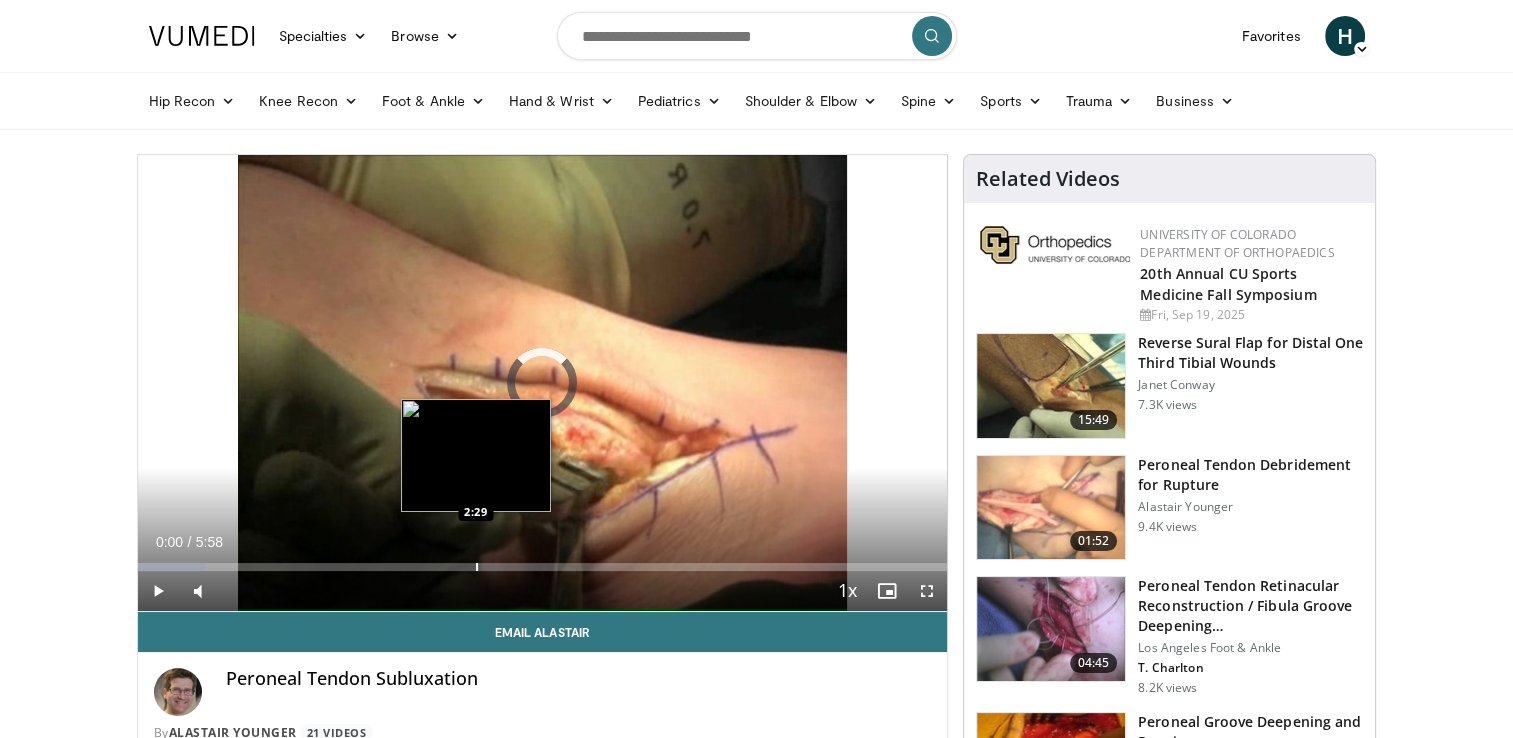 click at bounding box center (477, 567) 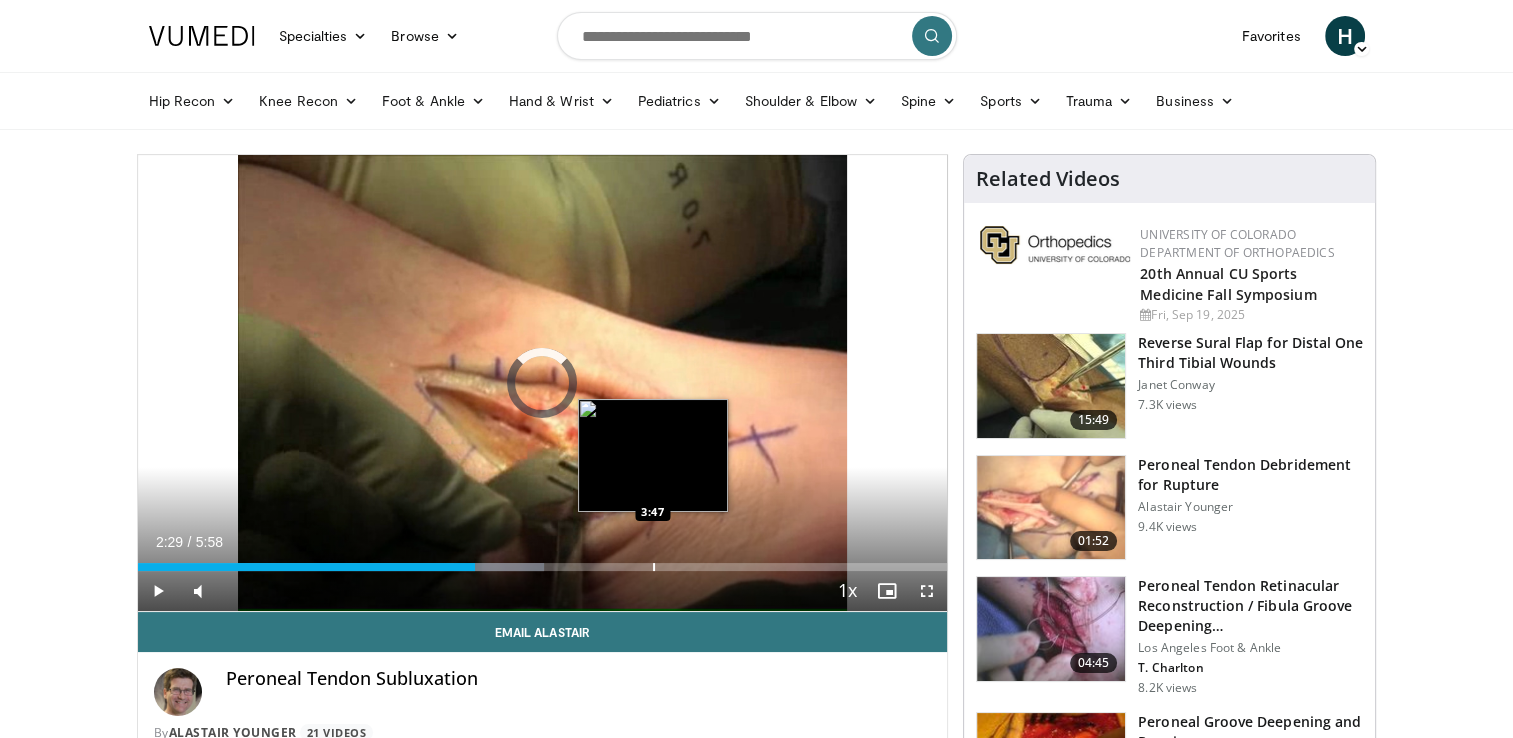 click on "Loaded :  50.25% 2:29 3:47" at bounding box center (543, 567) 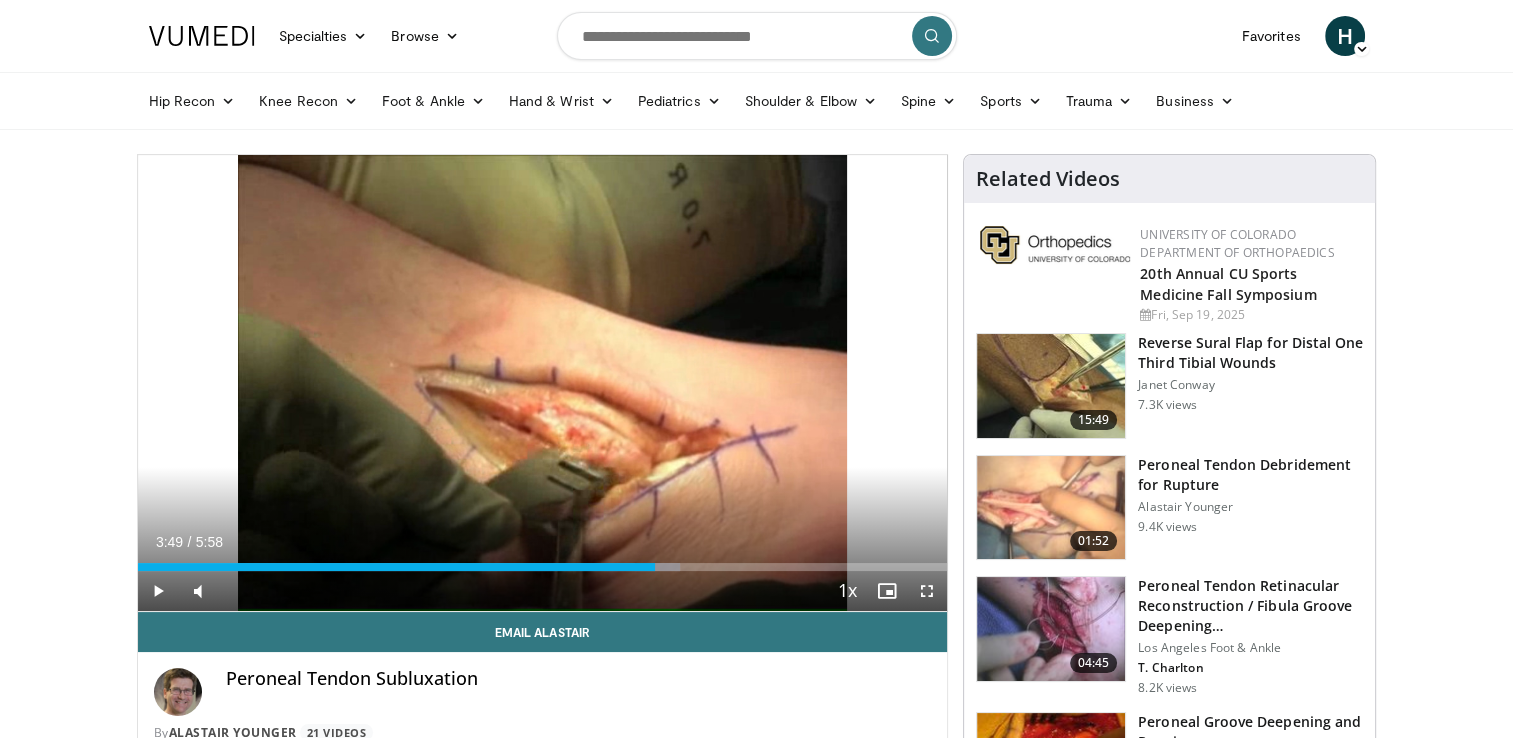 click on "Current Time  3:49 / Duration  5:58 Play Skip Backward Skip Forward Mute Loaded :  67.00% 3:49 4:40 Stream Type  LIVE Seek to live, currently behind live LIVE   1x Playback Rate 0.5x 0.75x 1x , selected 1.25x 1.5x 1.75x 2x Chapters Chapters Descriptions descriptions off , selected Captions captions settings , opens captions settings dialog captions off , selected Audio Track en (Main) , selected Fullscreen Enable picture-in-picture mode" at bounding box center (543, 591) 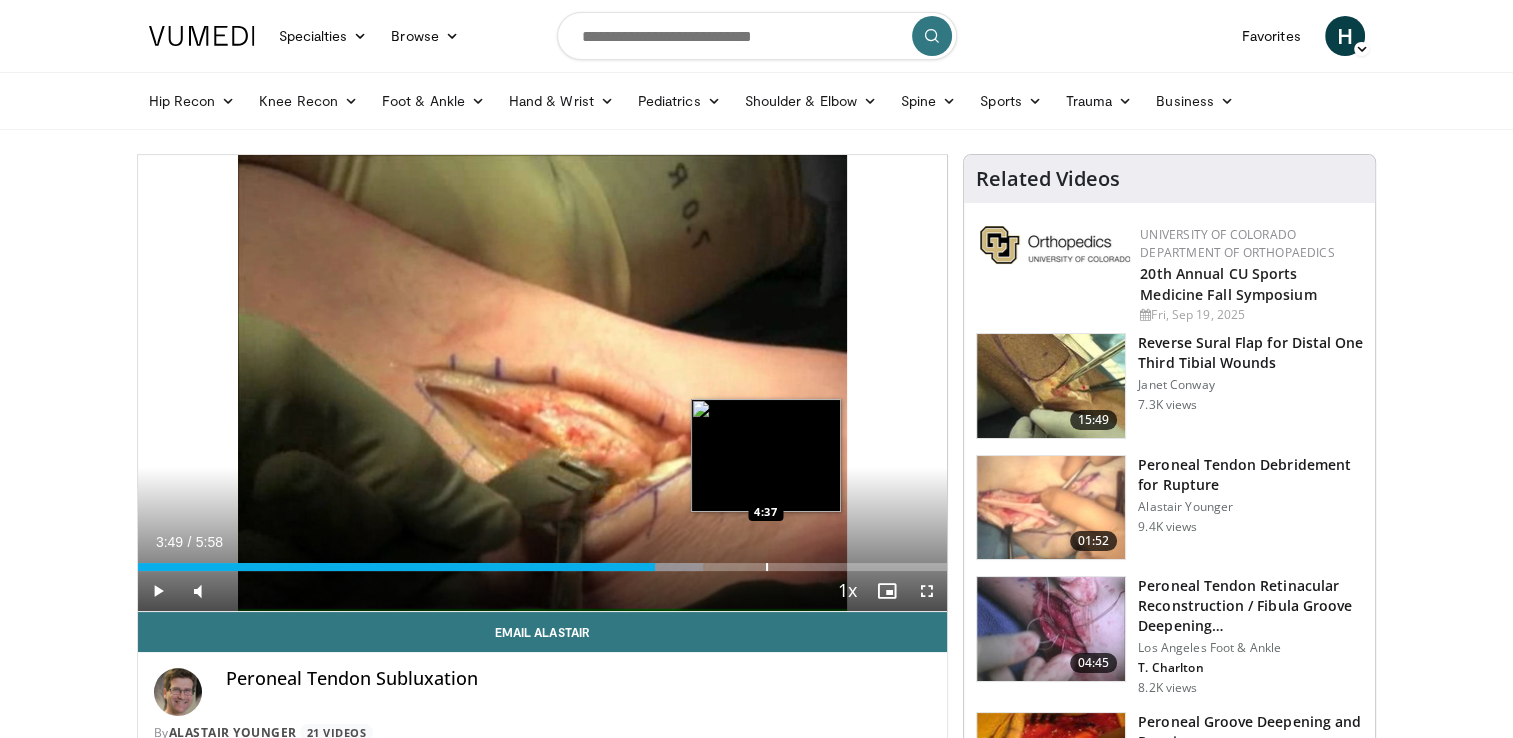 click at bounding box center [767, 567] 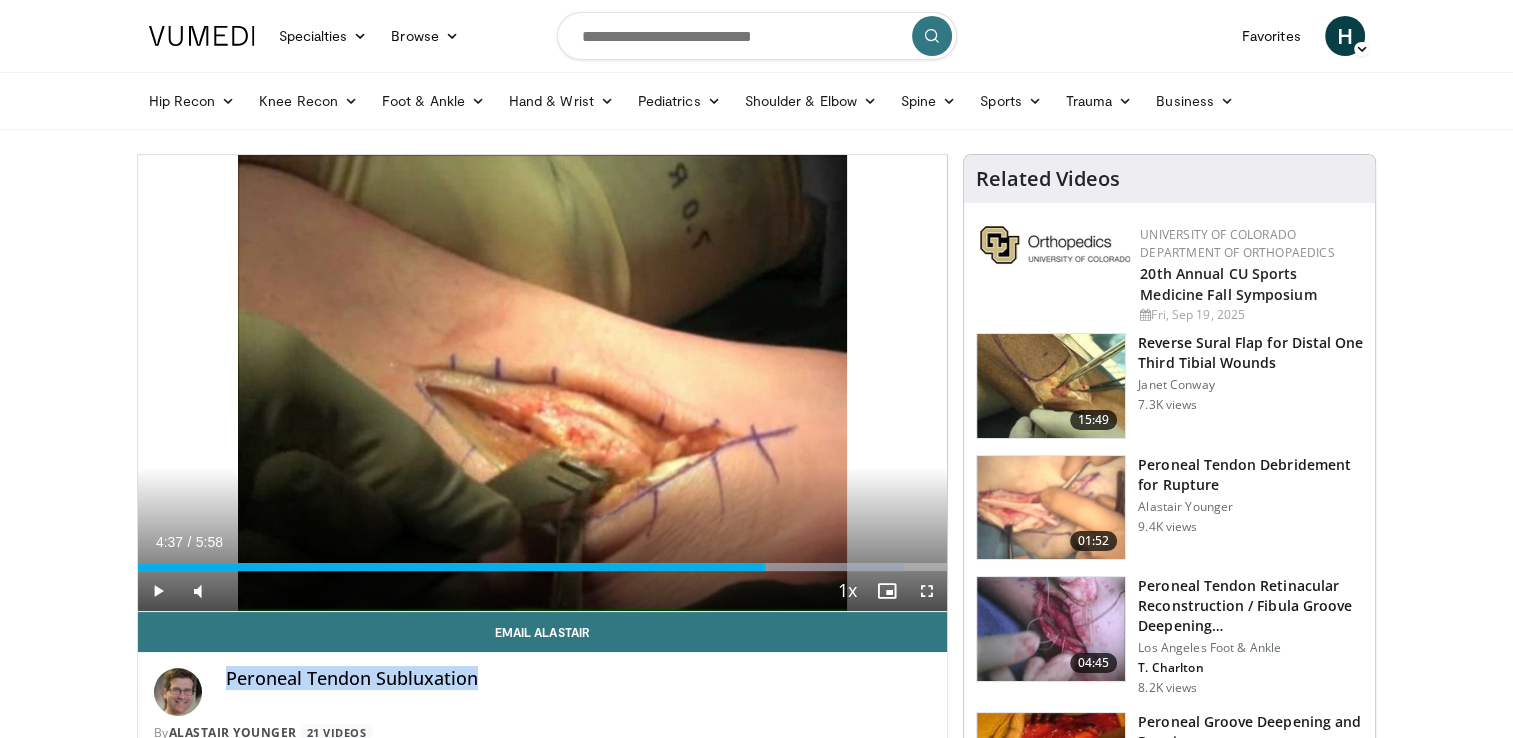 drag, startPoint x: 225, startPoint y: 677, endPoint x: 478, endPoint y: 666, distance: 253.23901 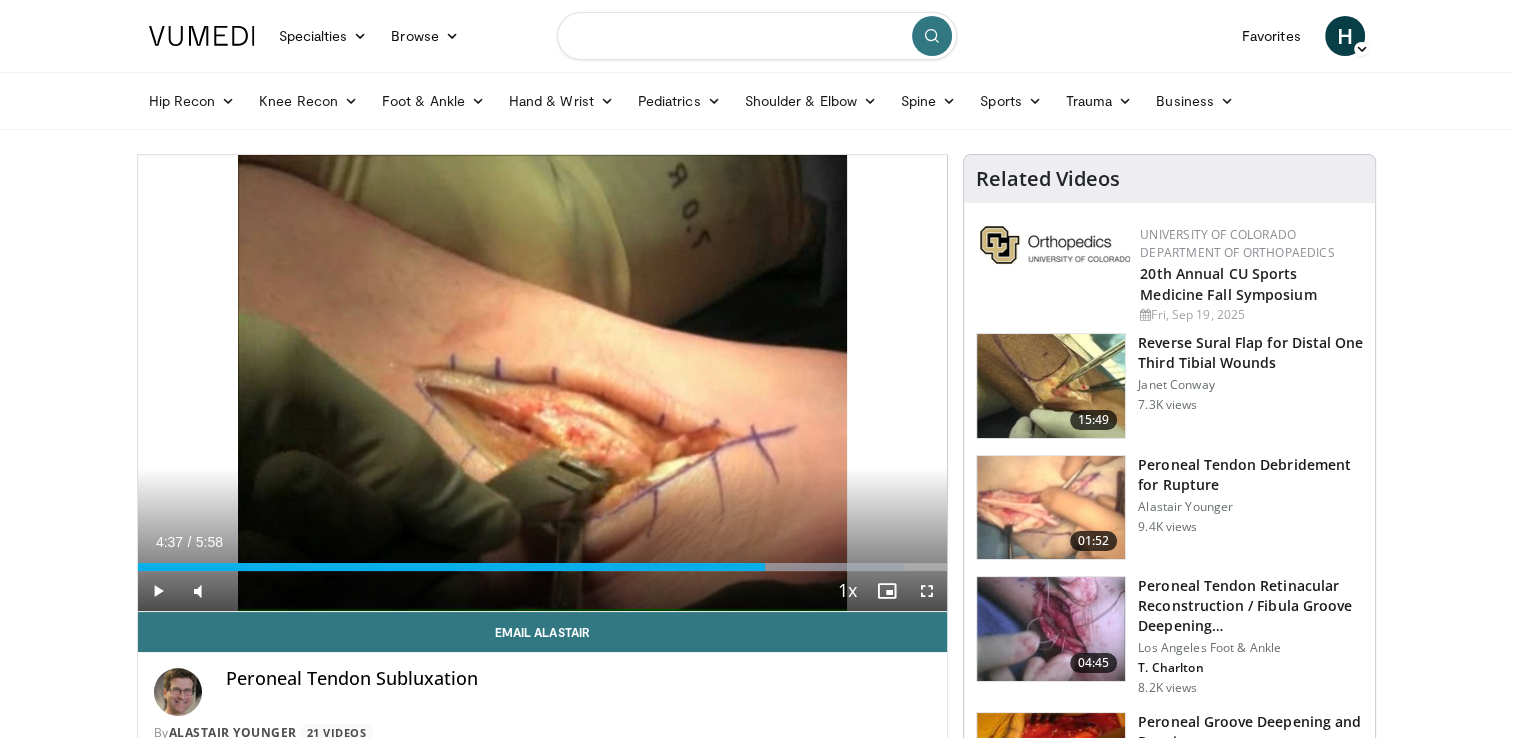 click at bounding box center [757, 36] 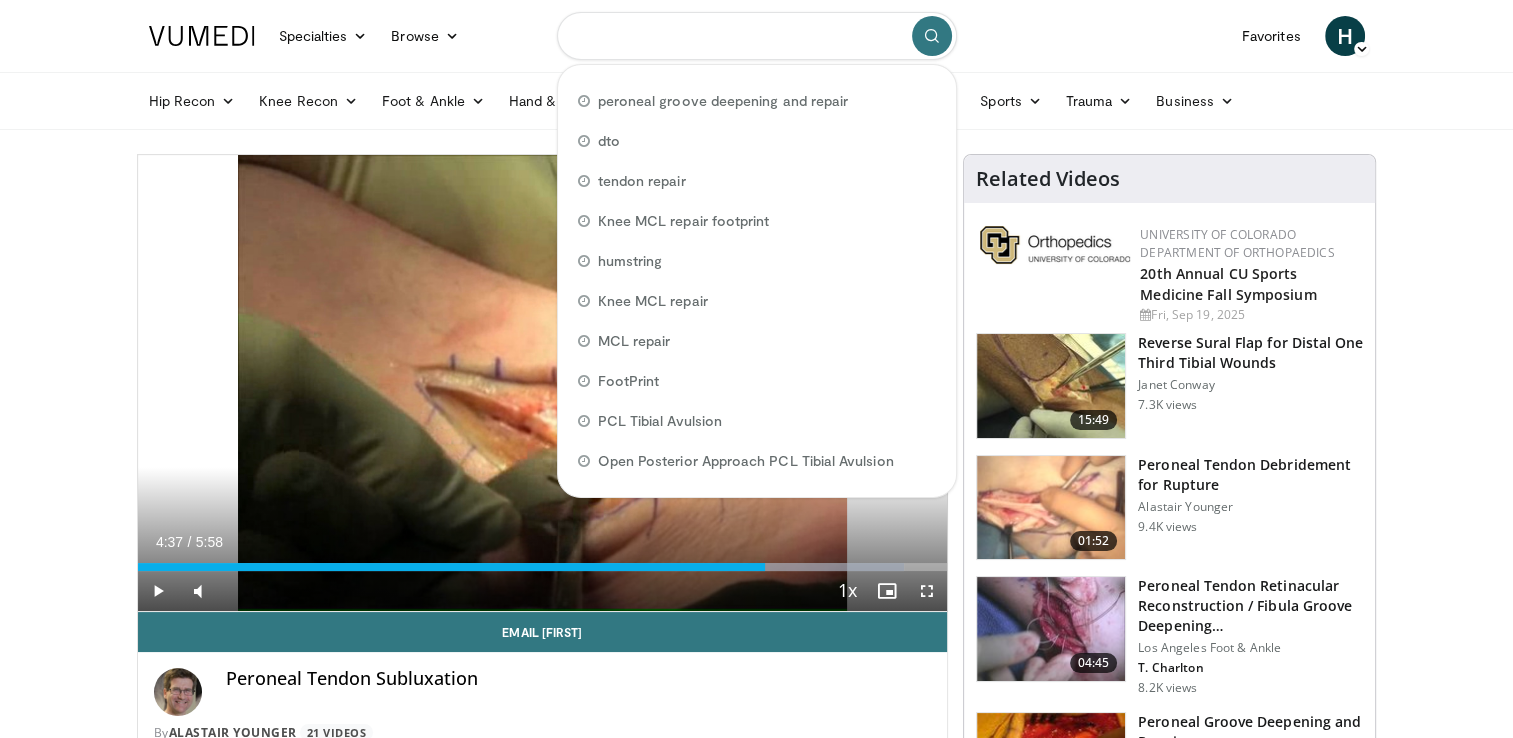 paste on "**********" 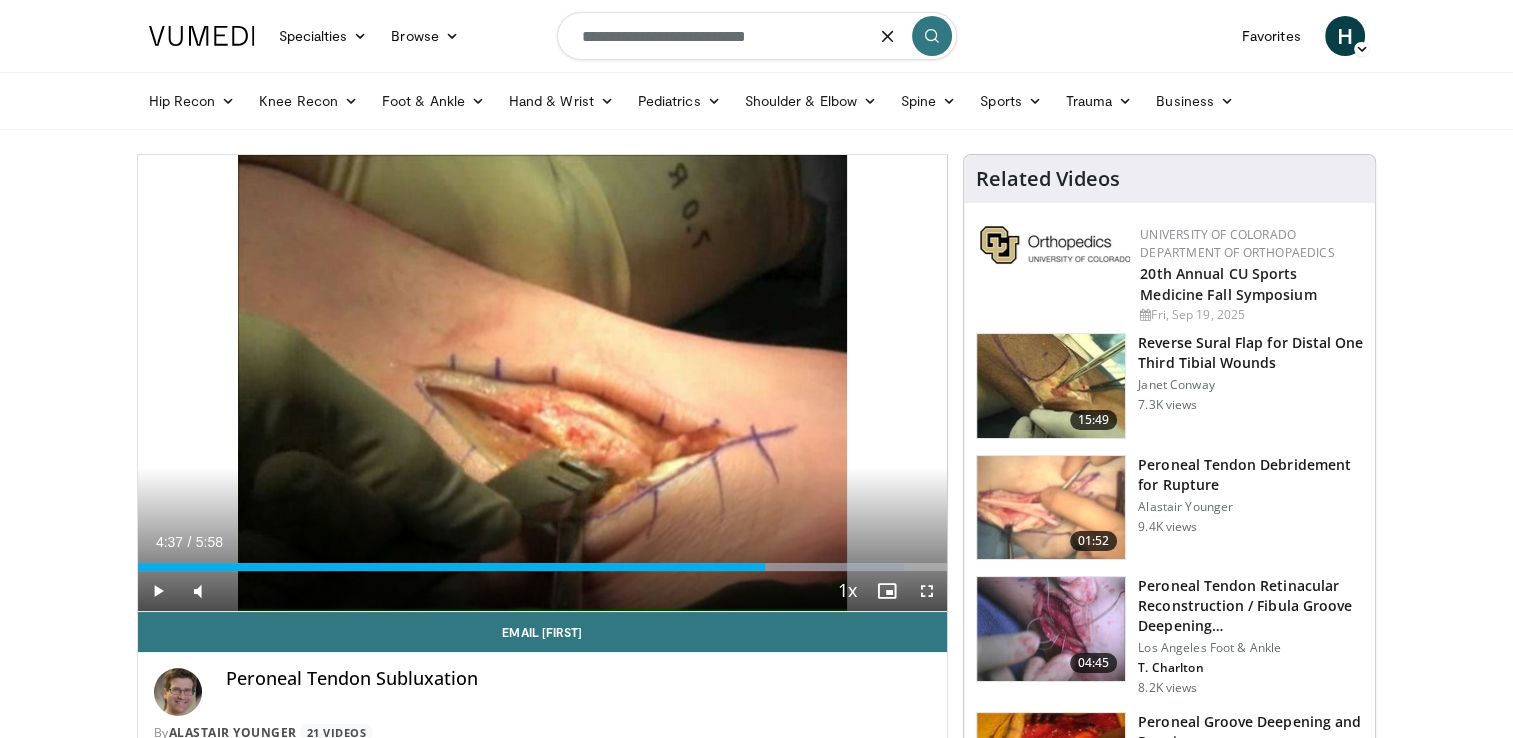 type on "**********" 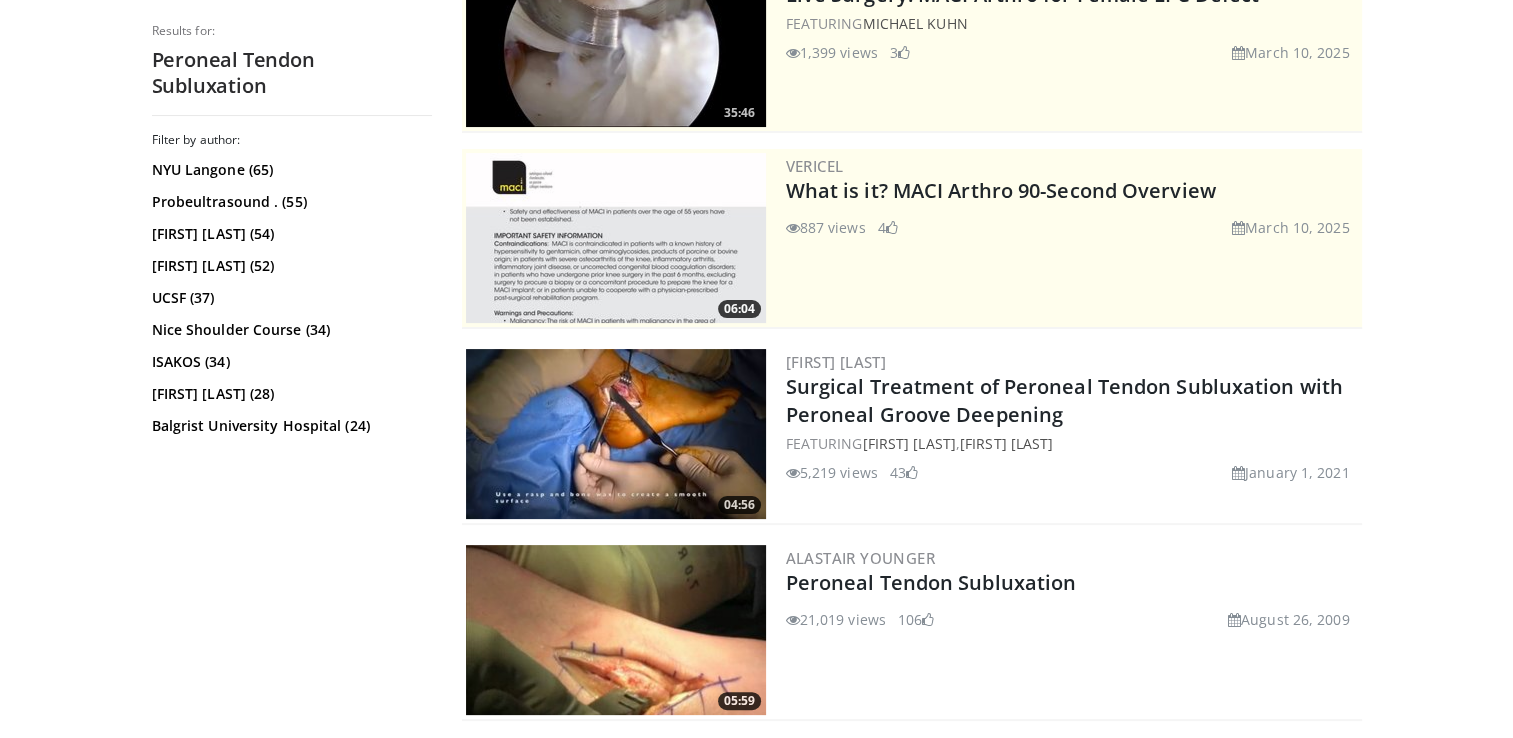 scroll, scrollTop: 300, scrollLeft: 0, axis: vertical 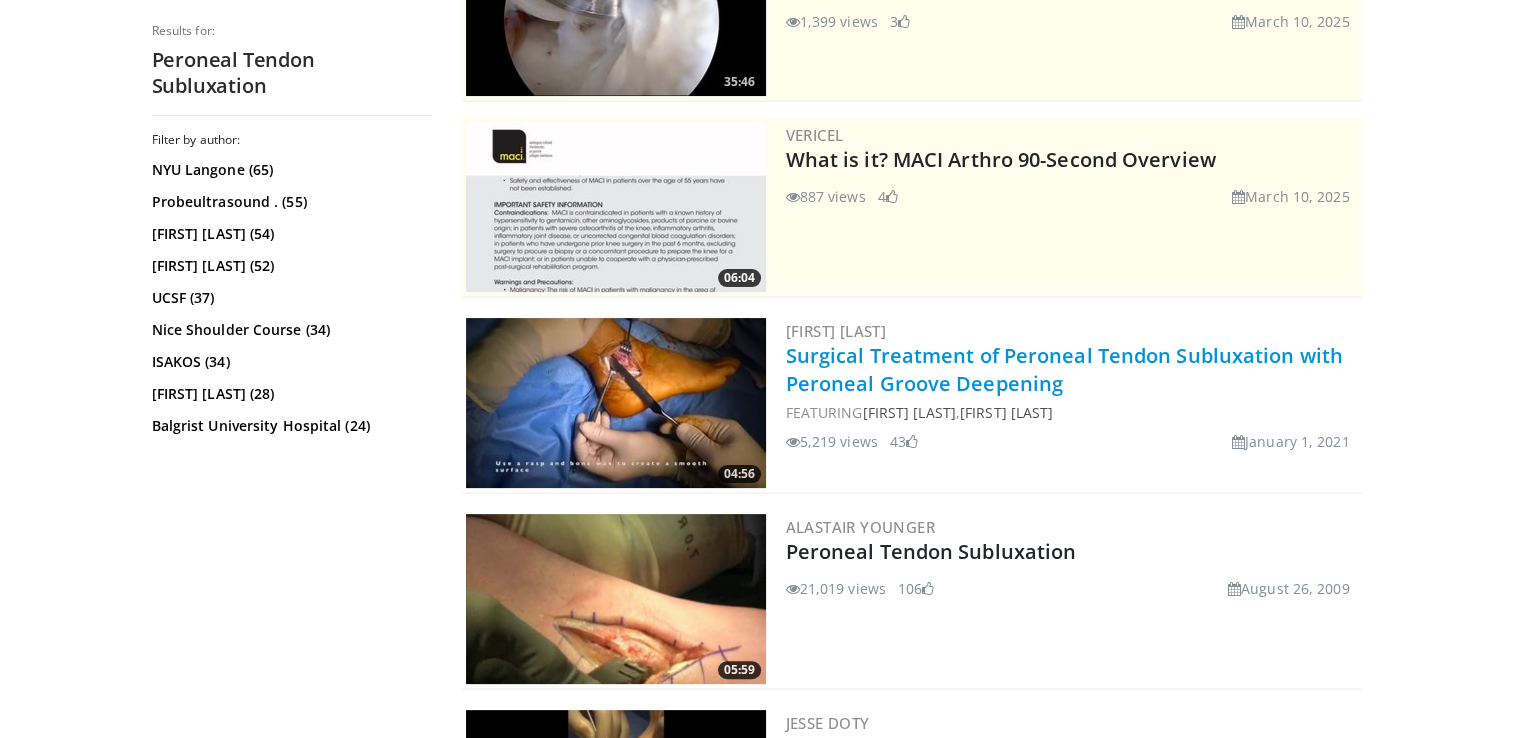 click on "Surgical Treatment of Peroneal Tendon Subluxation with Peroneal Groove Deepening" at bounding box center (1064, 369) 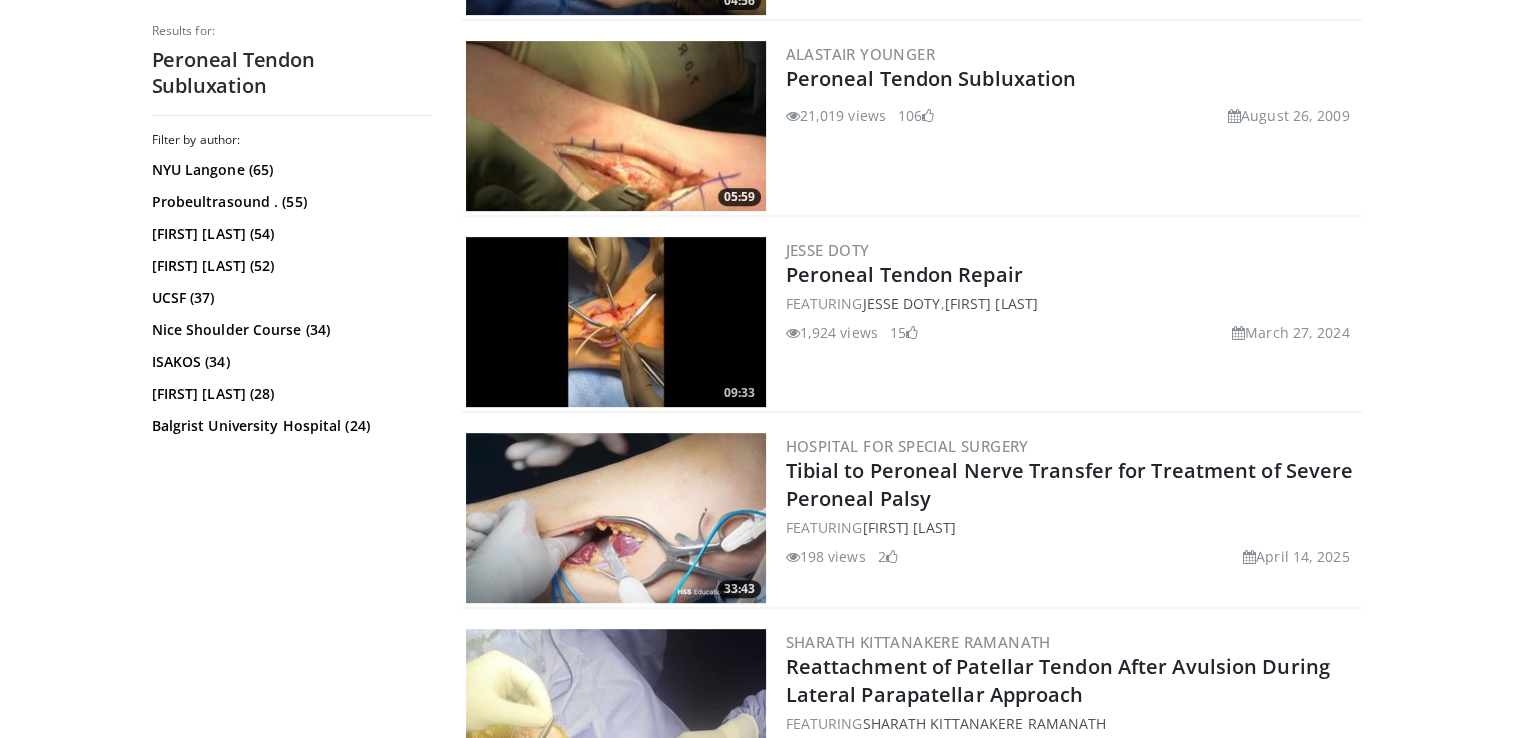 scroll, scrollTop: 900, scrollLeft: 0, axis: vertical 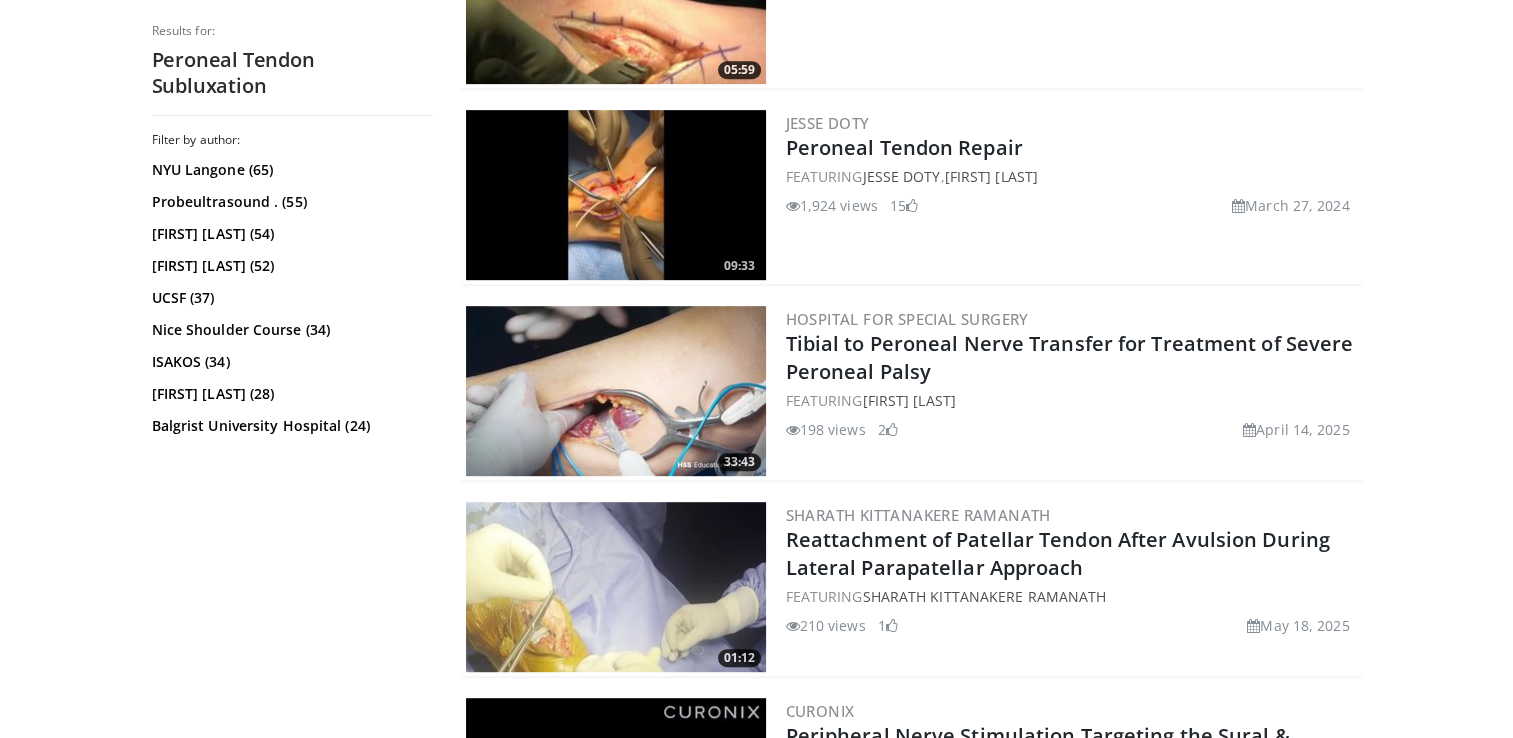 click at bounding box center (616, 195) 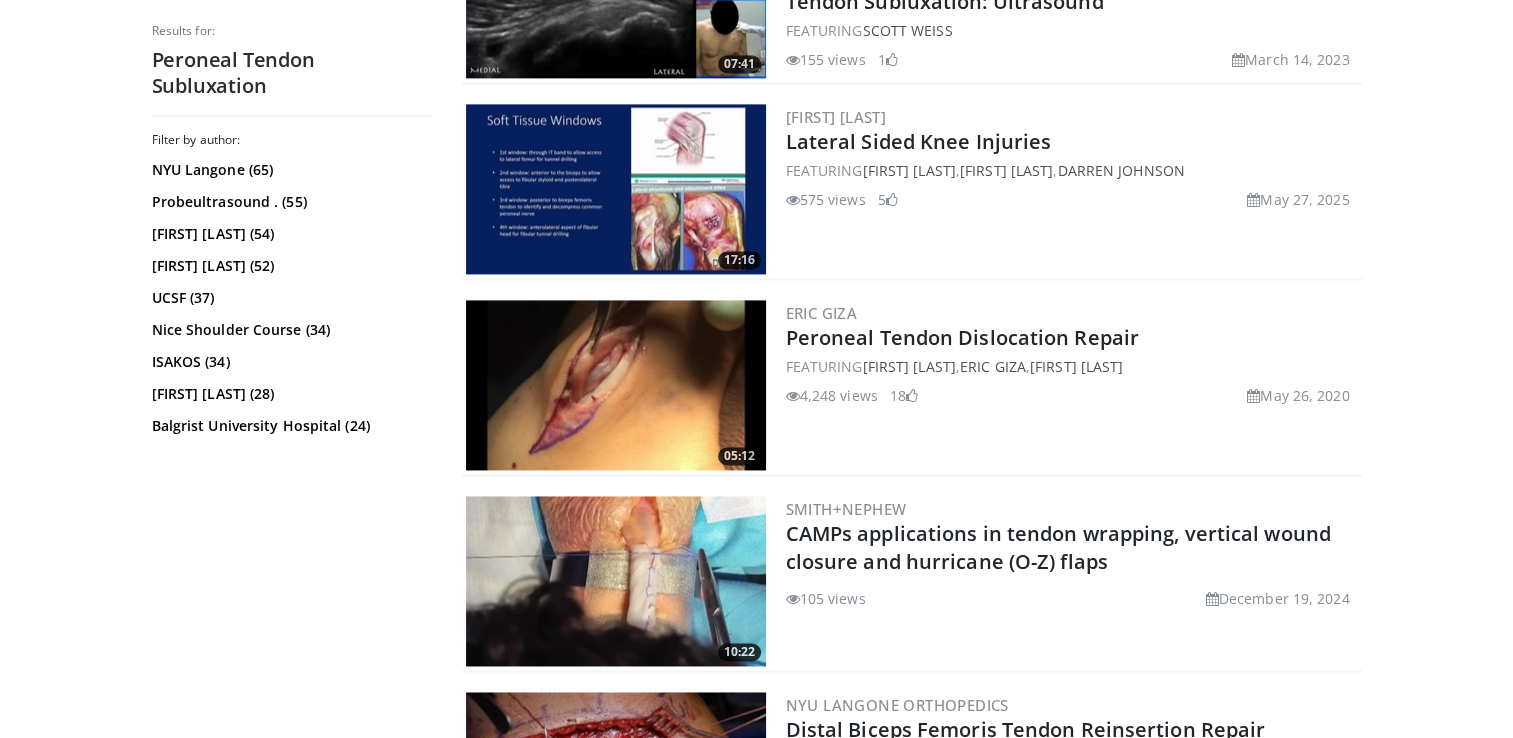 scroll, scrollTop: 2900, scrollLeft: 0, axis: vertical 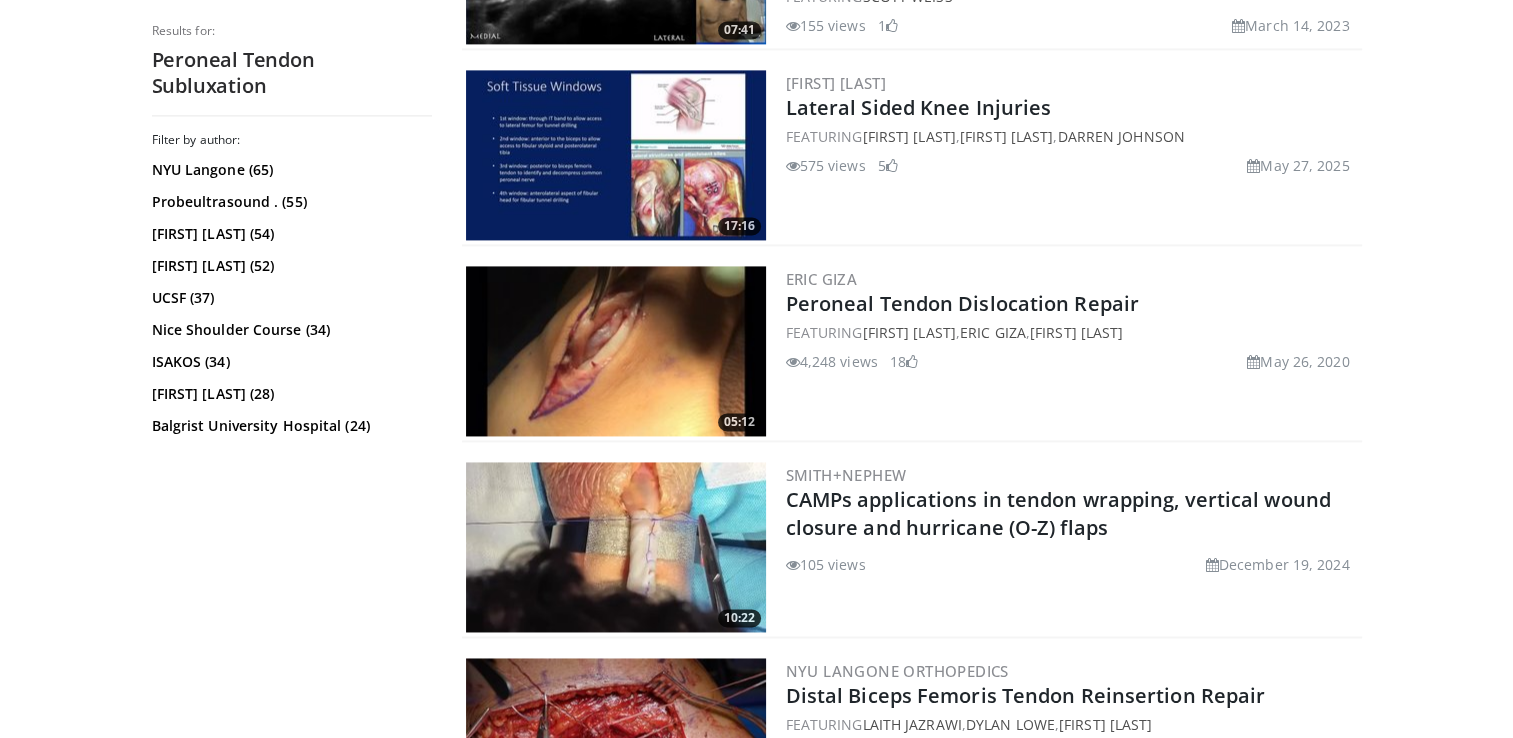 click at bounding box center (616, 351) 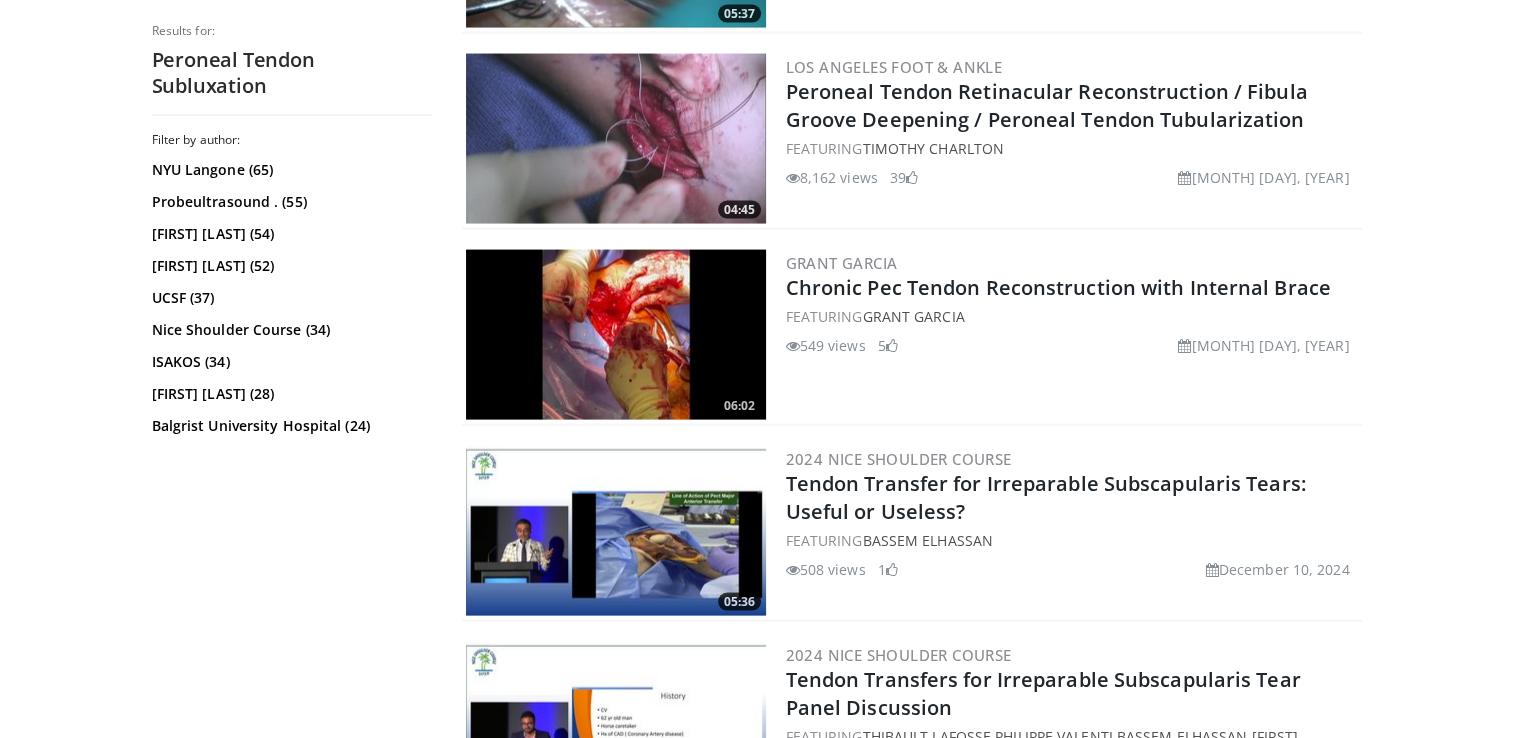 scroll, scrollTop: 4000, scrollLeft: 0, axis: vertical 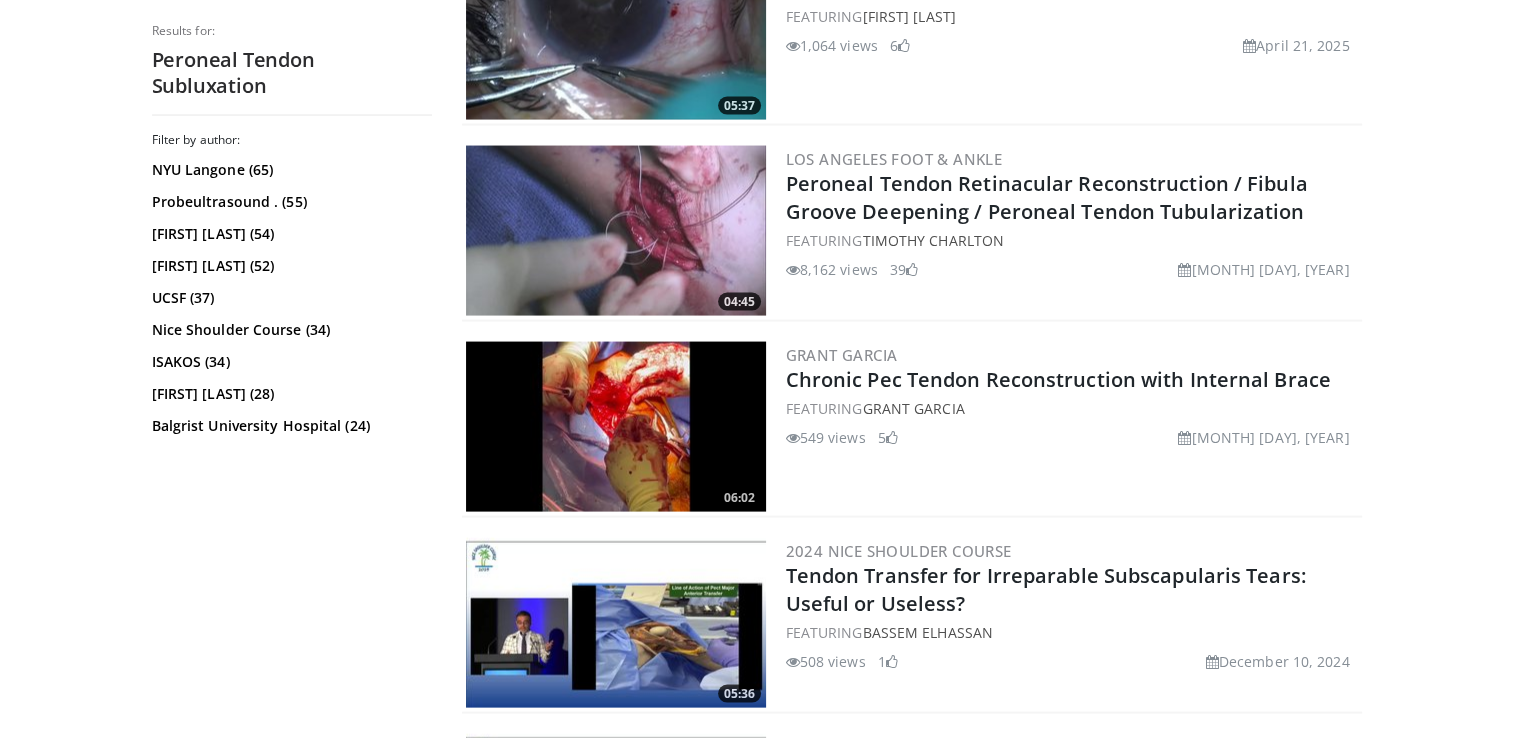 click at bounding box center [616, 231] 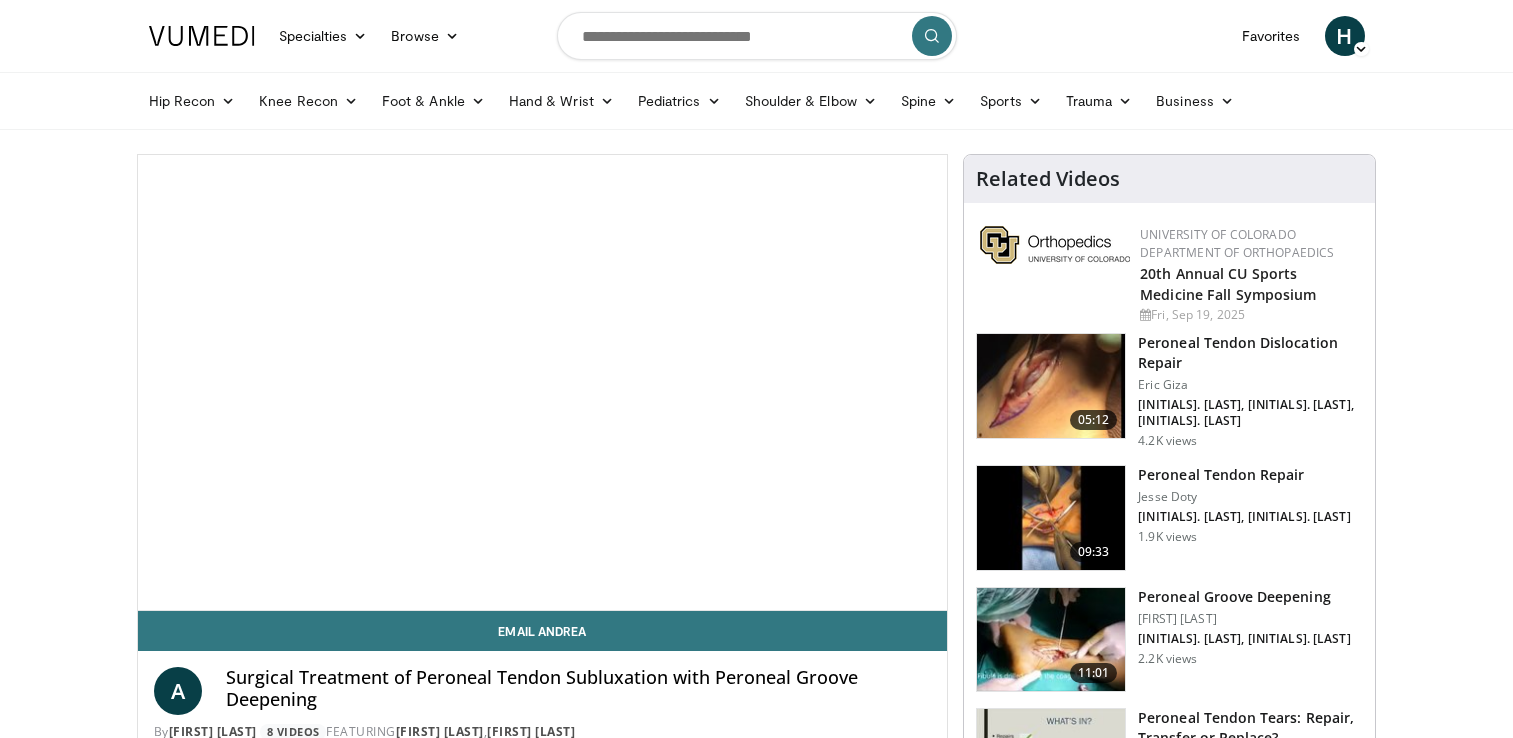 scroll, scrollTop: 0, scrollLeft: 0, axis: both 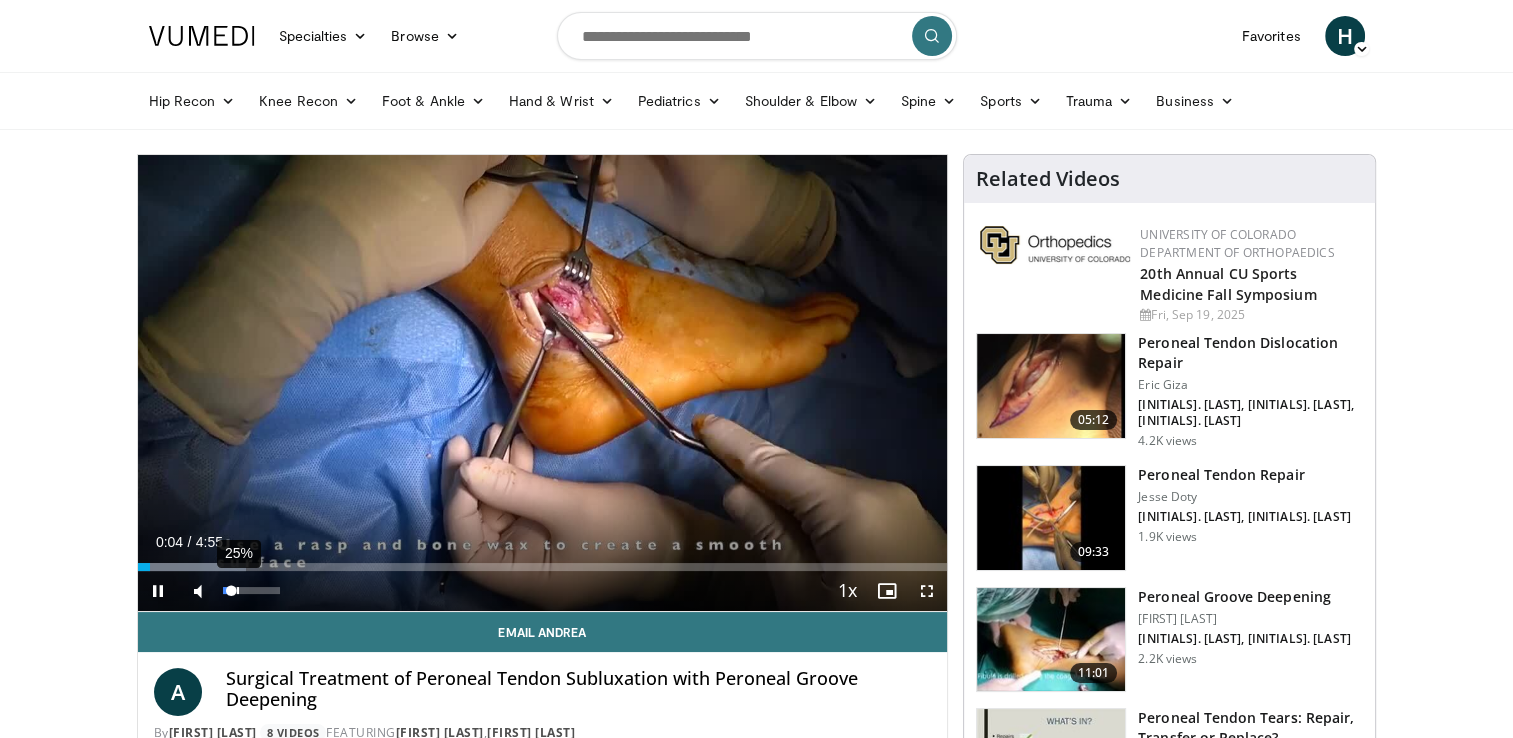 click at bounding box center [227, 590] 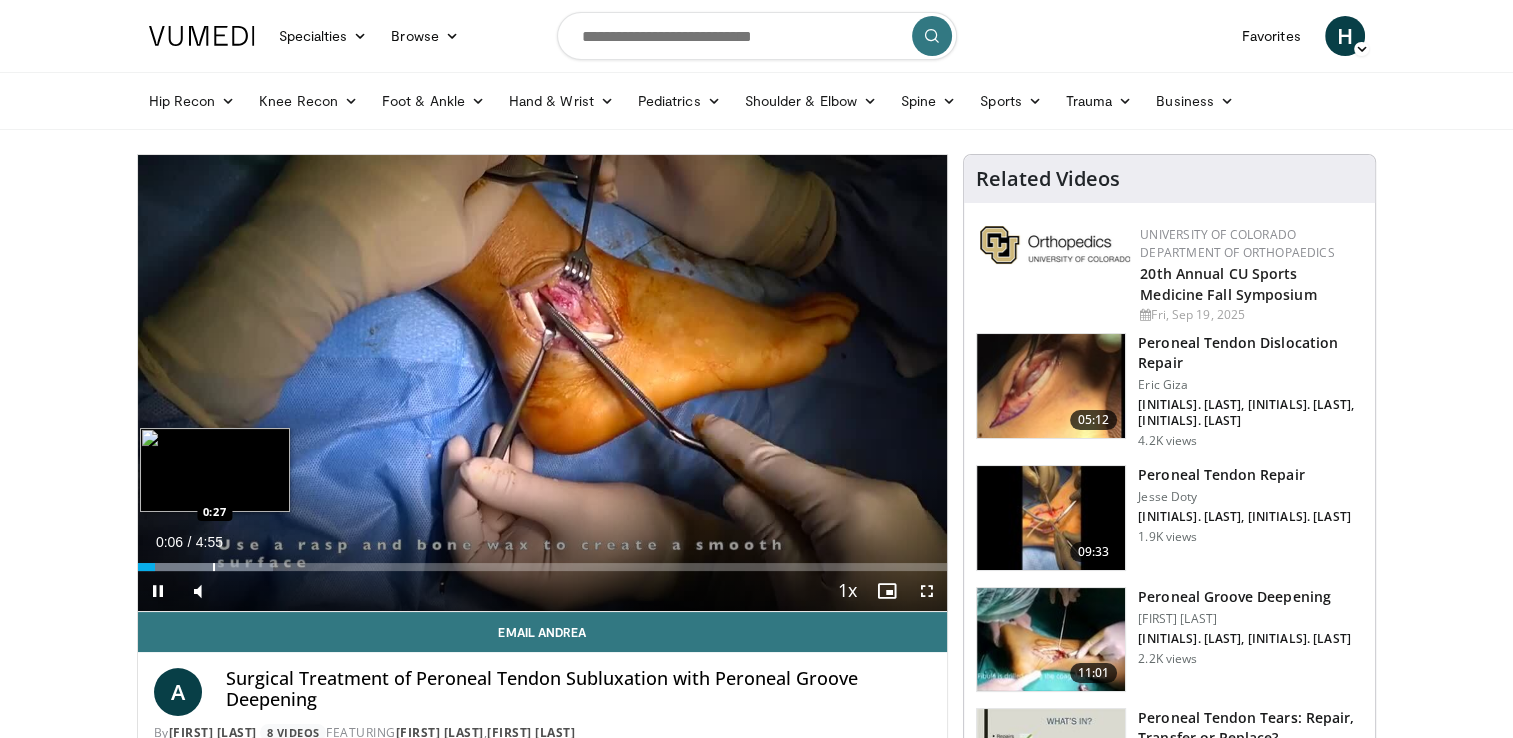 click on "Loaded :  16.75% 0:06 0:27" at bounding box center (543, 561) 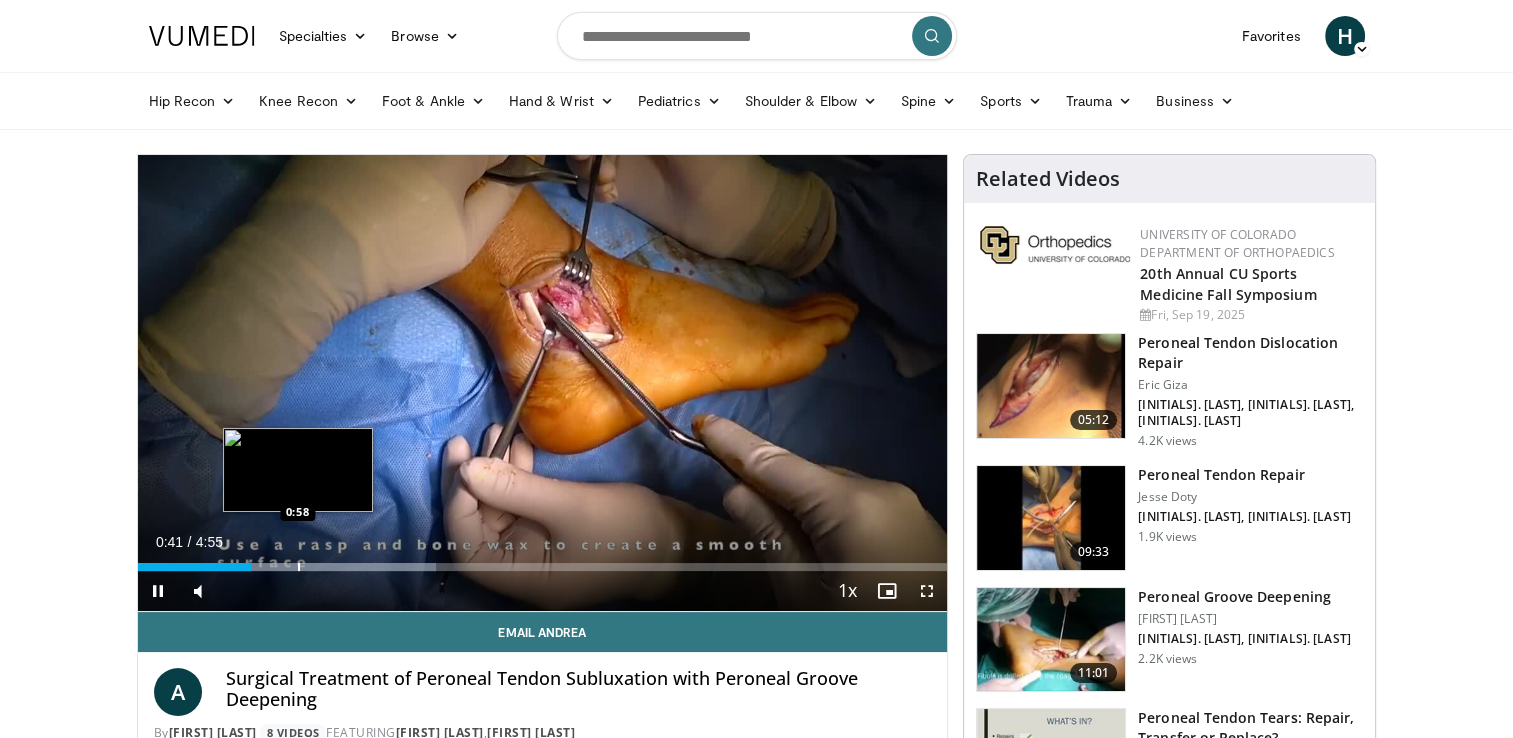 click at bounding box center (299, 567) 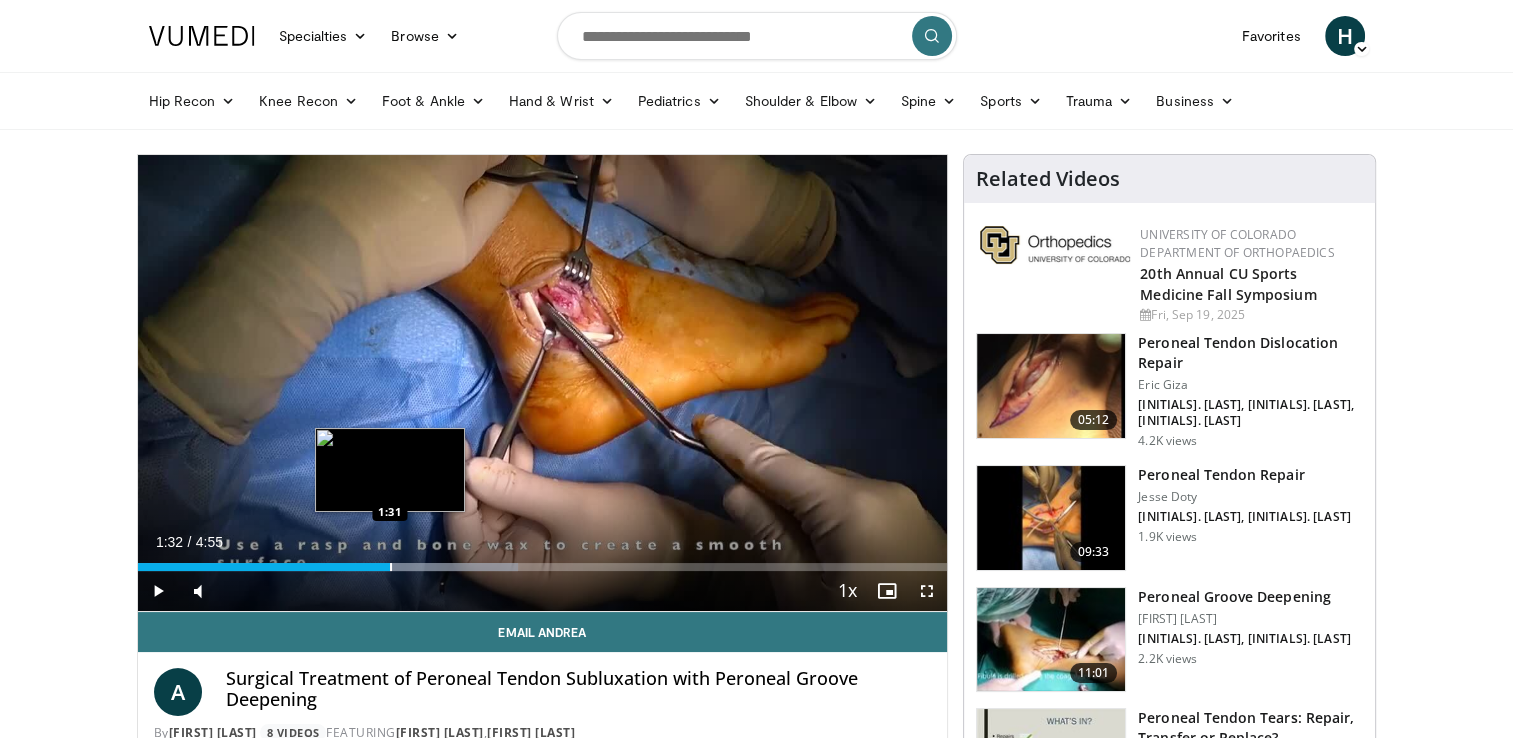 click at bounding box center (391, 567) 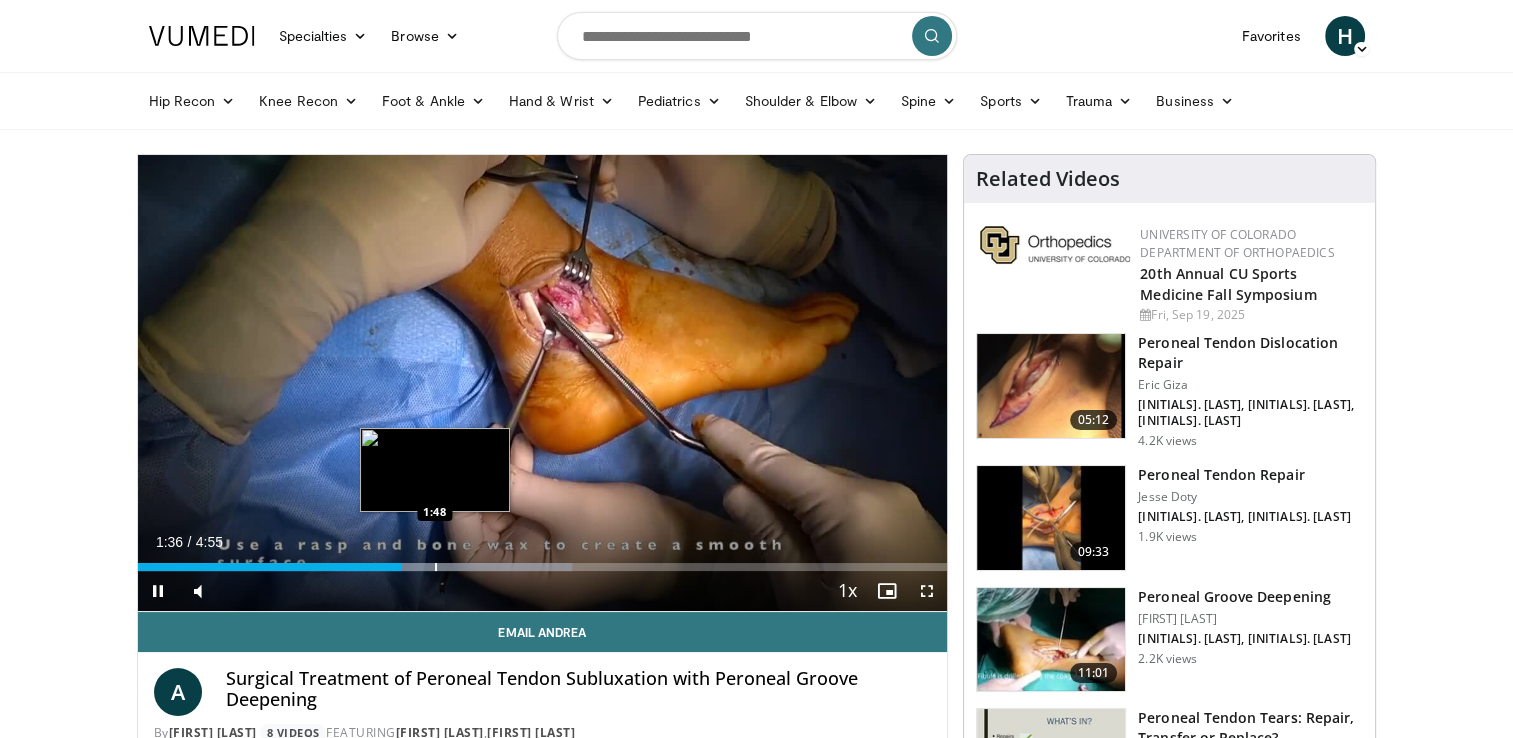 click at bounding box center (436, 567) 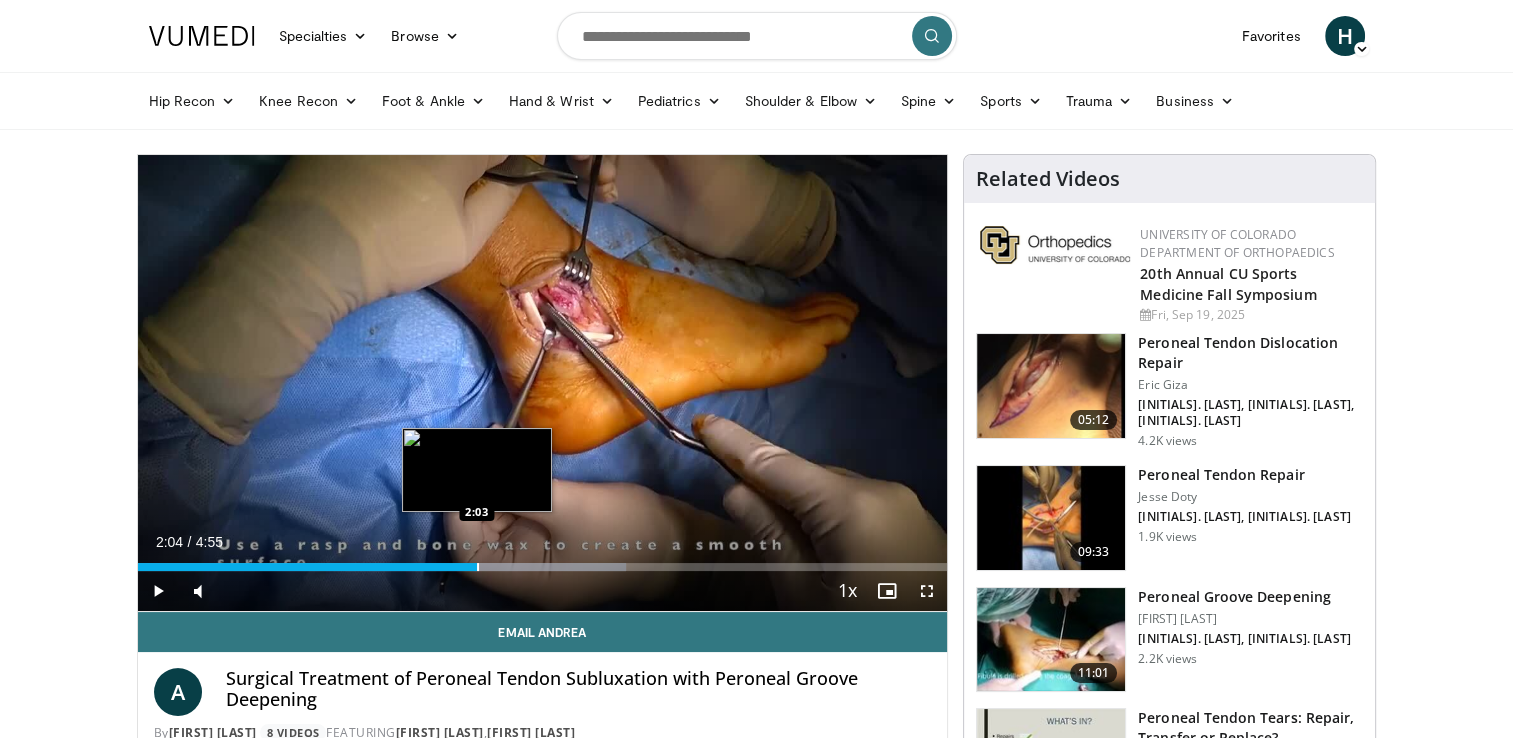 click at bounding box center (478, 567) 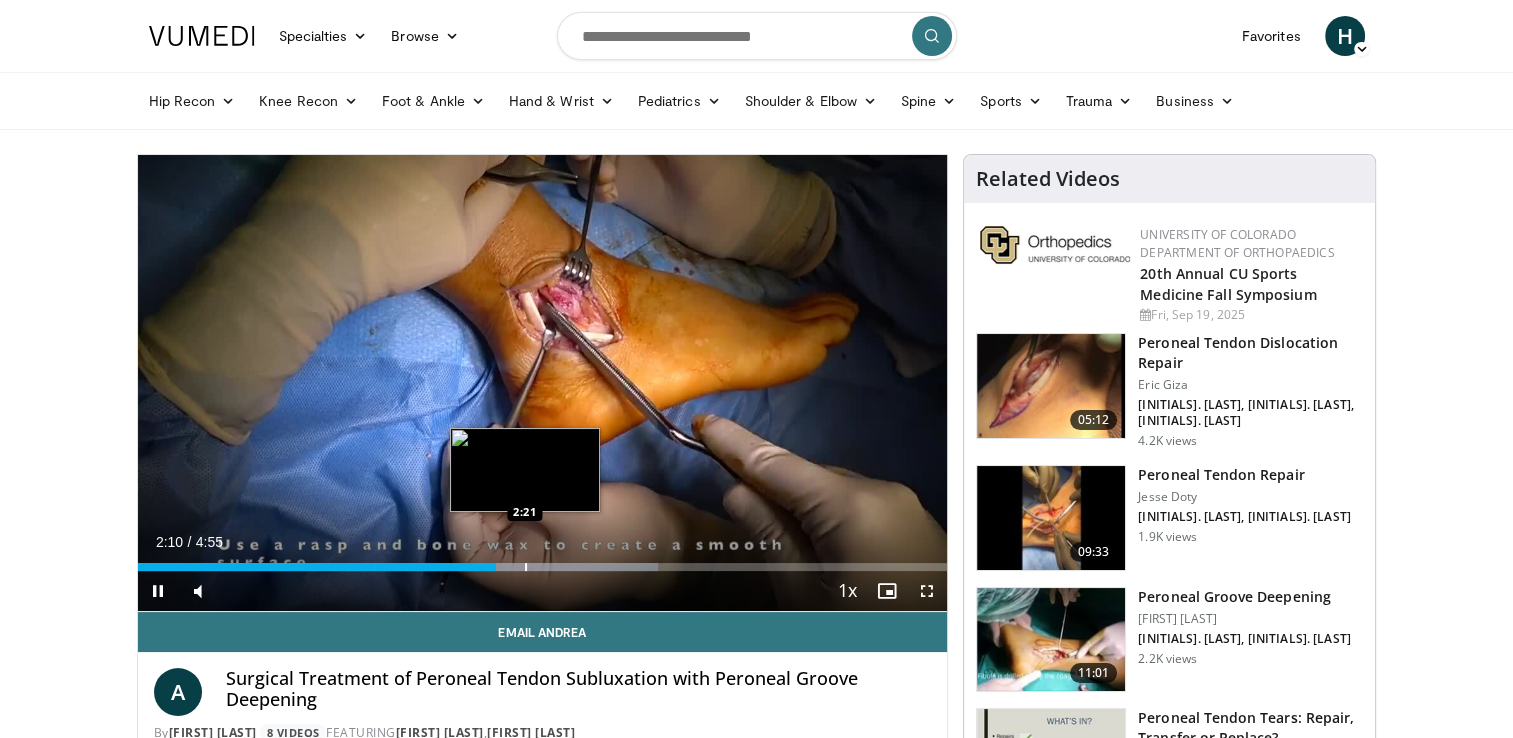 click on "Loaded :  64.33% 2:10 2:21" at bounding box center [543, 567] 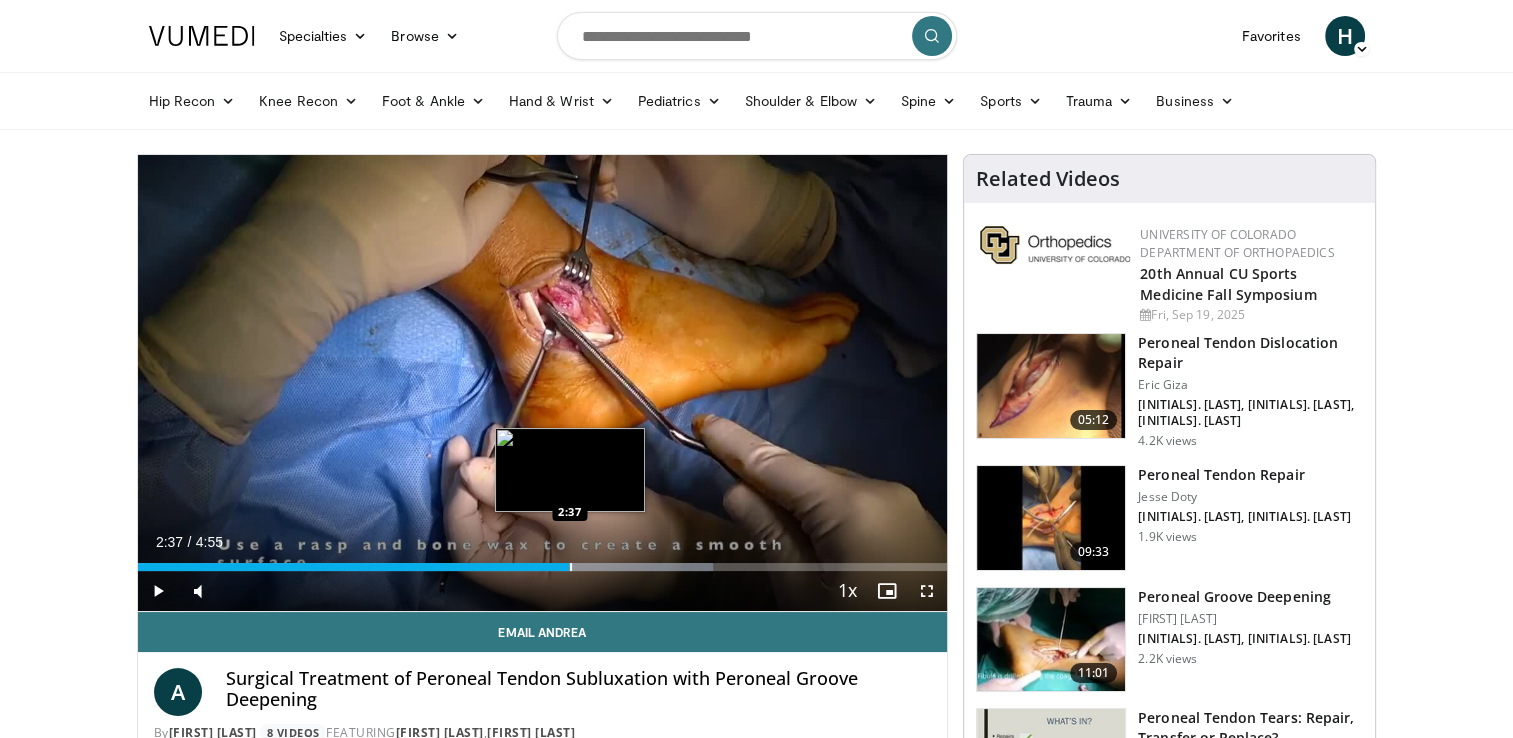 click at bounding box center [571, 567] 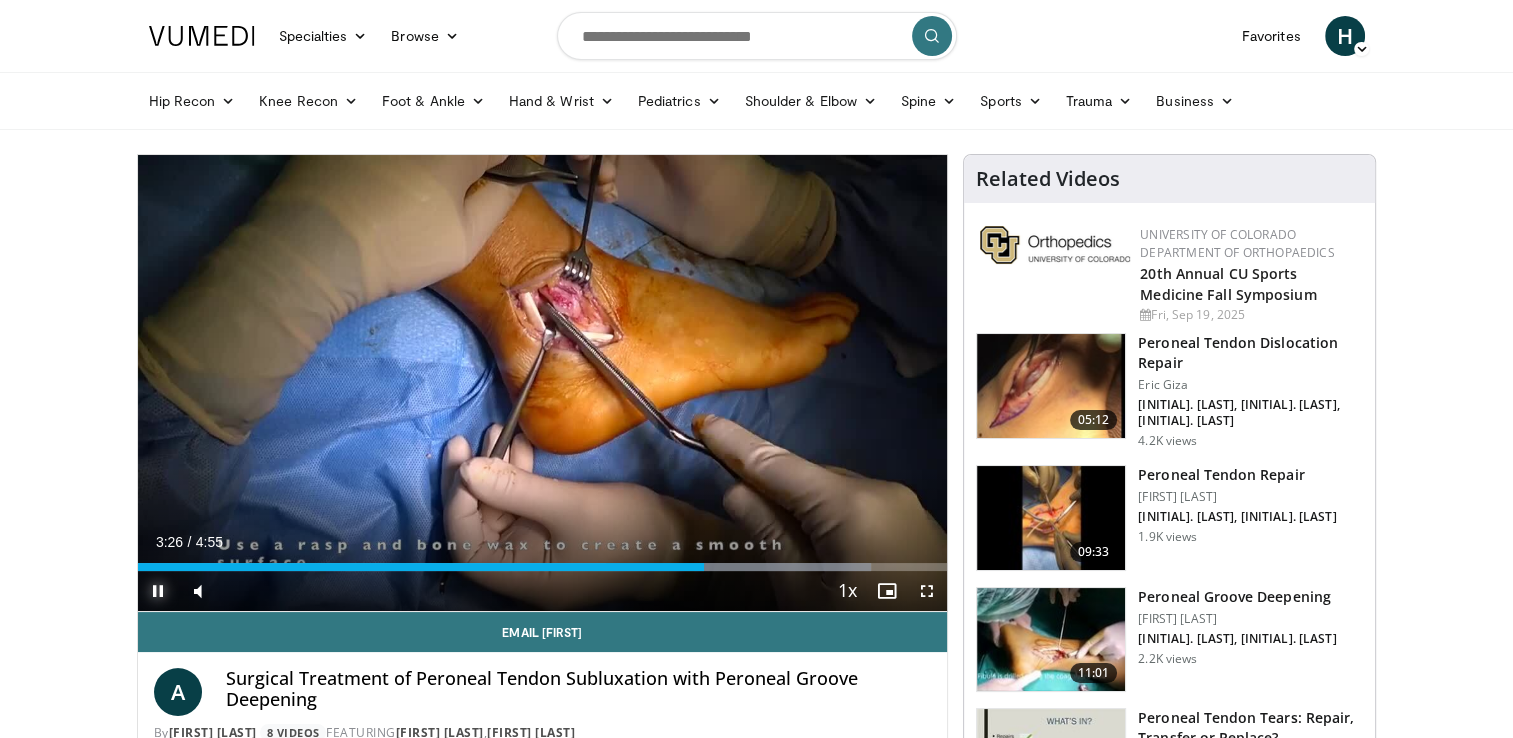 click 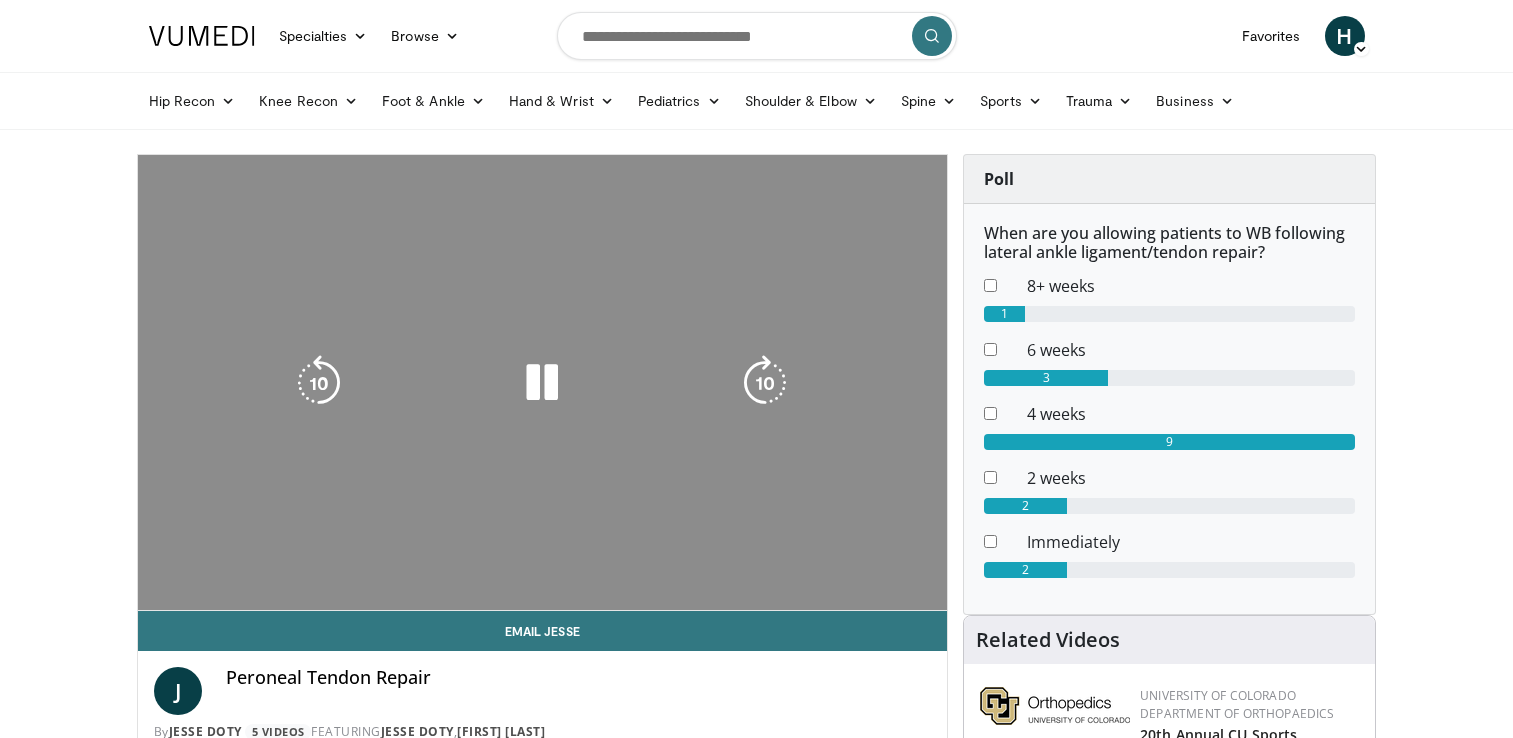 scroll, scrollTop: 0, scrollLeft: 0, axis: both 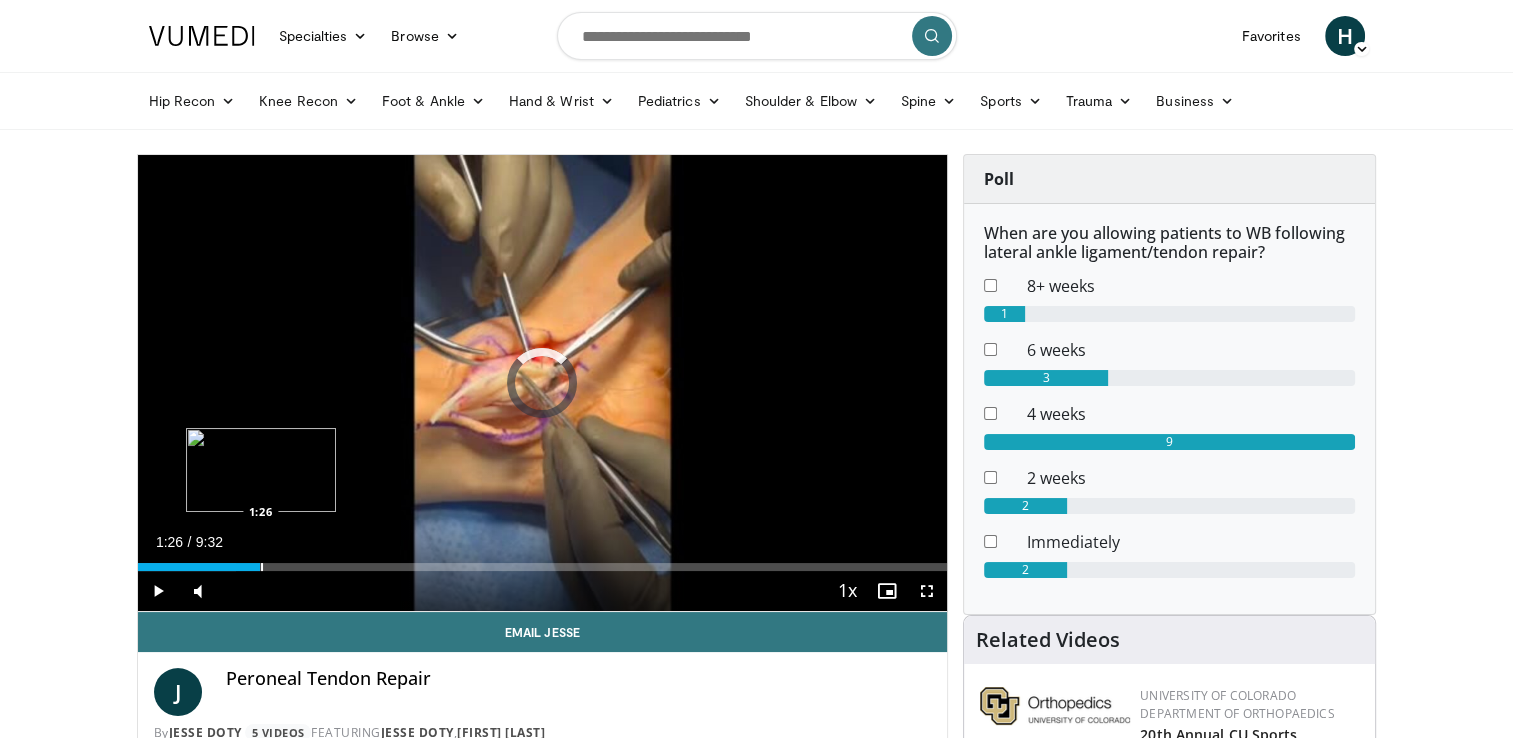 click at bounding box center (262, 567) 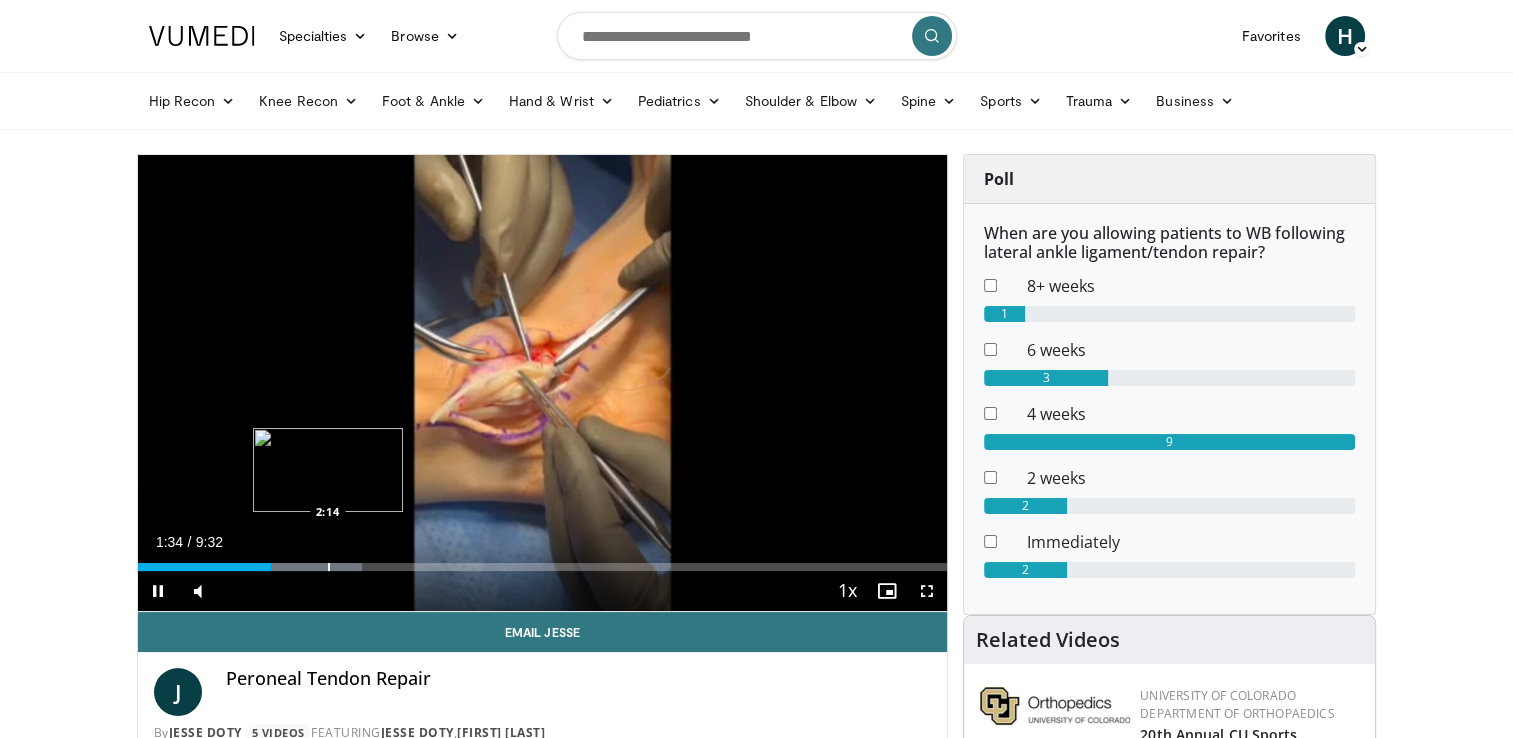 click on "Loaded :  27.73% 1:34 2:14" at bounding box center (543, 561) 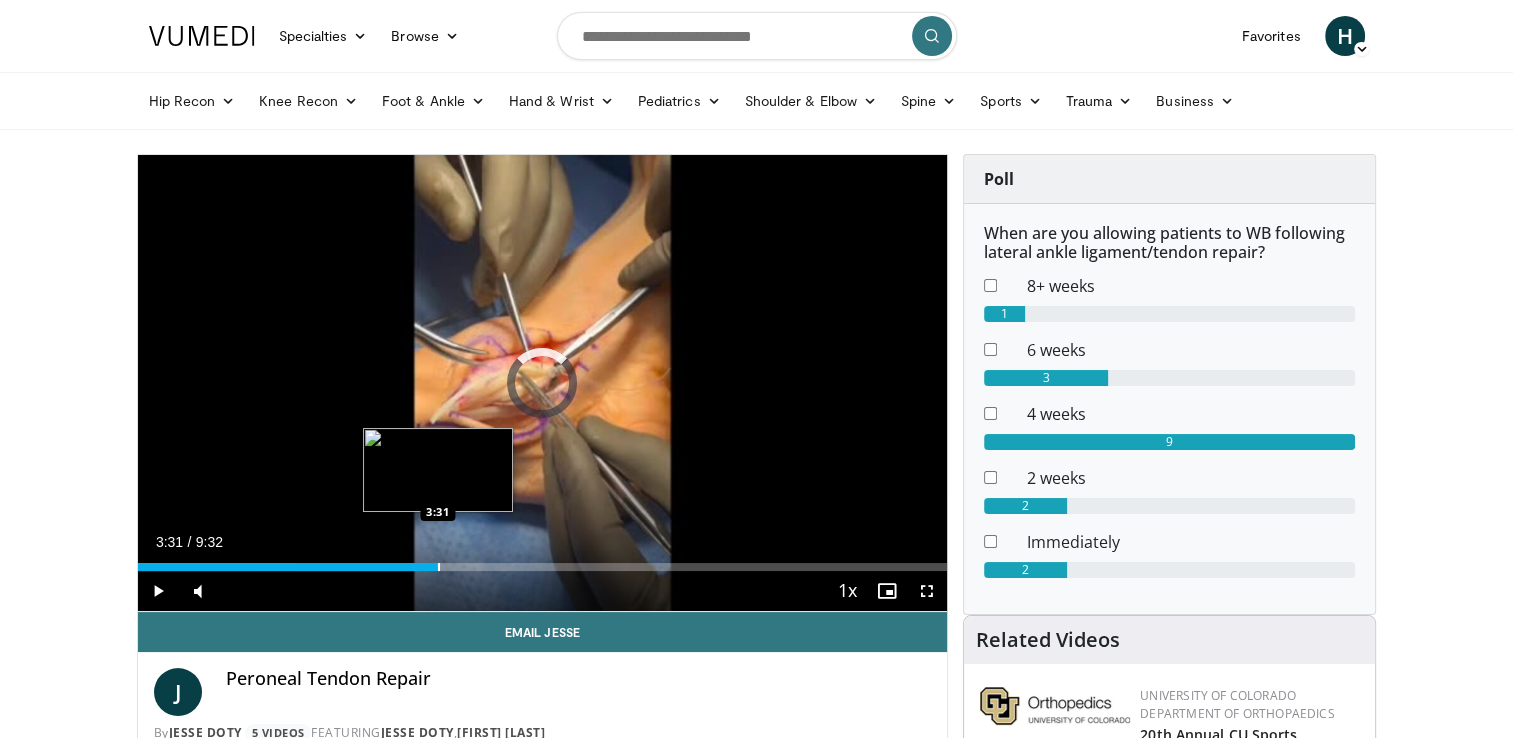 click on "Loaded :  35.00% 3:32 3:31" at bounding box center (543, 567) 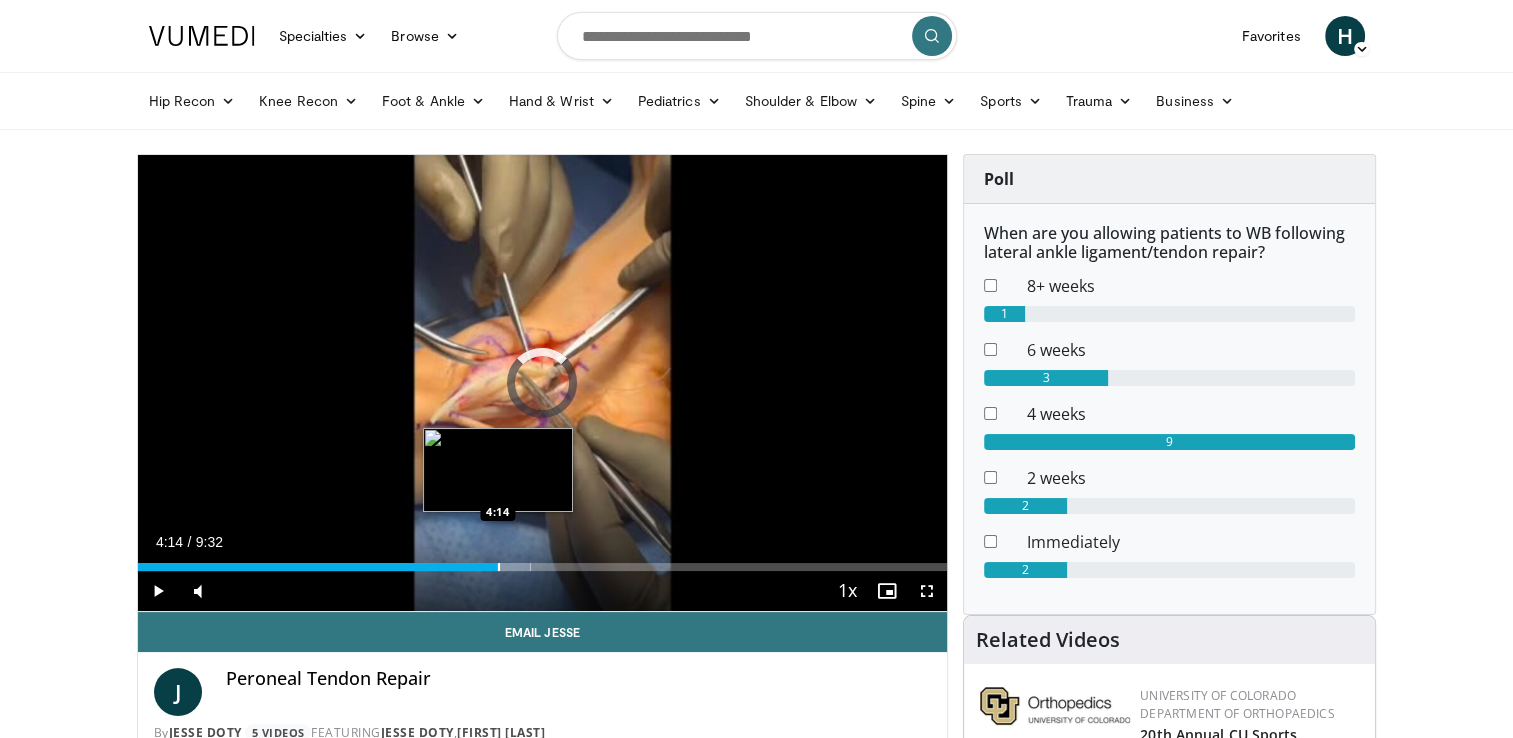 click at bounding box center (499, 567) 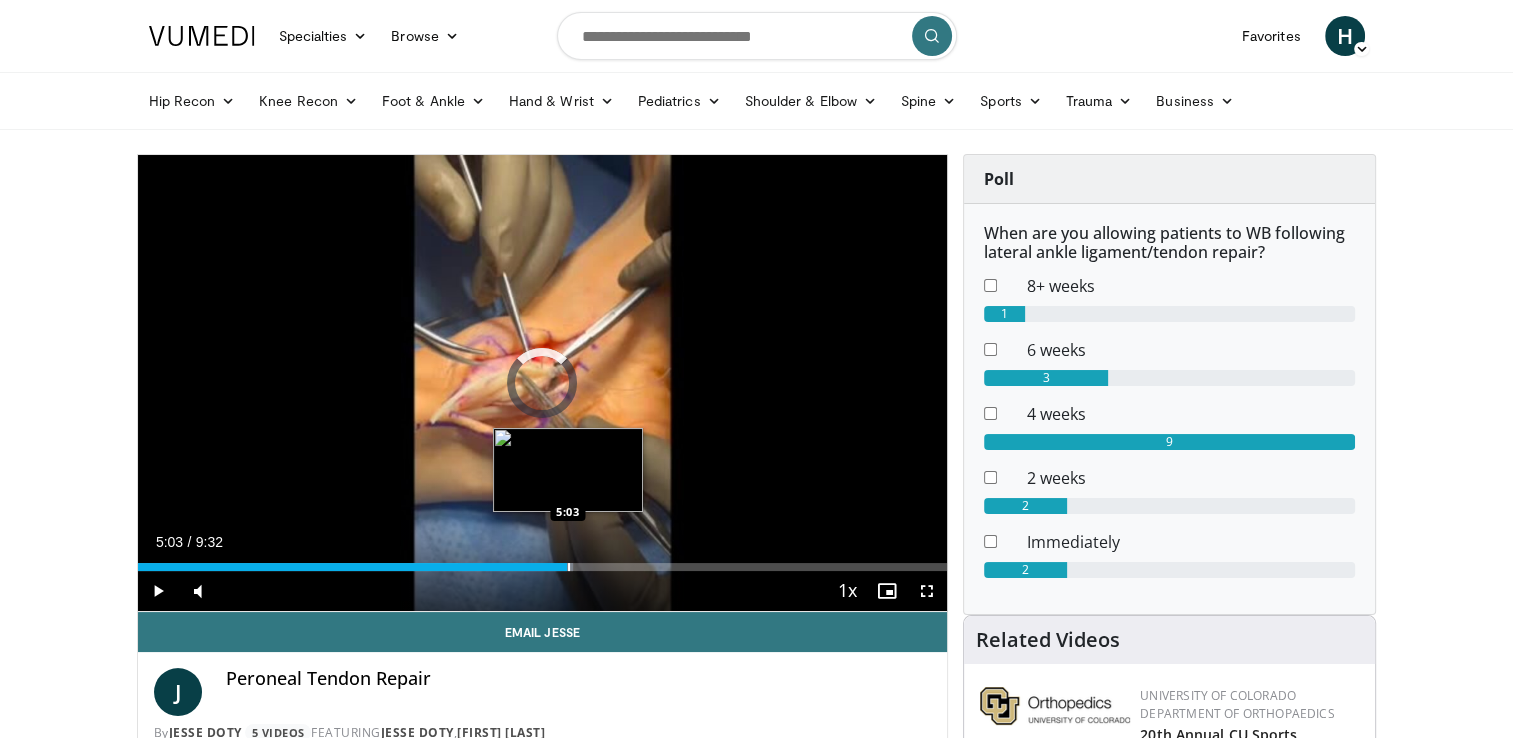 click at bounding box center [569, 567] 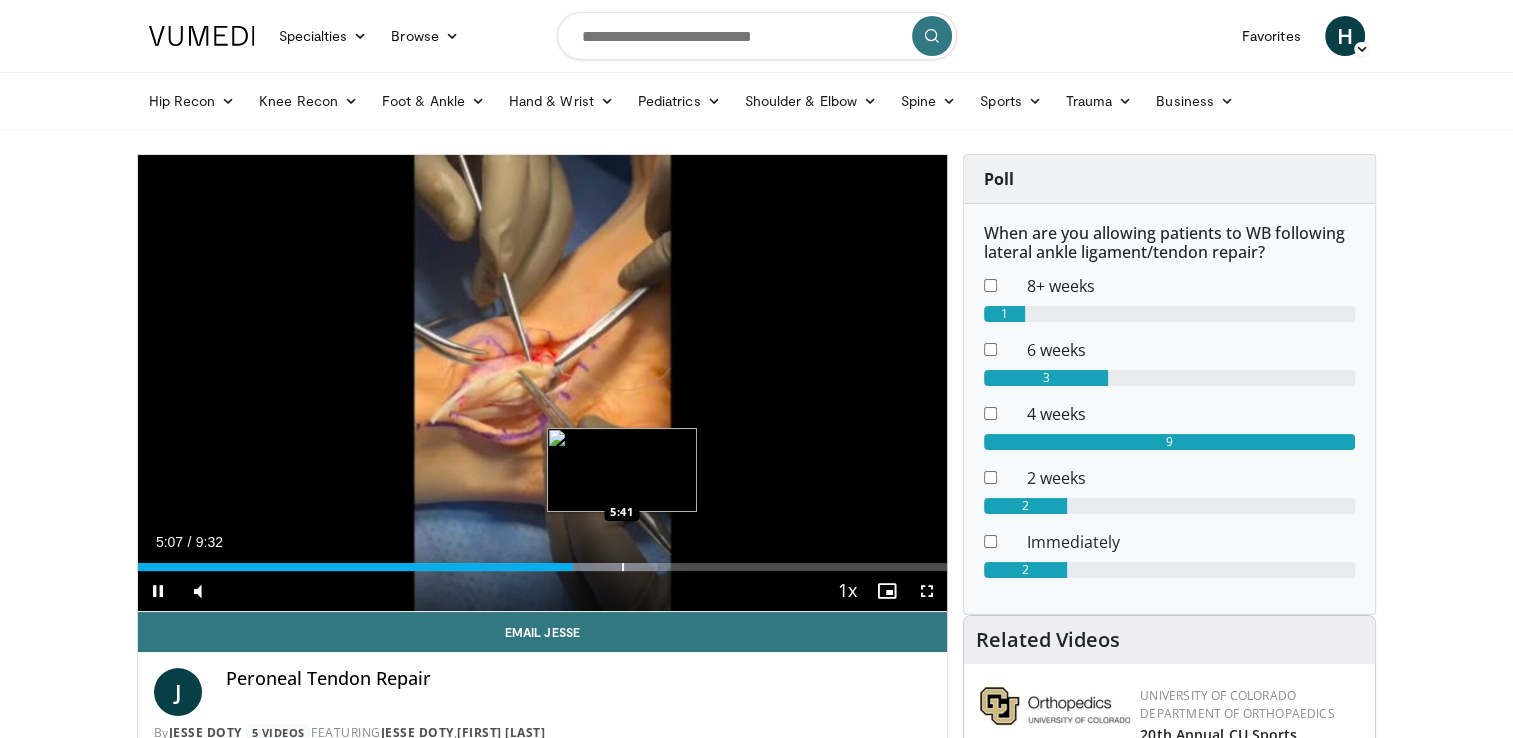 click at bounding box center (623, 567) 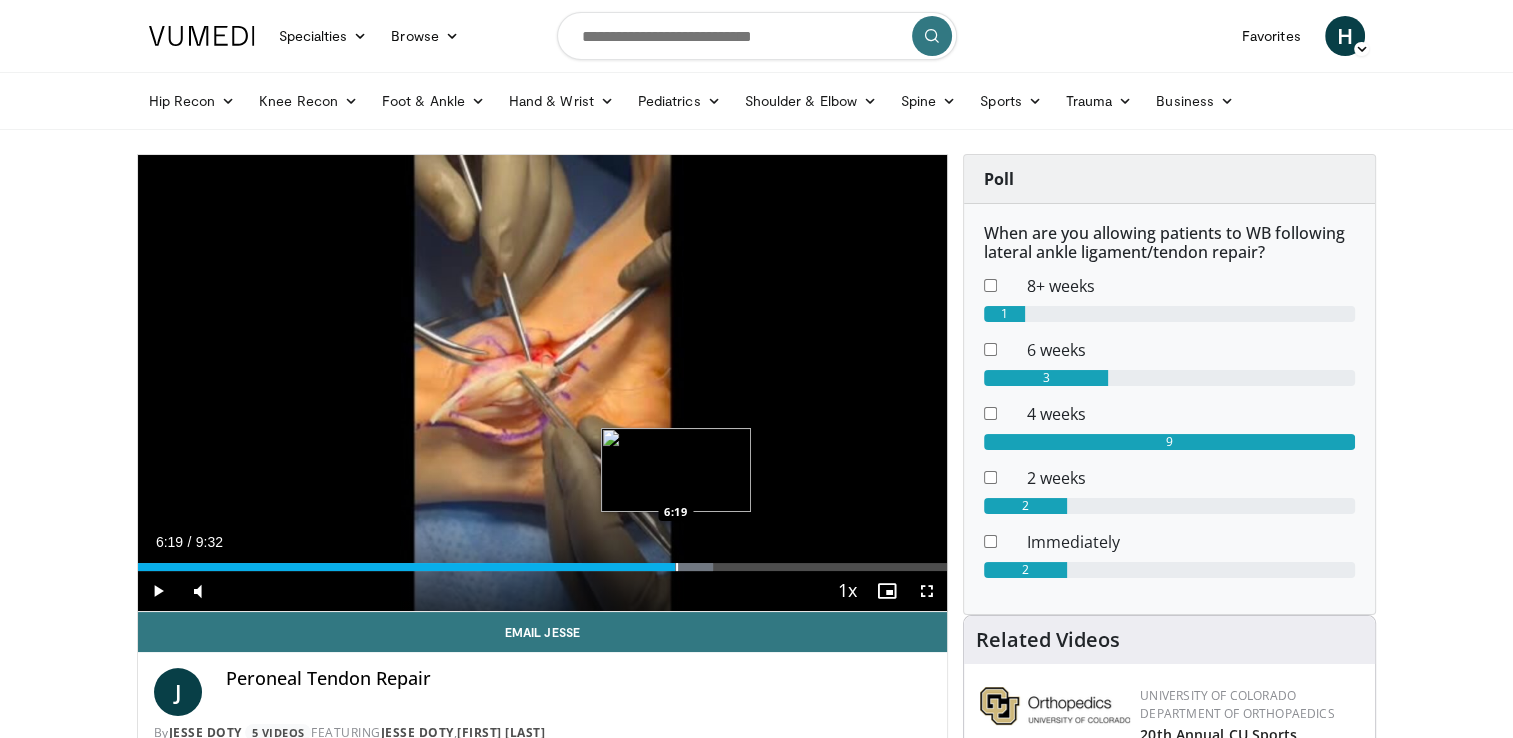 click at bounding box center [677, 567] 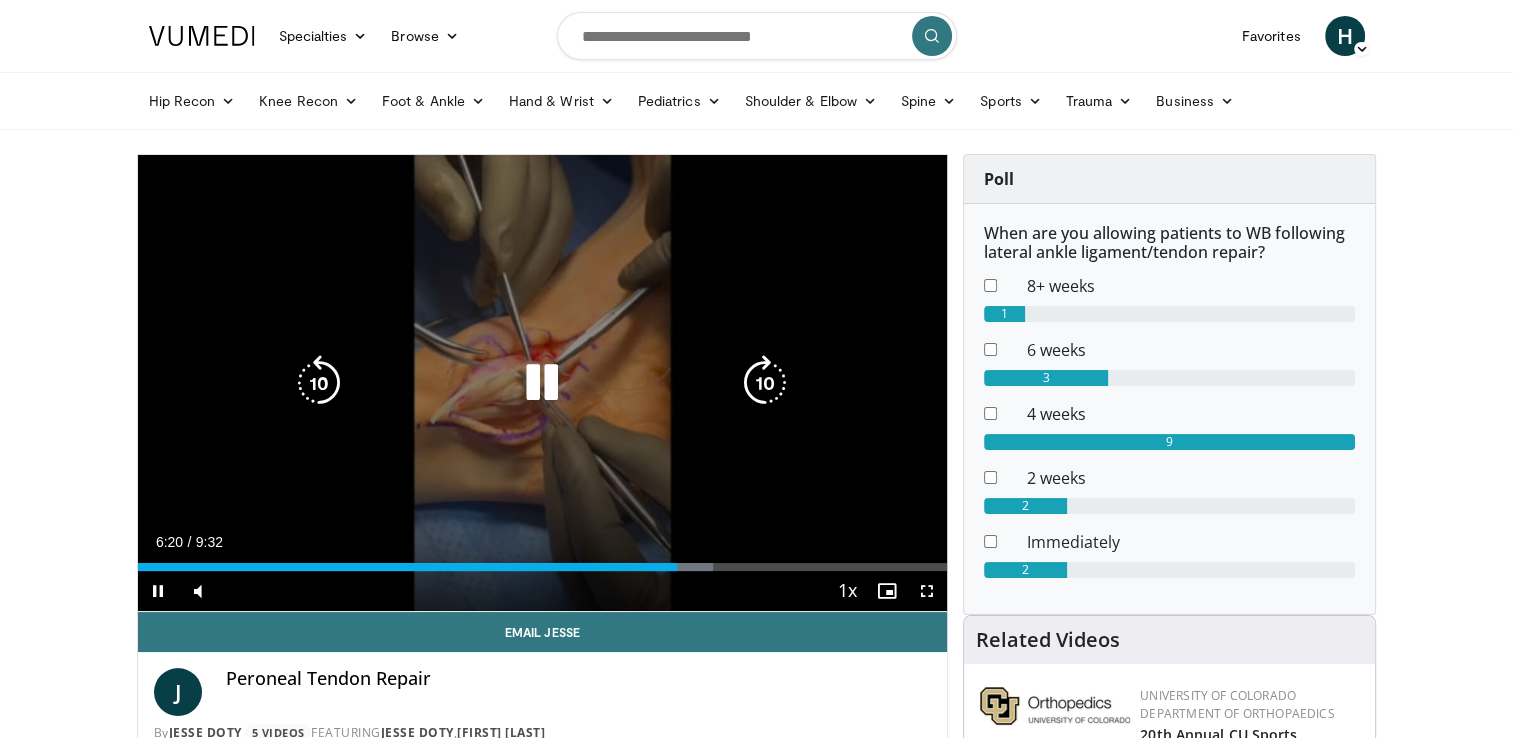click on "10 seconds
Tap to unmute" at bounding box center [543, 383] 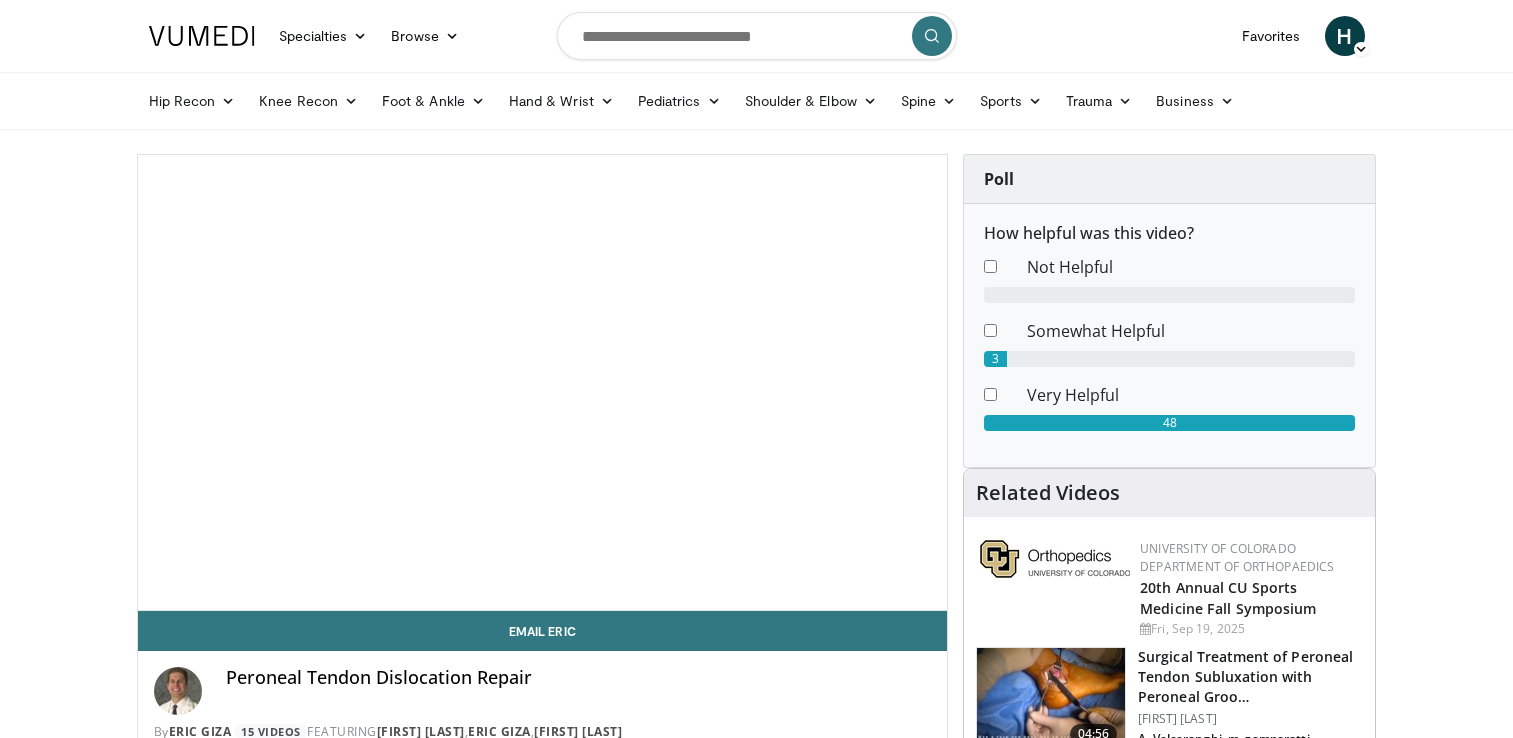 scroll, scrollTop: 0, scrollLeft: 0, axis: both 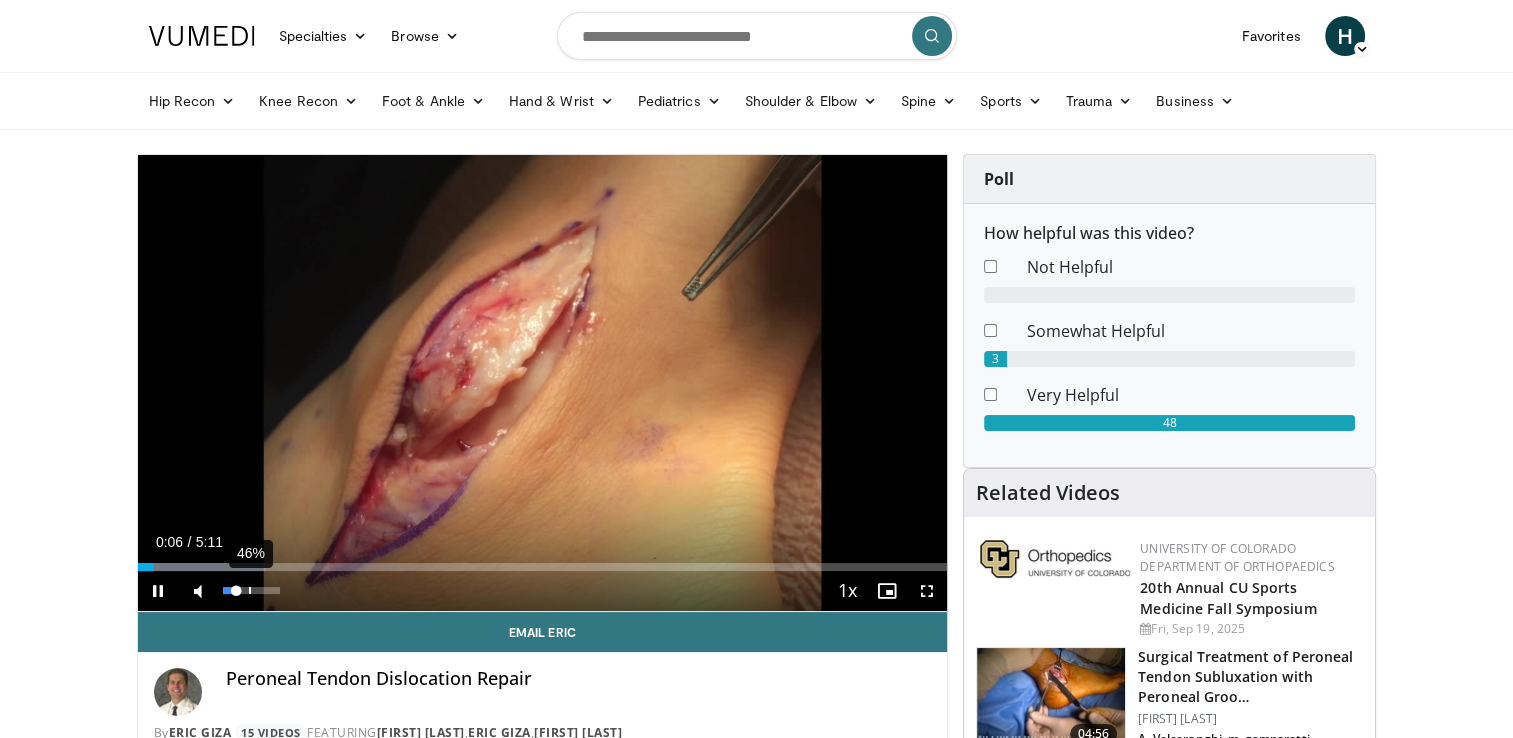 click on "46%" at bounding box center (251, 590) 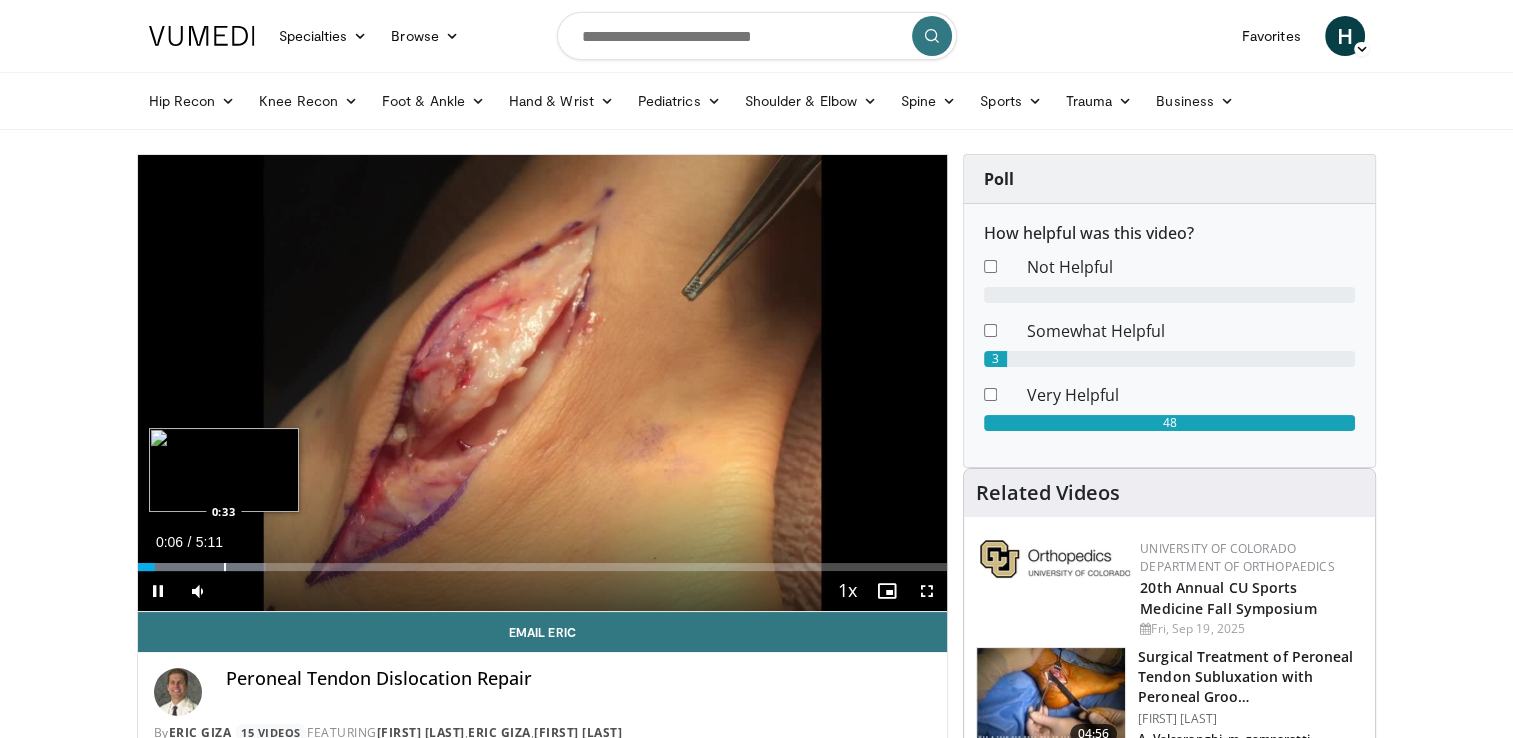 click at bounding box center [225, 567] 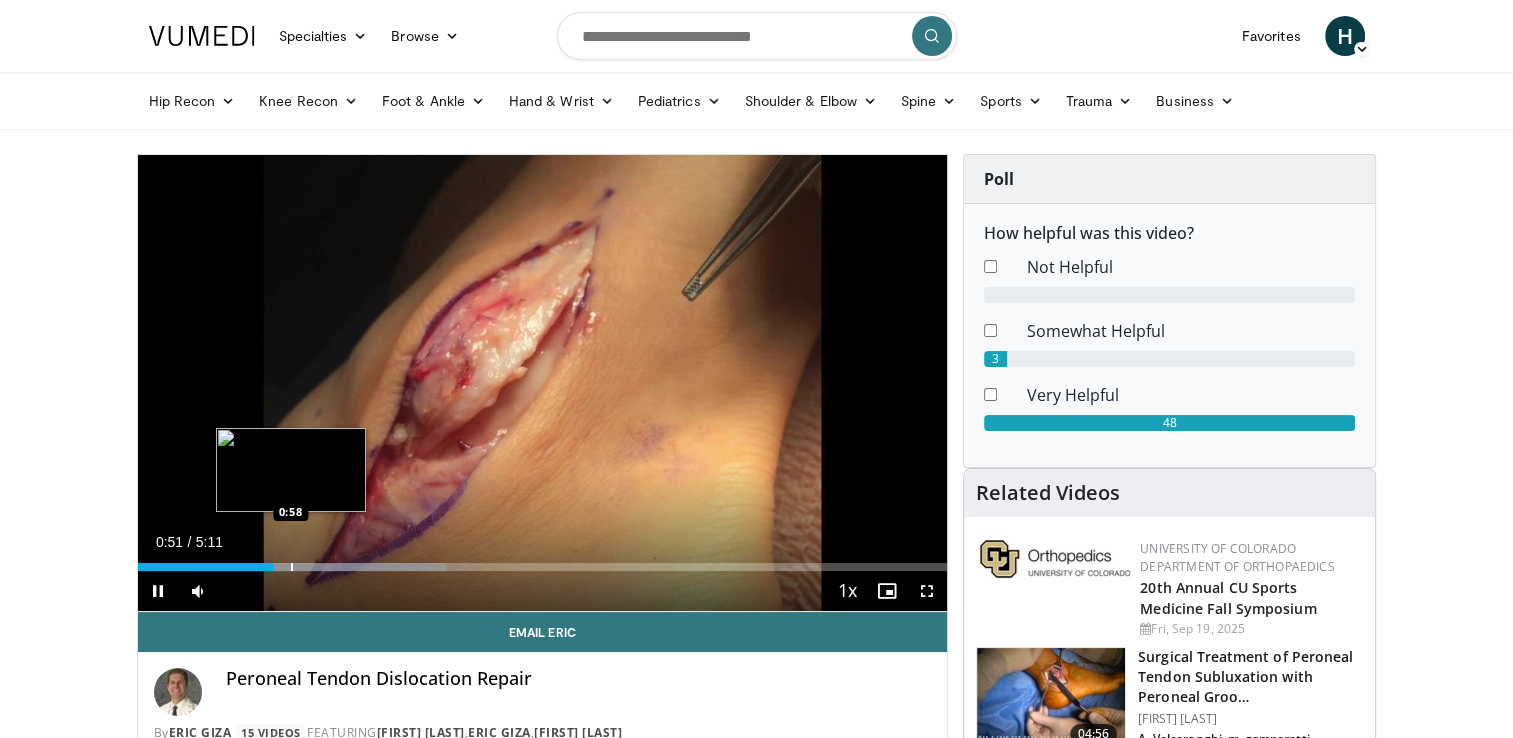 click at bounding box center [292, 567] 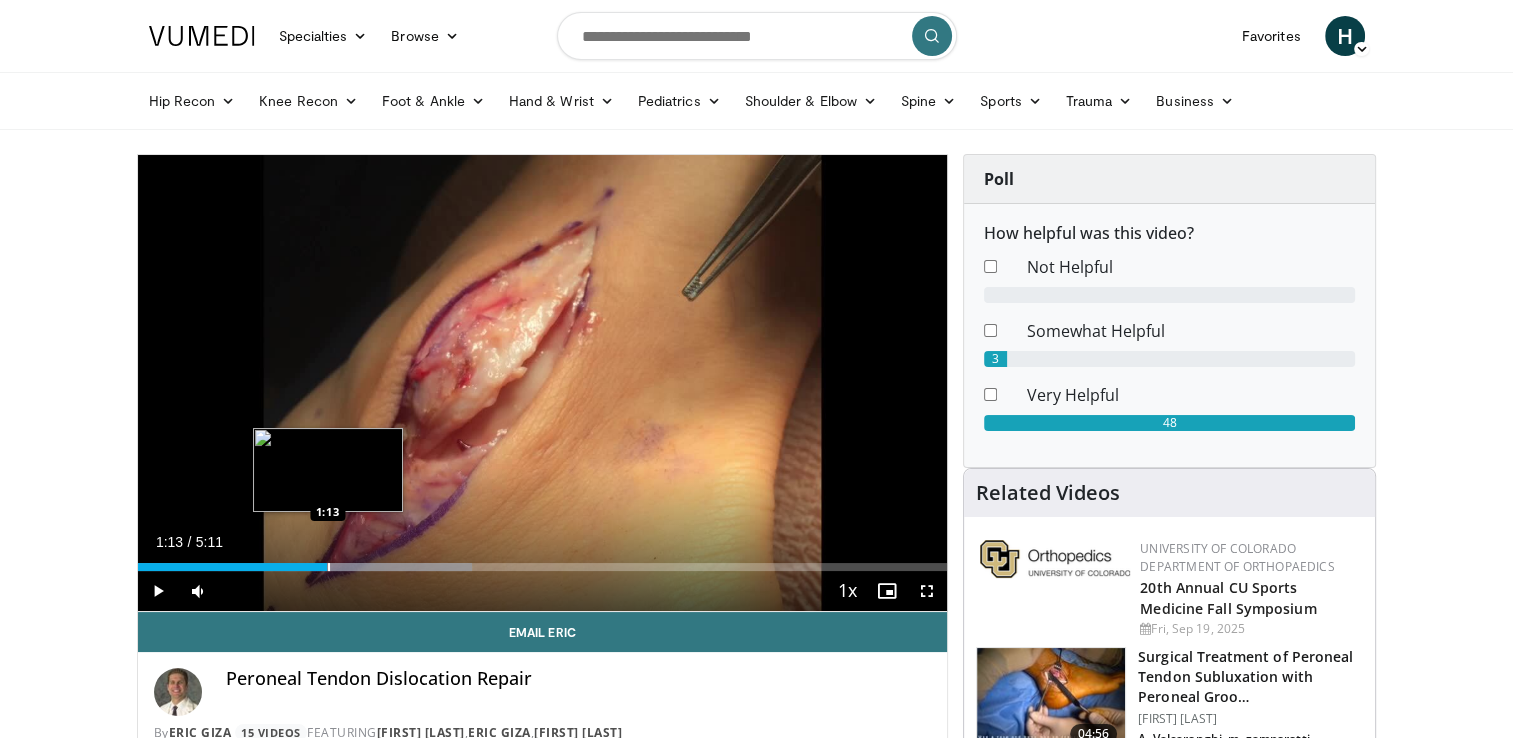 click on "Loaded :  41.33% 1:13 1:13" at bounding box center [543, 567] 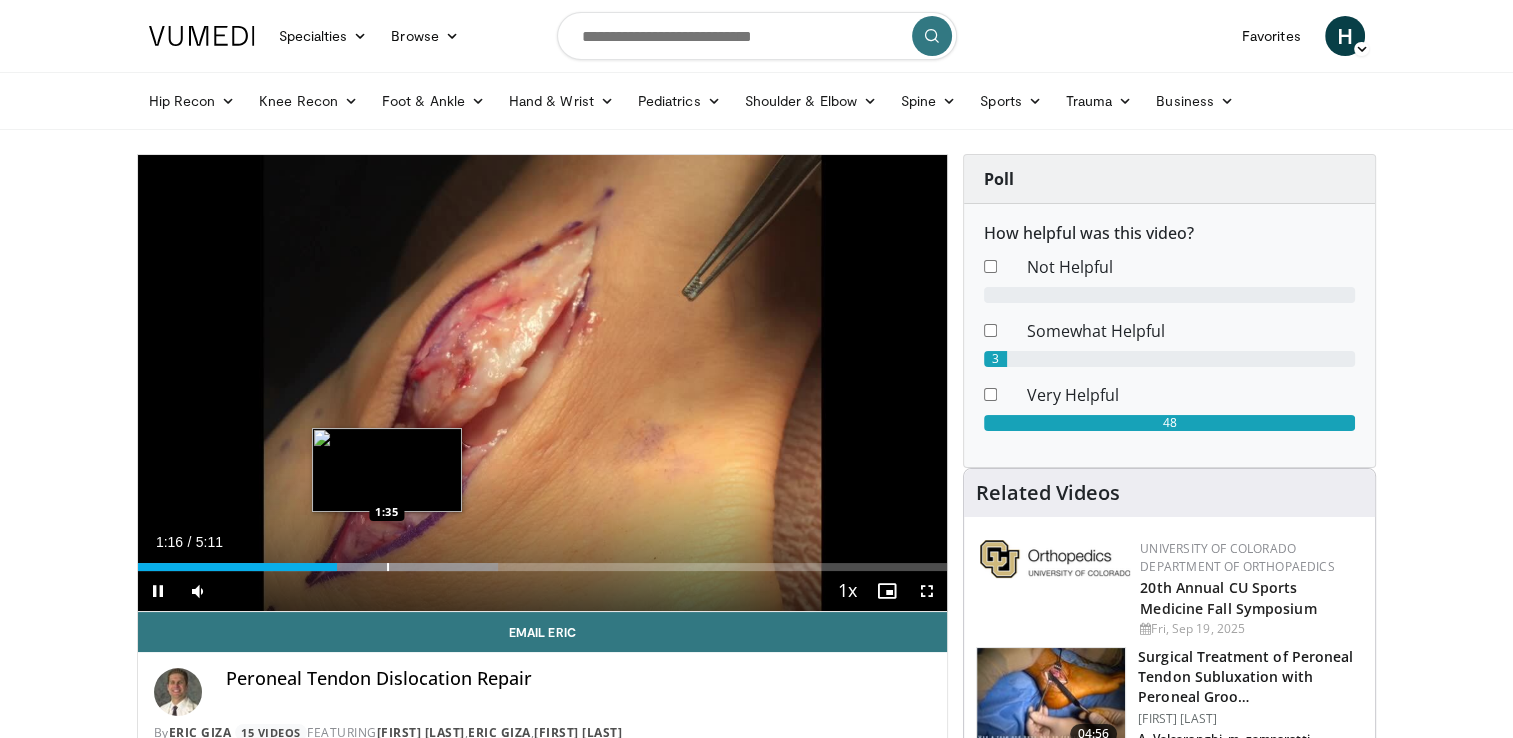 click at bounding box center (388, 567) 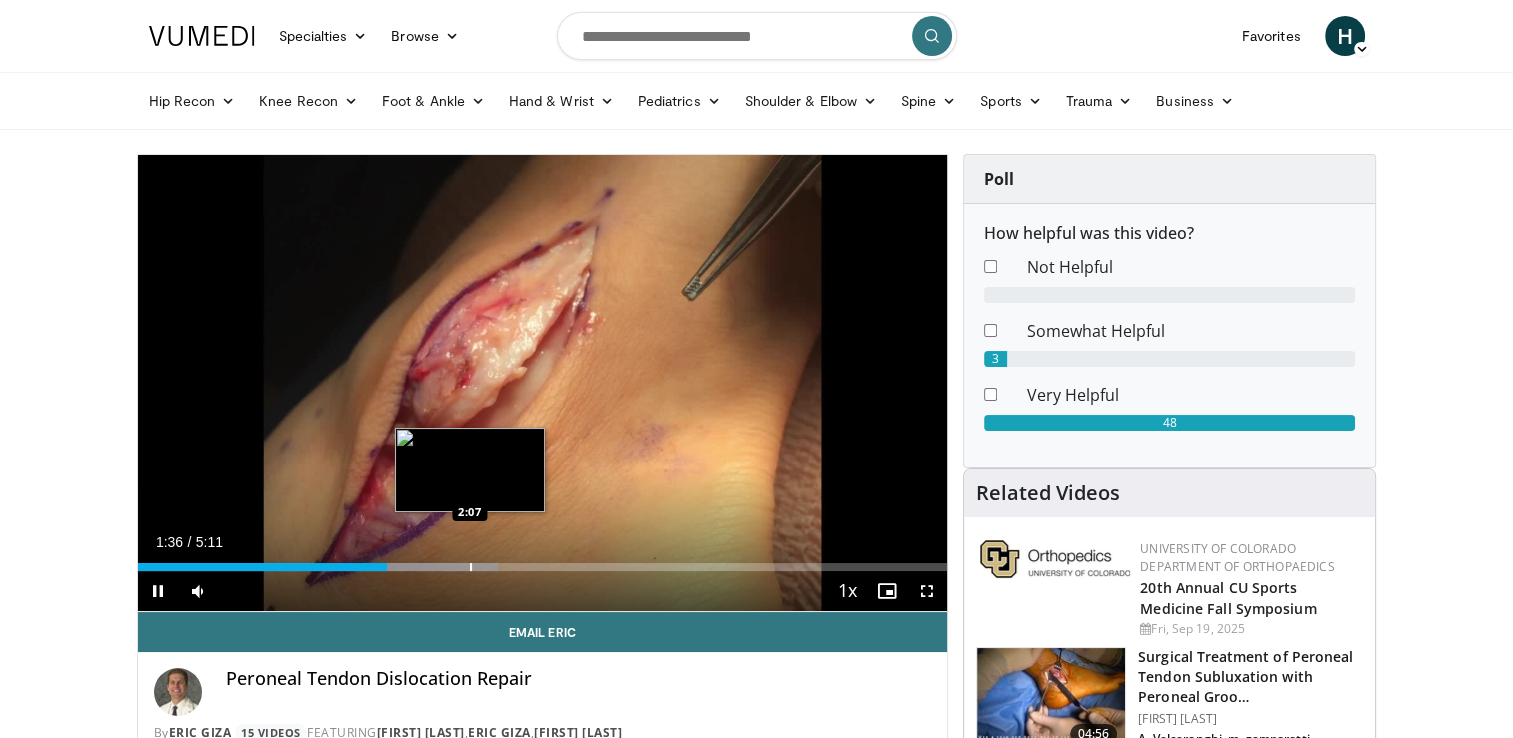 click at bounding box center (471, 567) 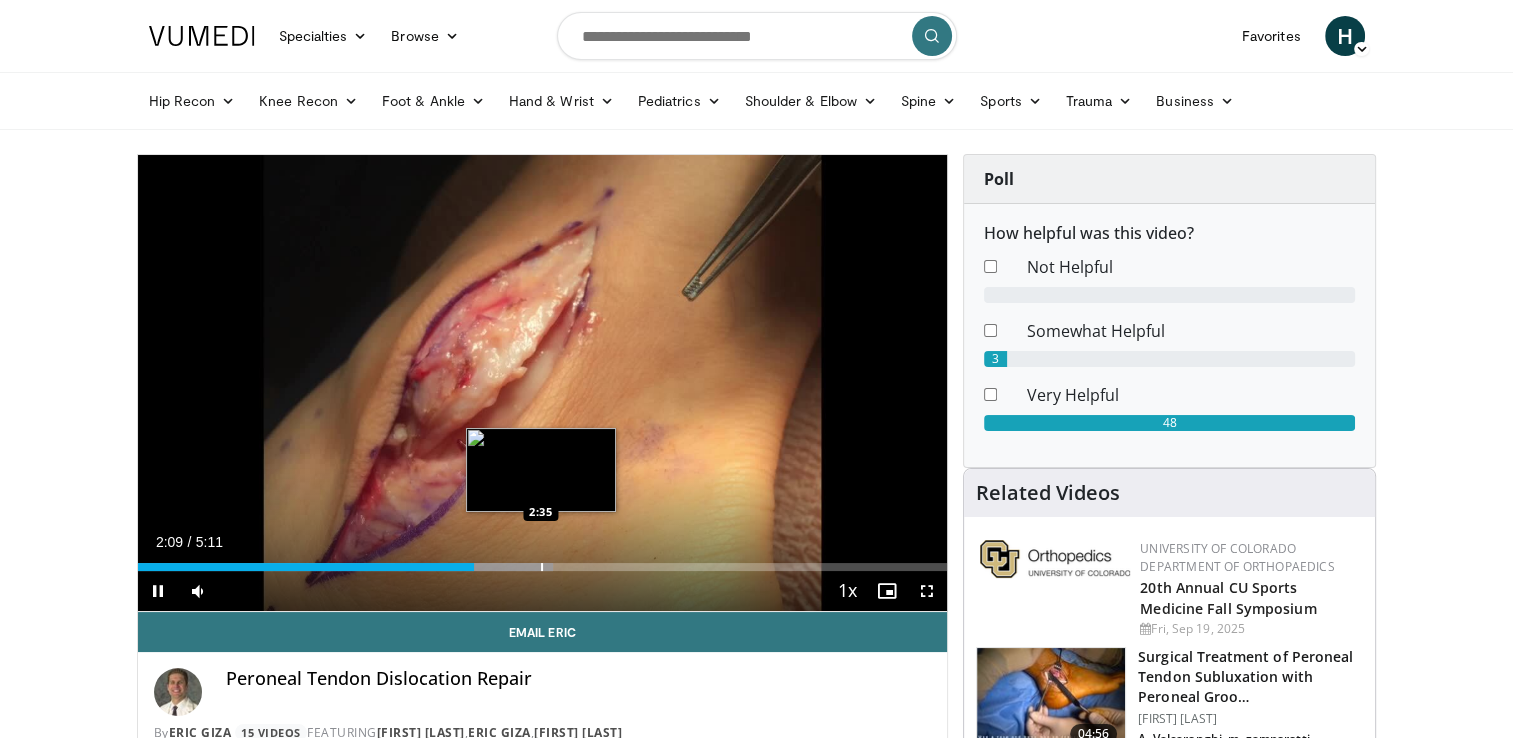 click at bounding box center (542, 567) 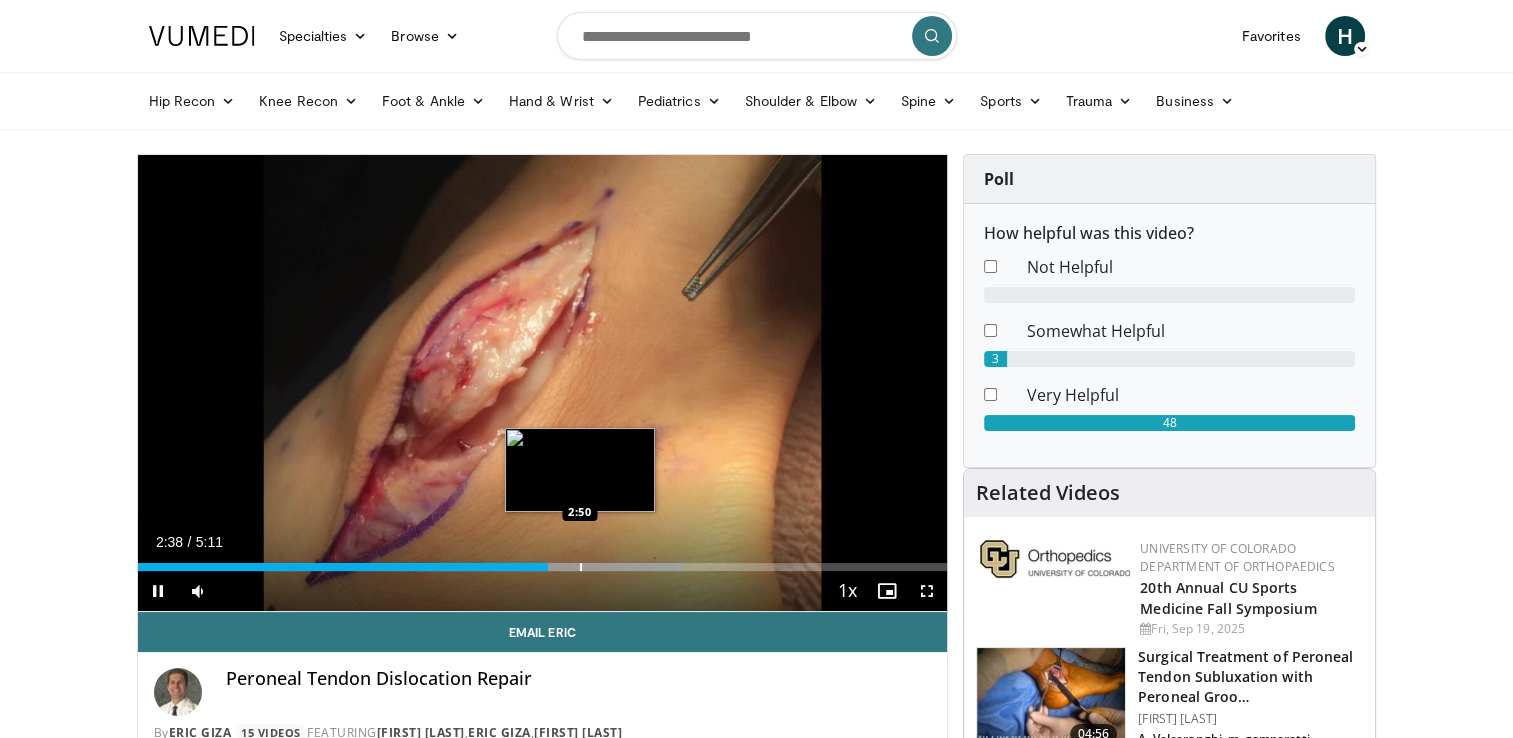 click on "Loaded :  67.34% 2:38 2:50" at bounding box center (543, 567) 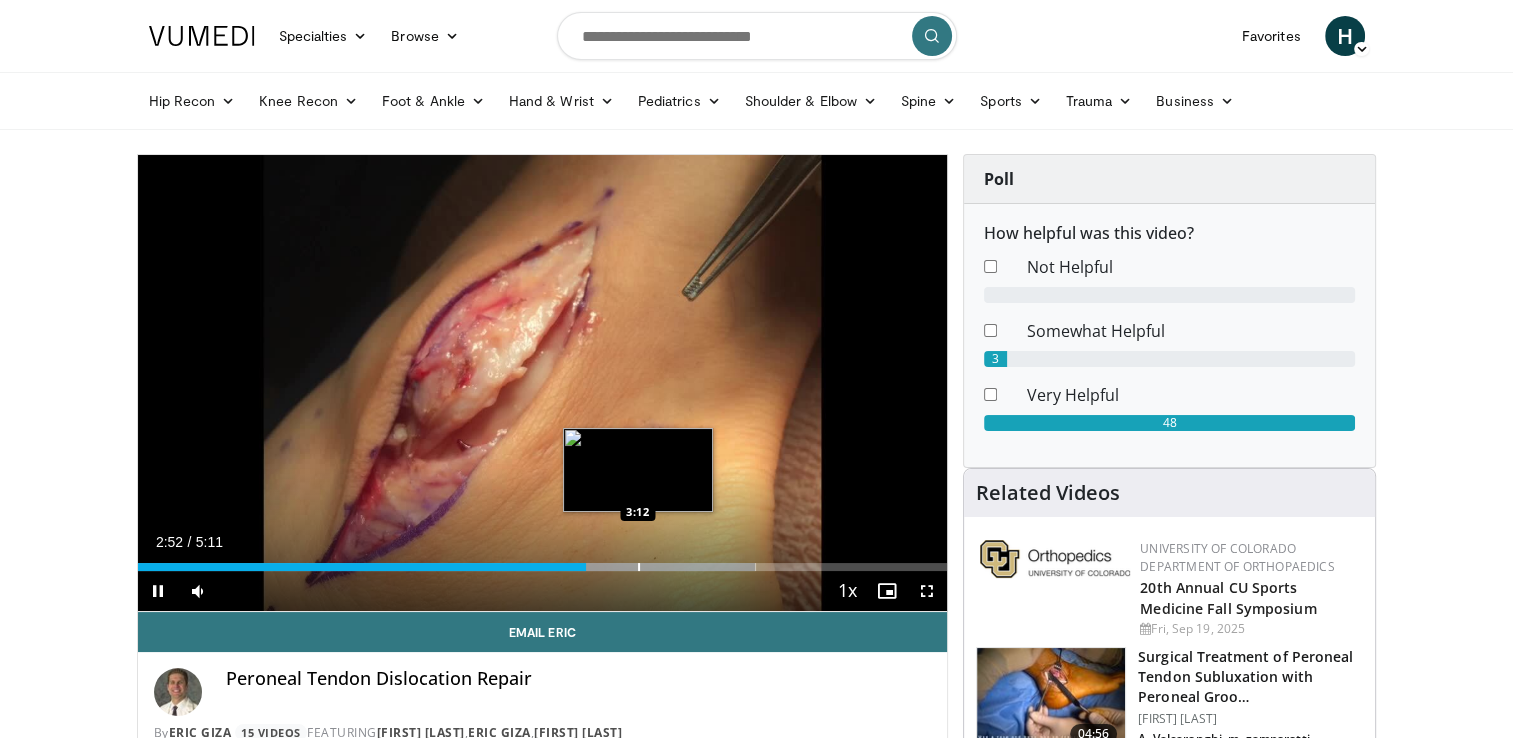 click on "Loaded :  76.33% 2:52 3:12" at bounding box center (543, 567) 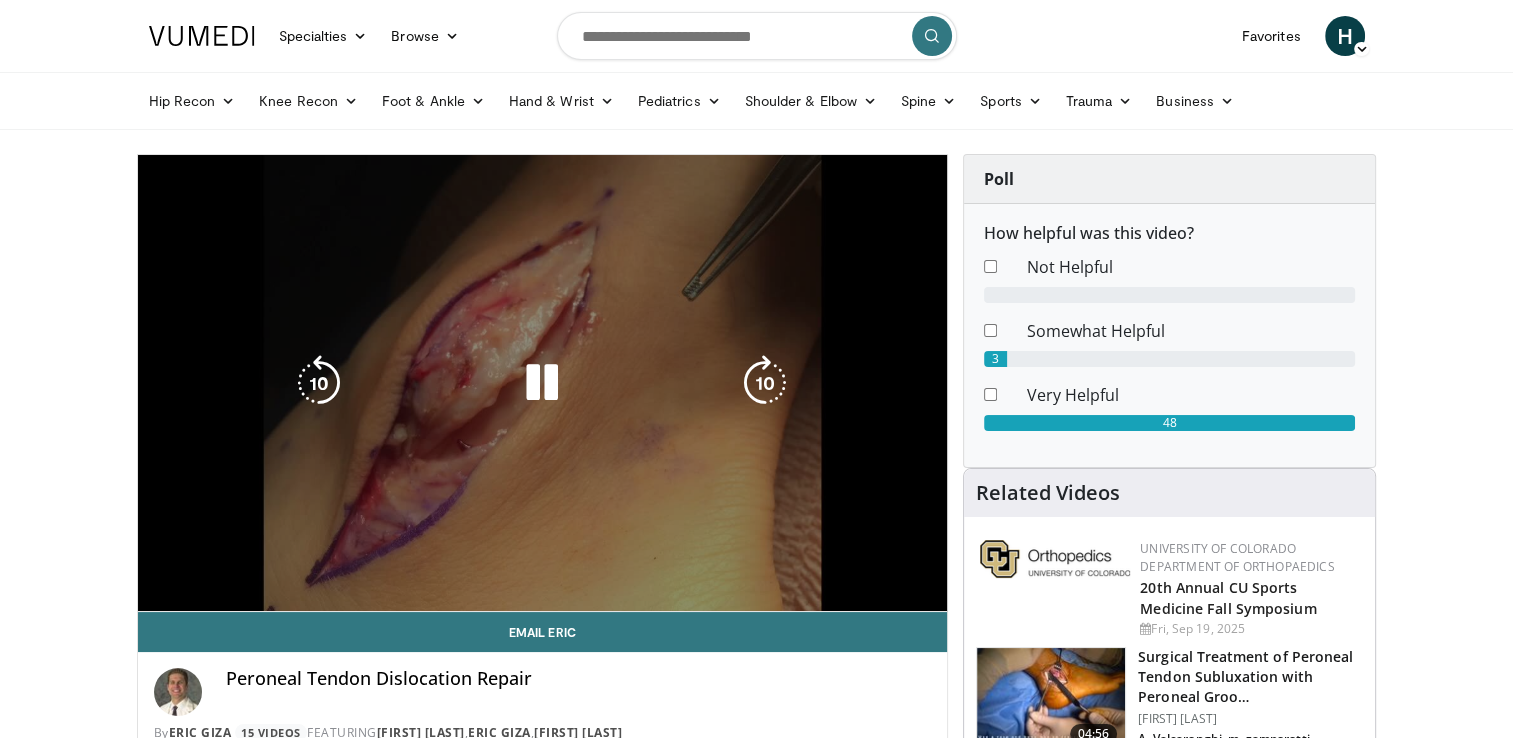 click on "**********" at bounding box center [543, 383] 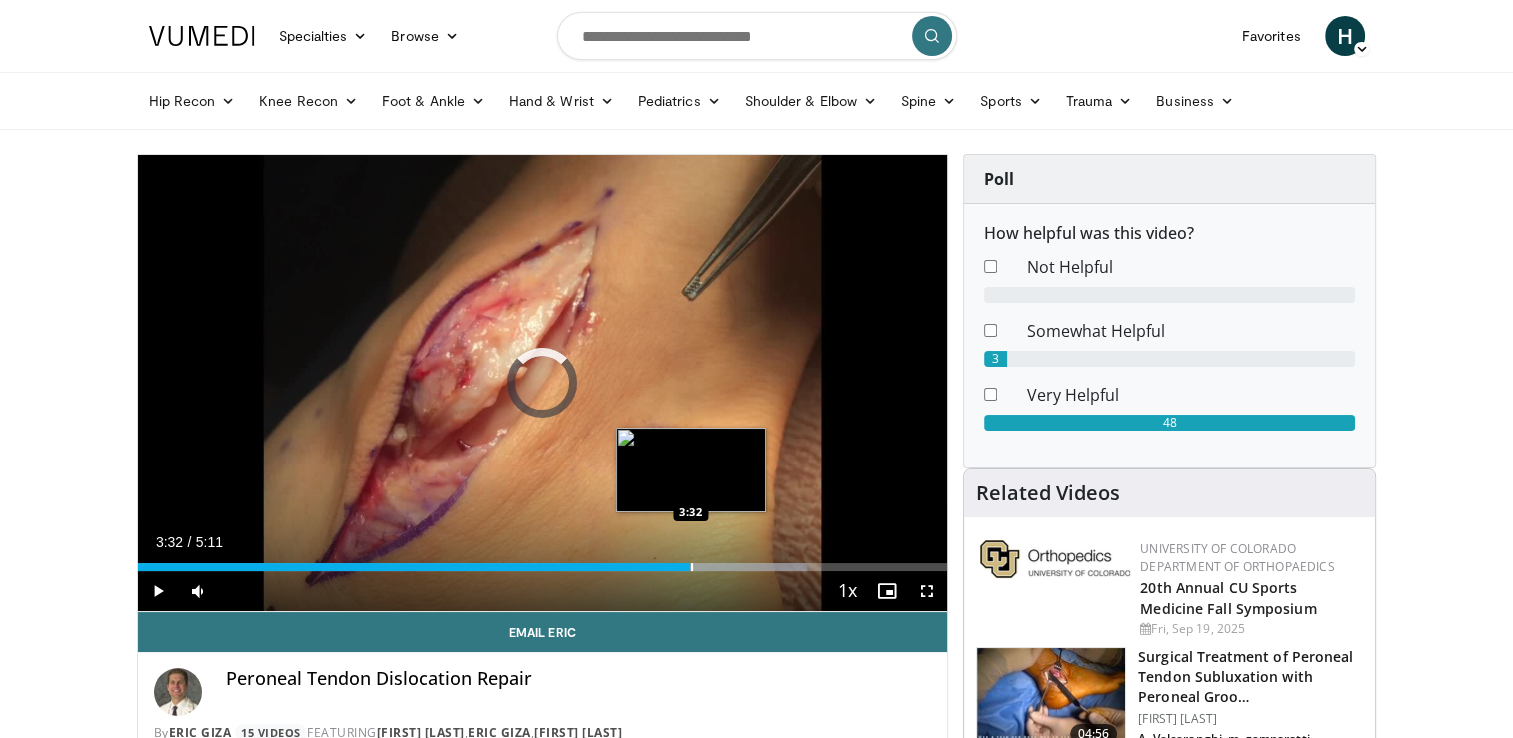 click at bounding box center (692, 567) 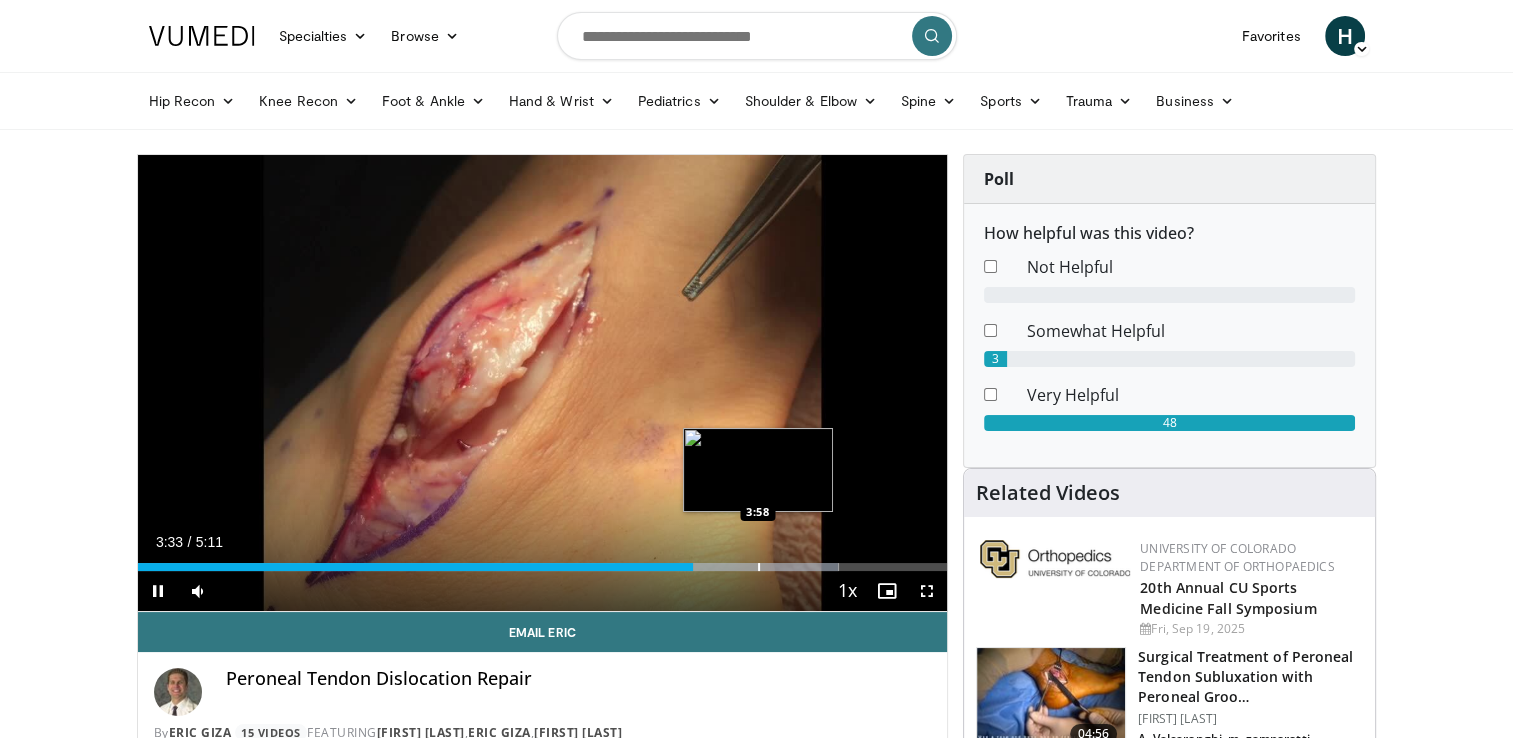click at bounding box center (759, 567) 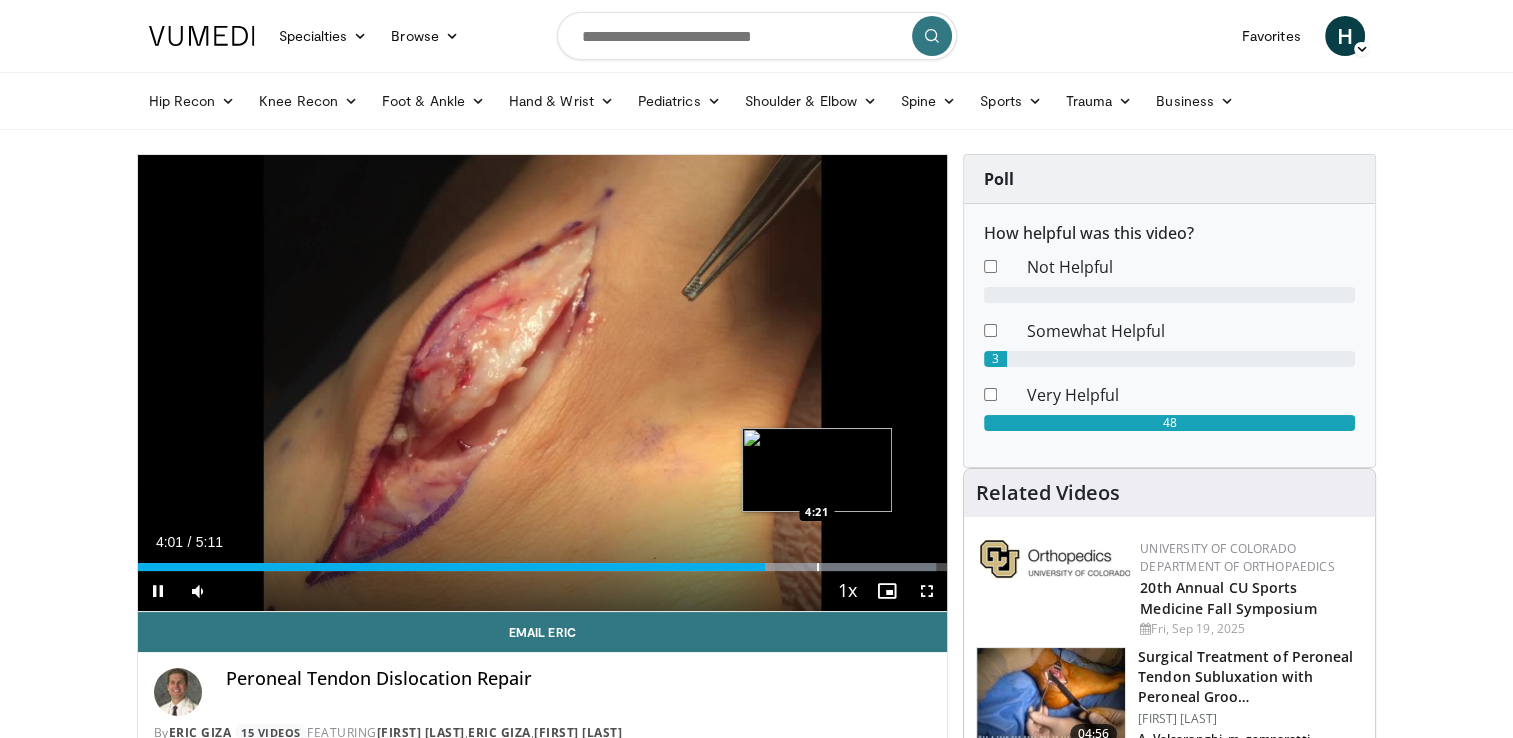 click on "Current Time  4:01 / Duration  5:11 Pause Skip Backward Skip Forward Mute 44% Loaded :  98.60% 4:01 4:21 Stream Type  LIVE Seek to live, currently behind live LIVE   1x Playback Rate 0.5x 0.75x 1x , selected 1.25x 1.5x 1.75x 2x Chapters Chapters Descriptions descriptions off , selected Captions captions settings , opens captions settings dialog captions off , selected Audio Track en (Main) , selected Fullscreen Enable picture-in-picture mode" at bounding box center [543, 591] 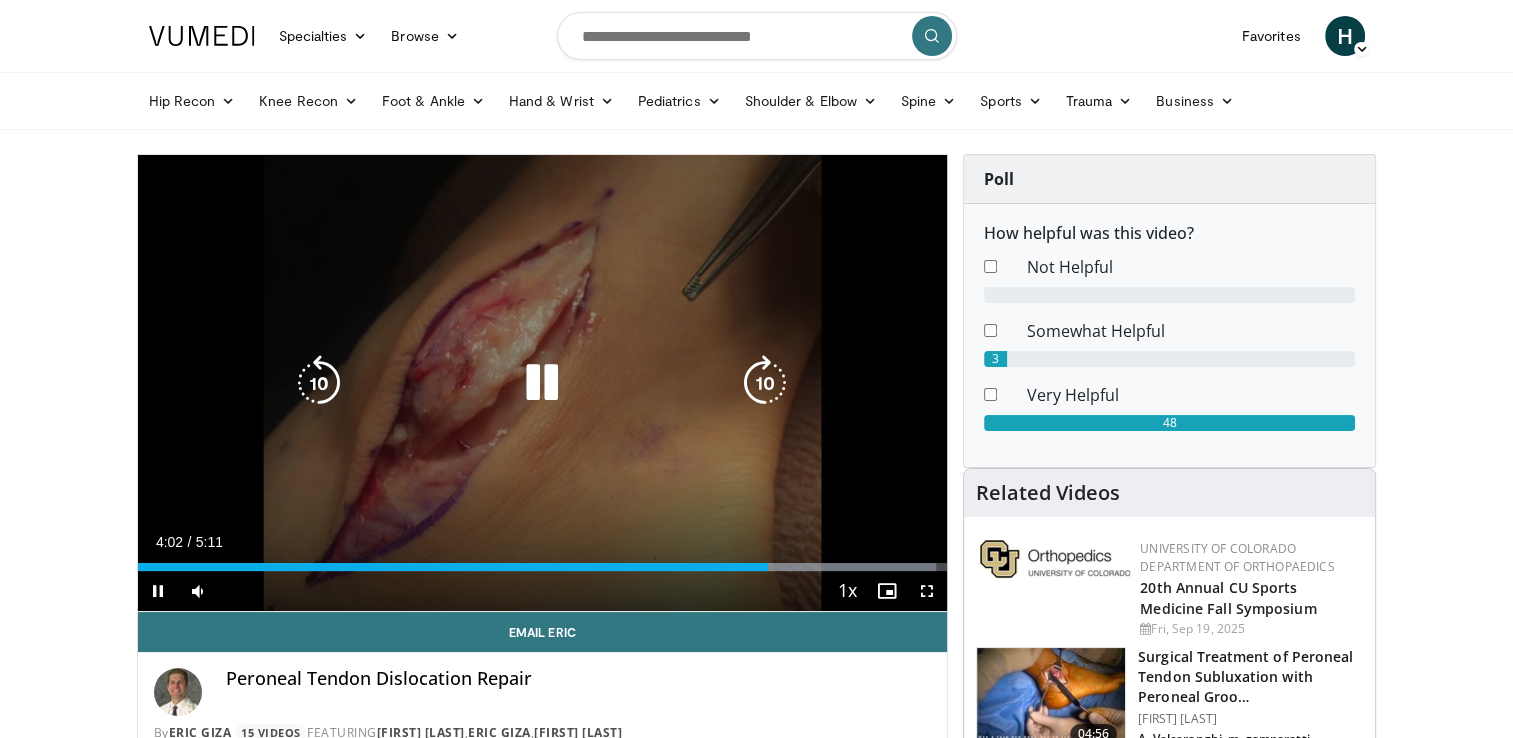 click at bounding box center [542, 383] 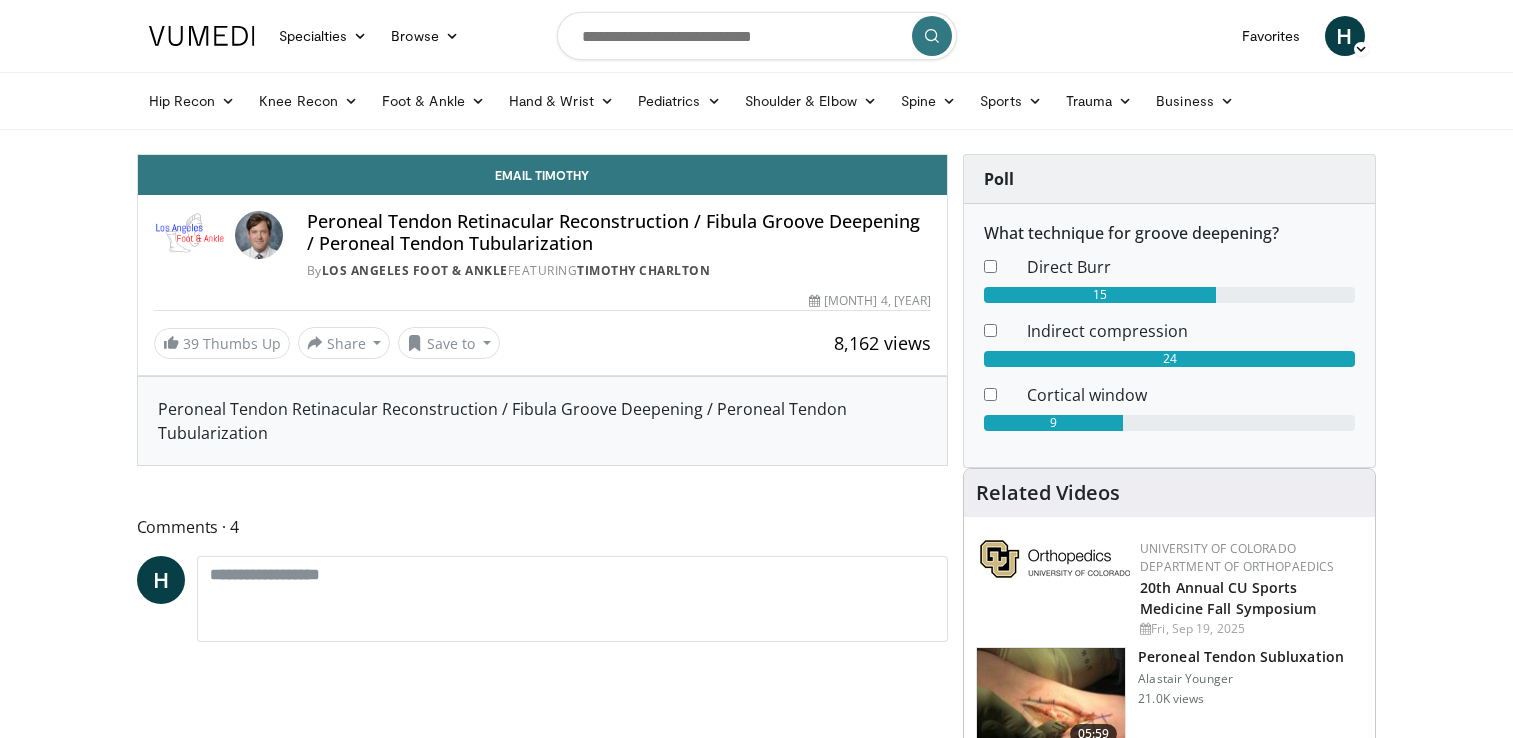 scroll, scrollTop: 0, scrollLeft: 0, axis: both 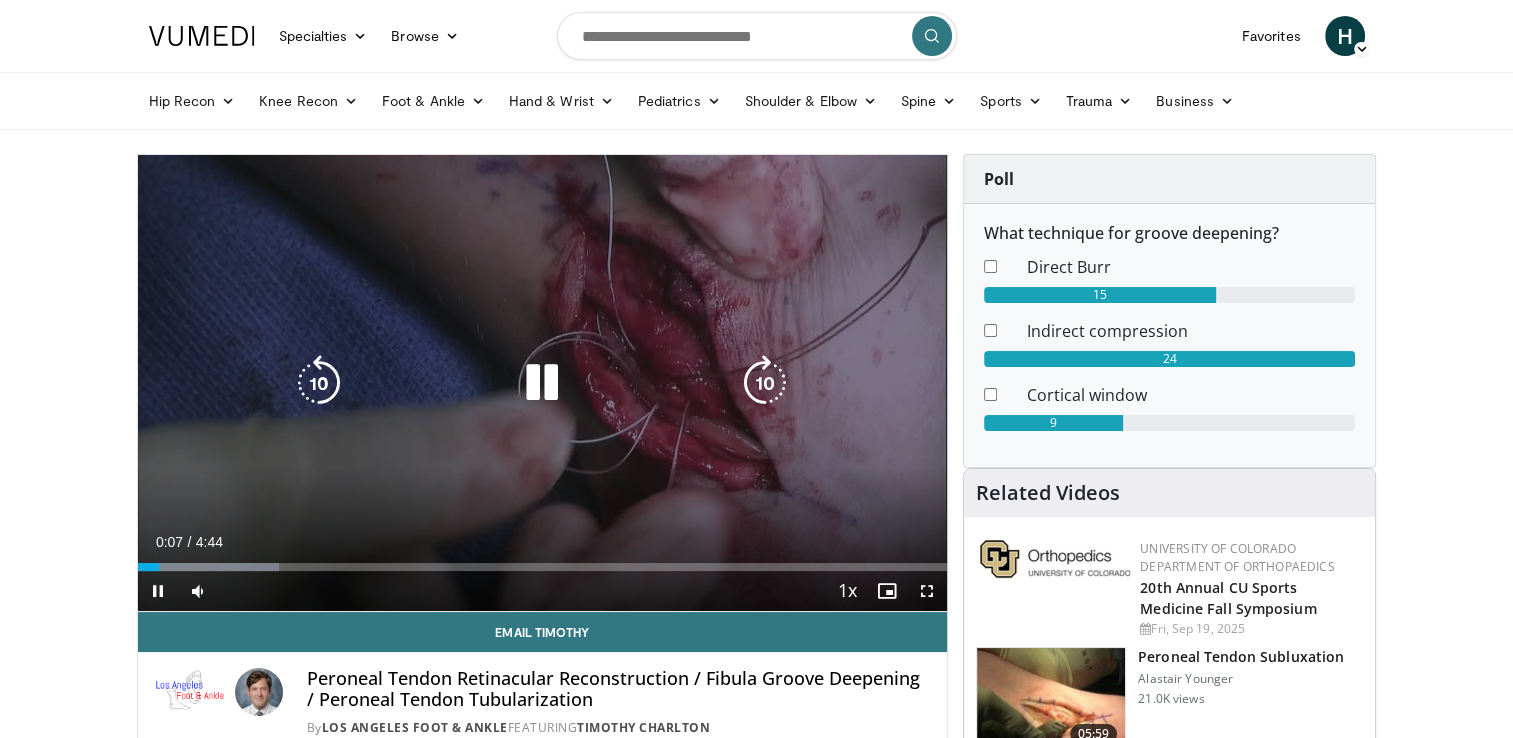 click at bounding box center [542, 383] 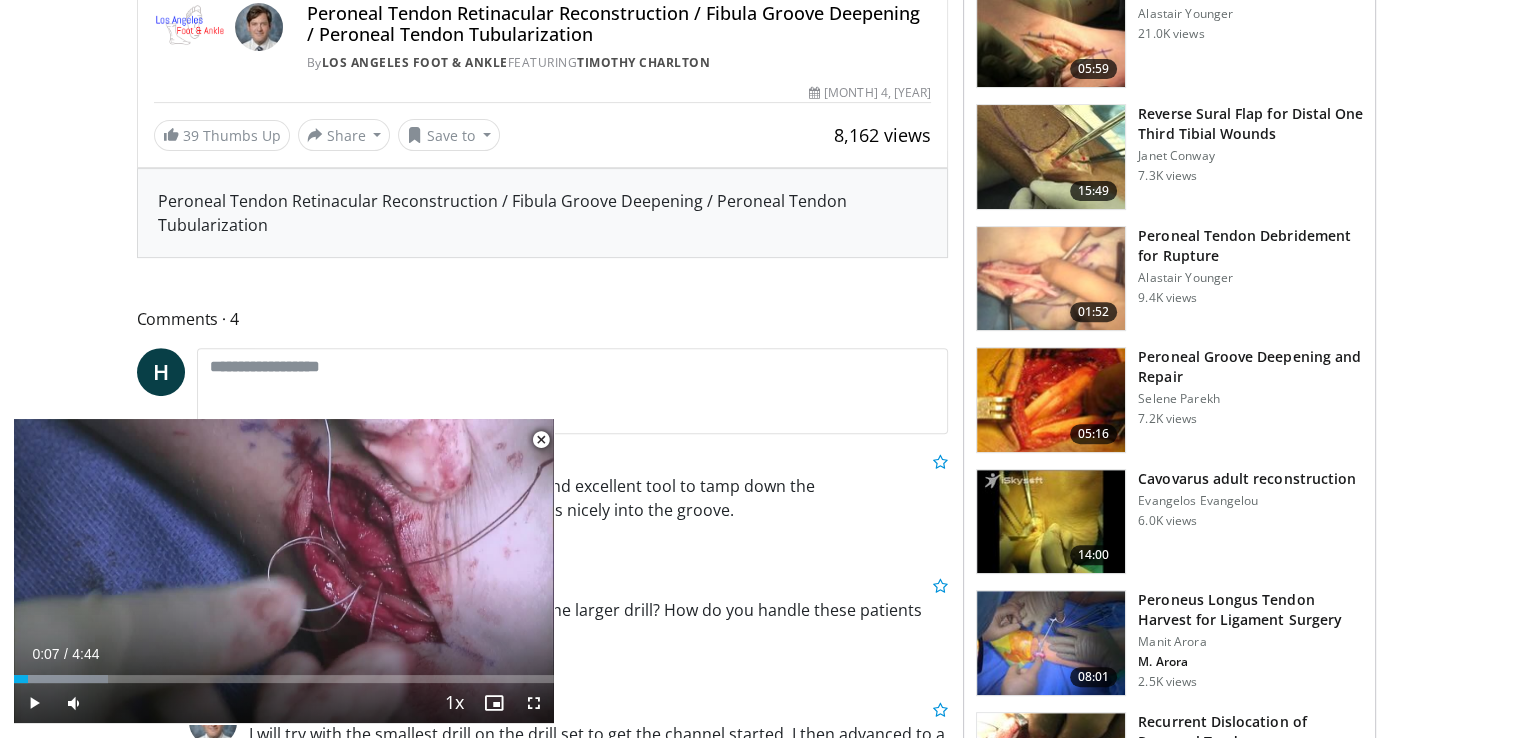 scroll, scrollTop: 700, scrollLeft: 0, axis: vertical 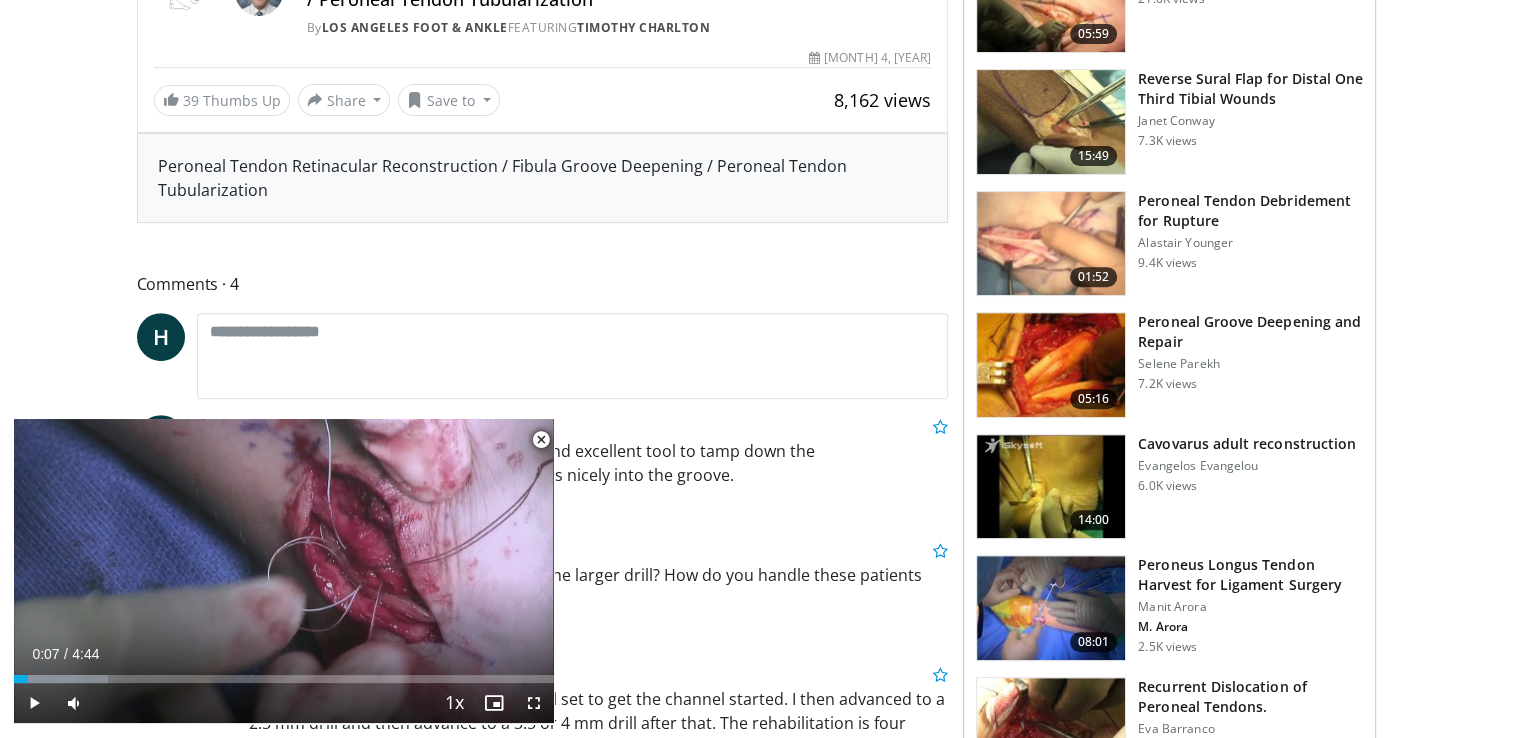 click at bounding box center (1051, 365) 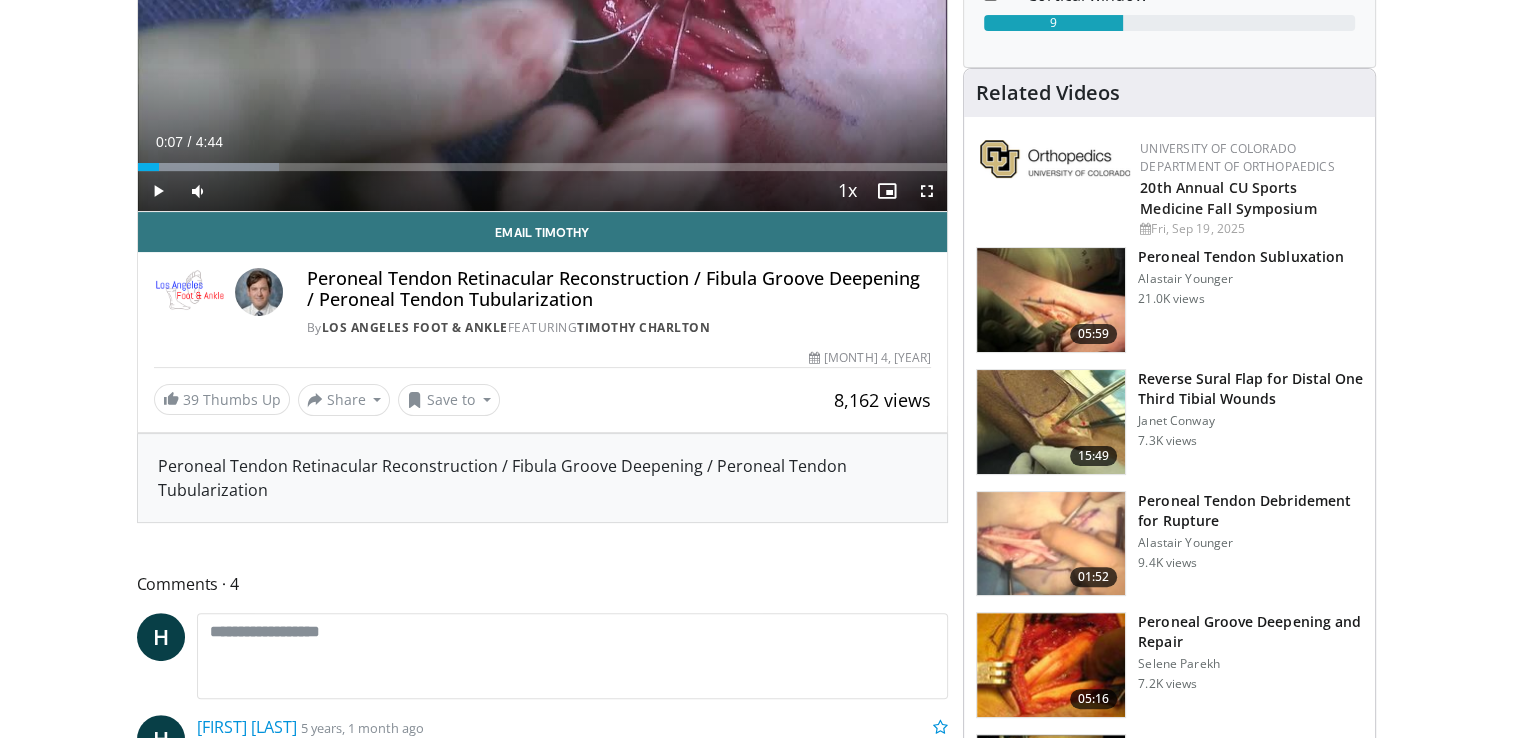 scroll, scrollTop: 0, scrollLeft: 0, axis: both 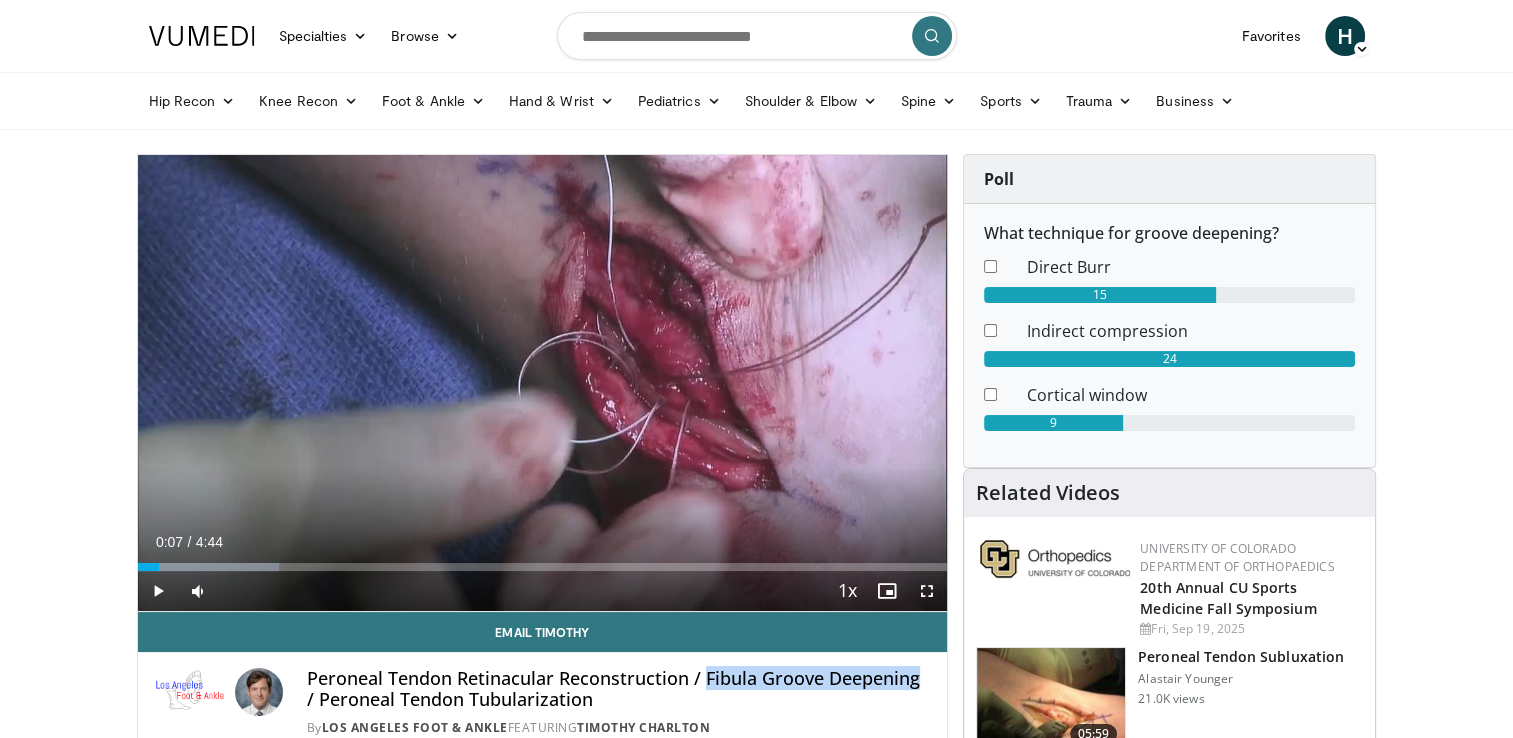 drag, startPoint x: 705, startPoint y: 679, endPoint x: 920, endPoint y: 677, distance: 215.00931 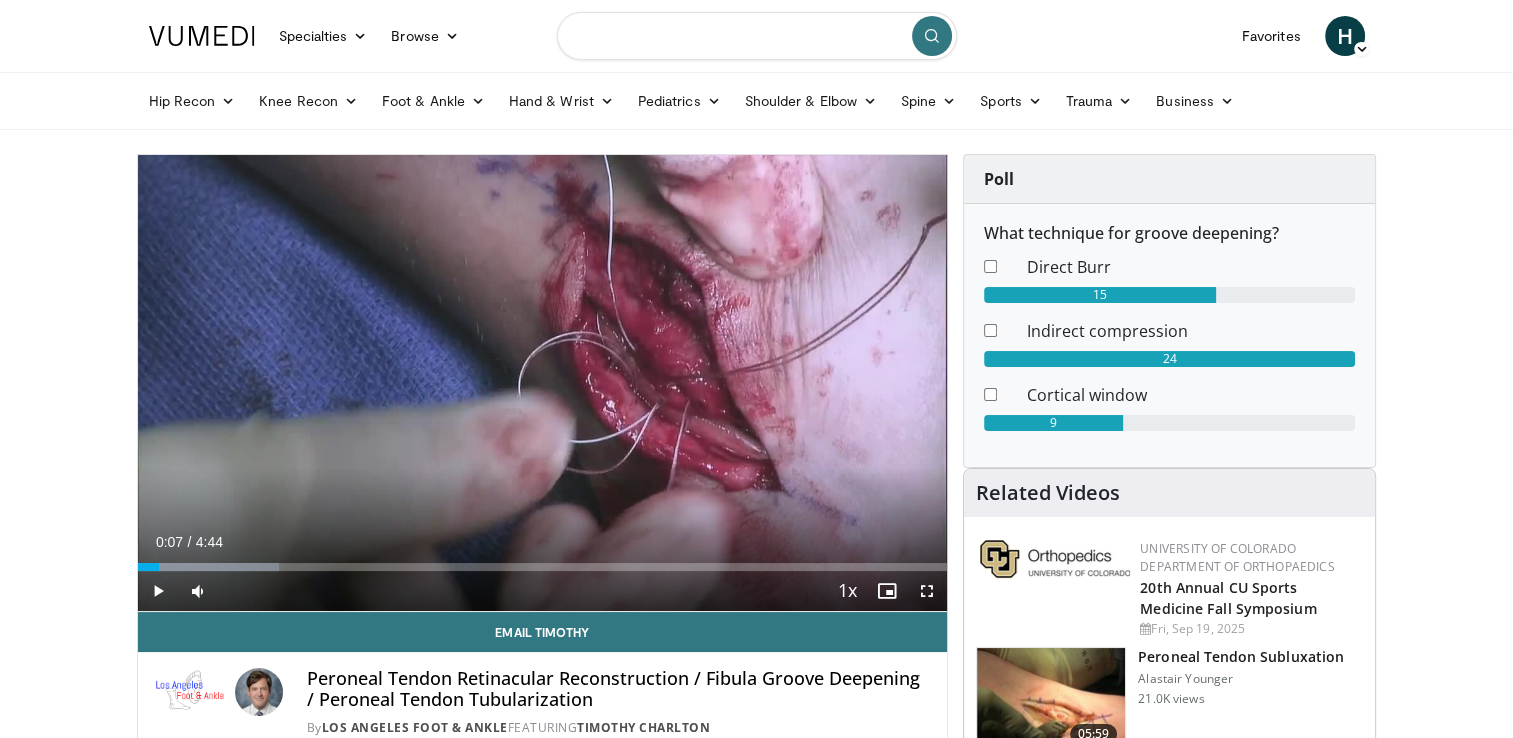 click at bounding box center (757, 36) 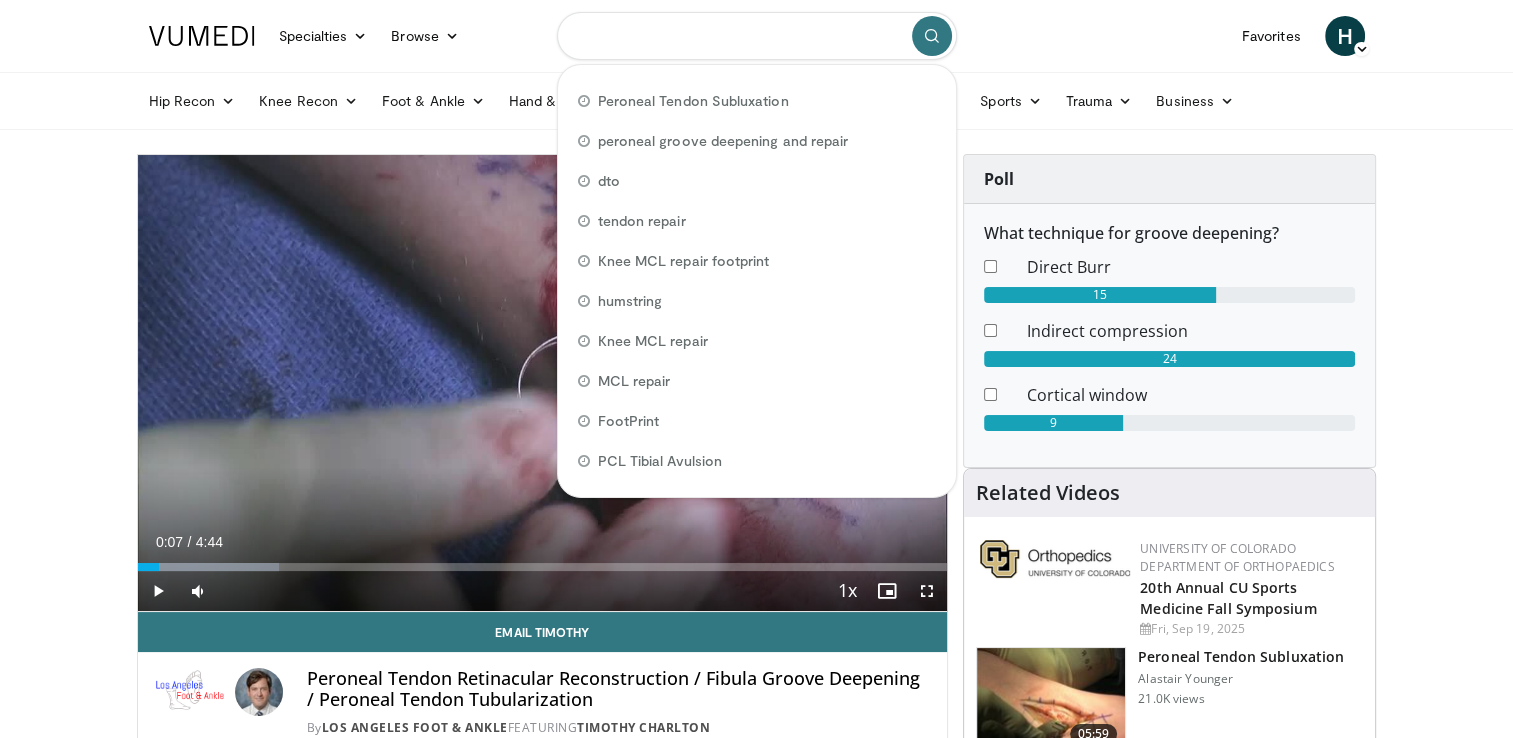 paste on "**********" 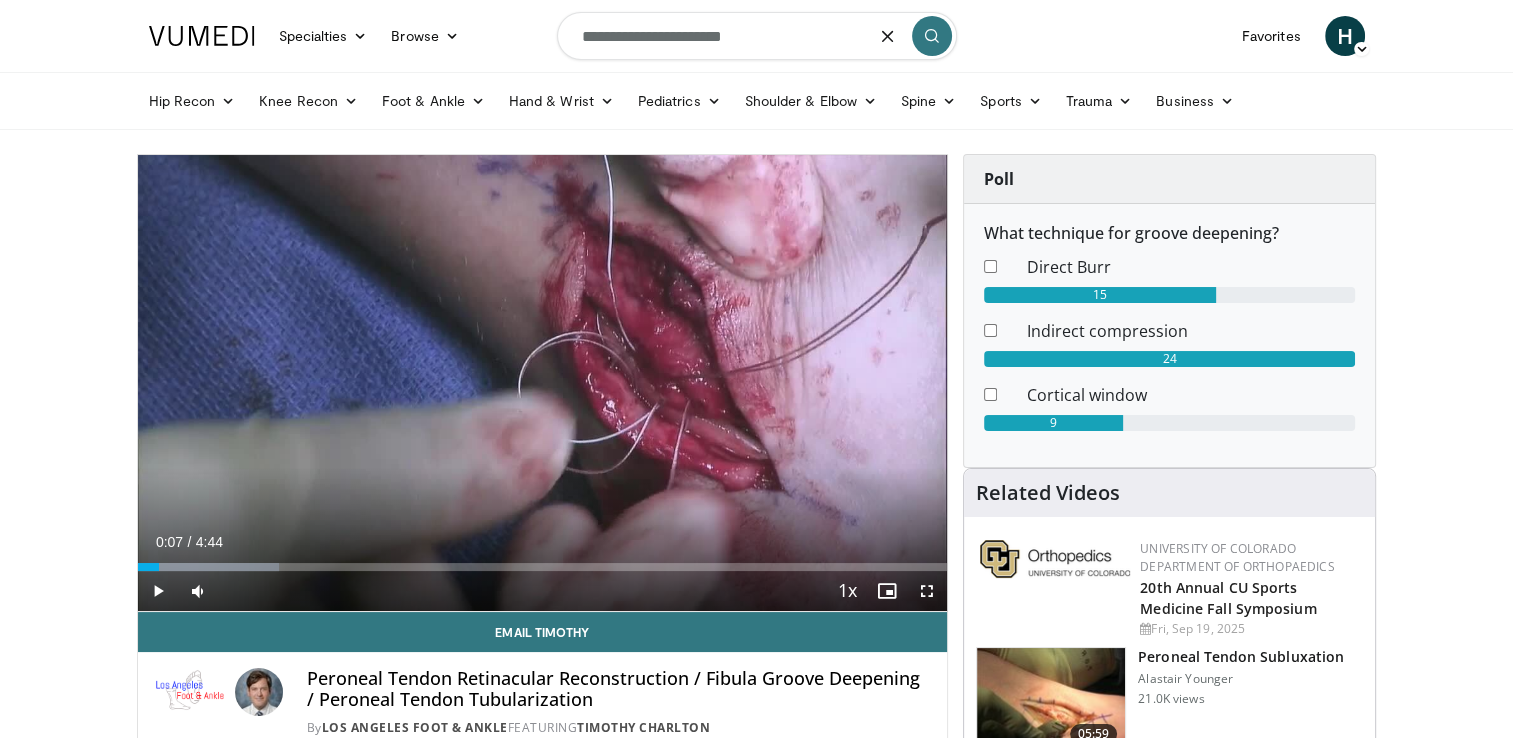 type on "**********" 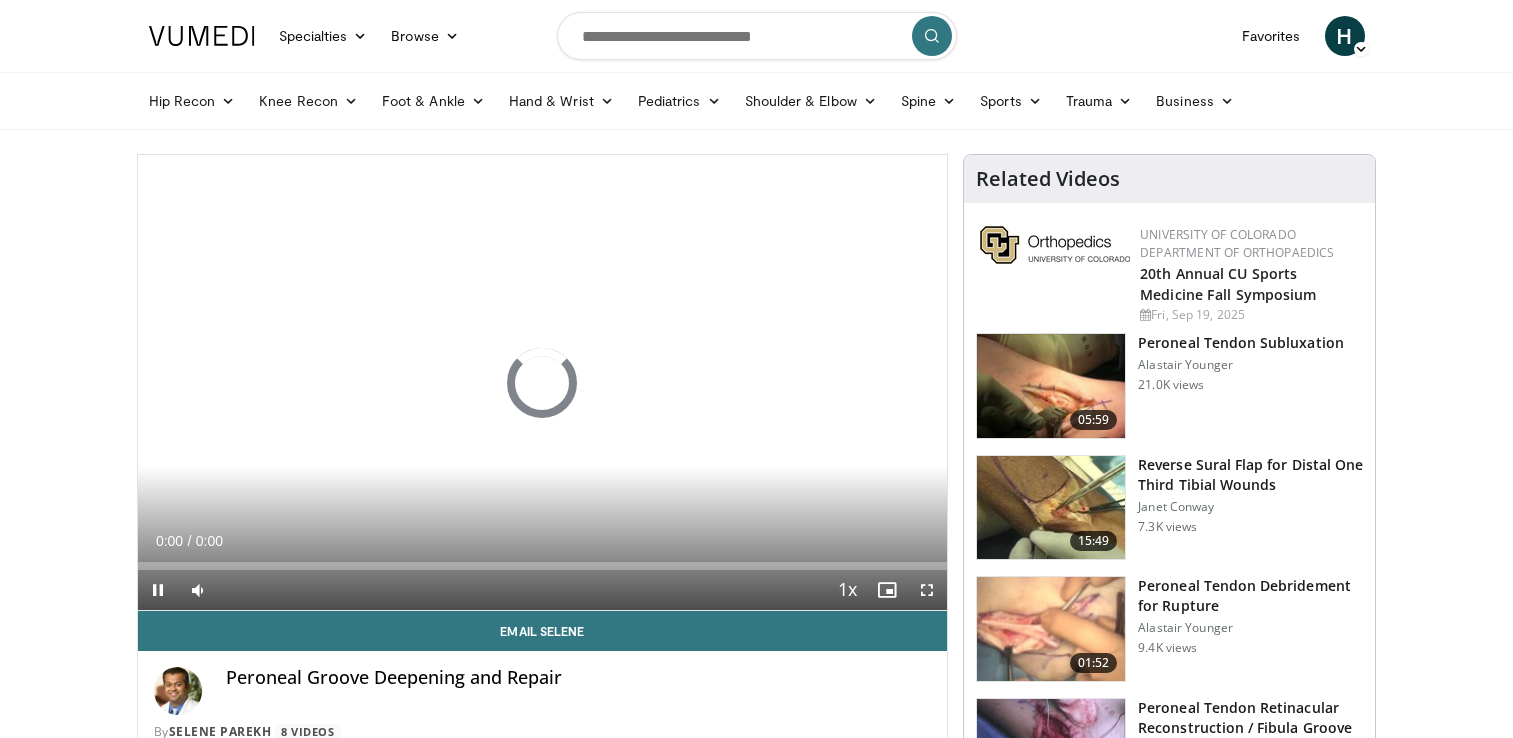 scroll, scrollTop: 0, scrollLeft: 0, axis: both 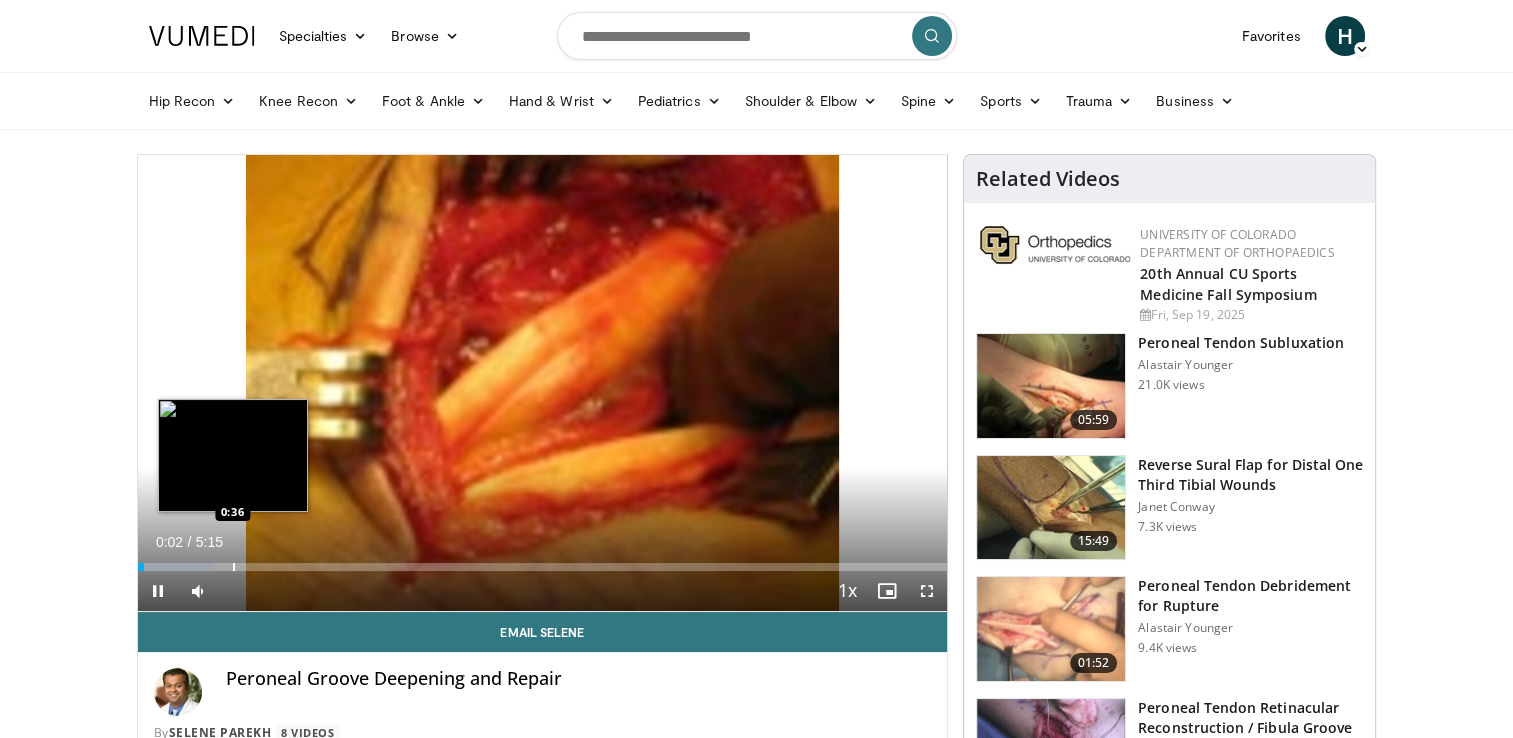 click at bounding box center [234, 567] 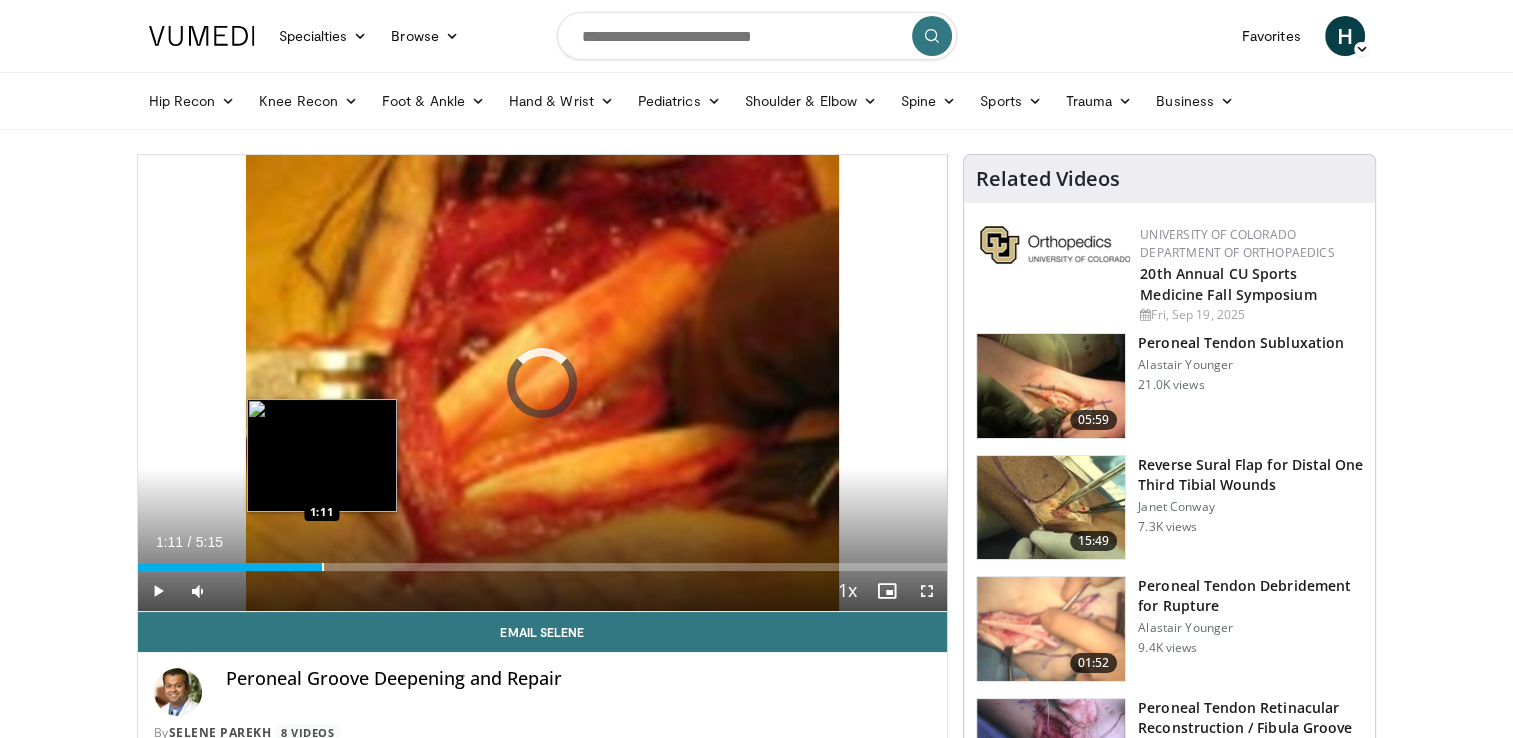 click at bounding box center (323, 567) 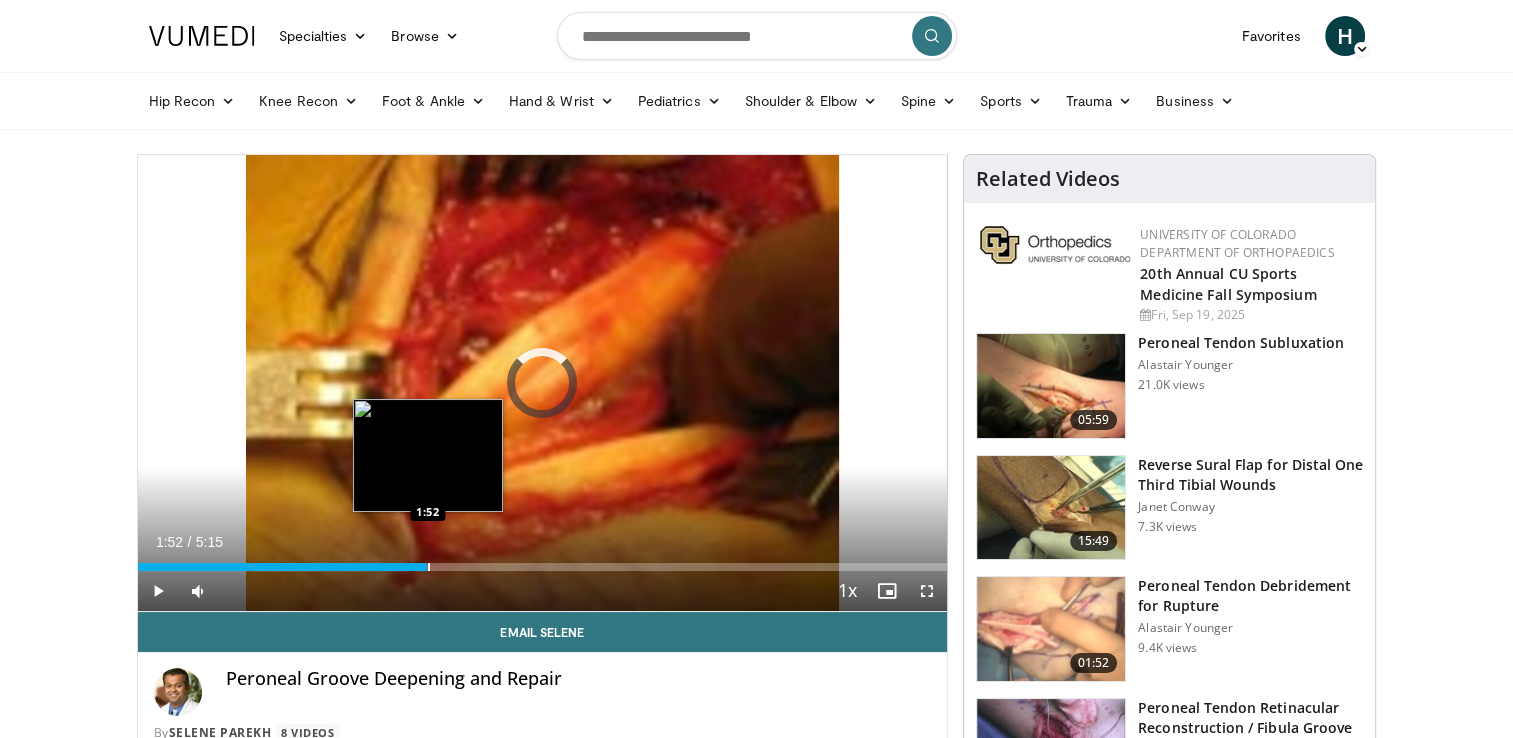 click at bounding box center (429, 567) 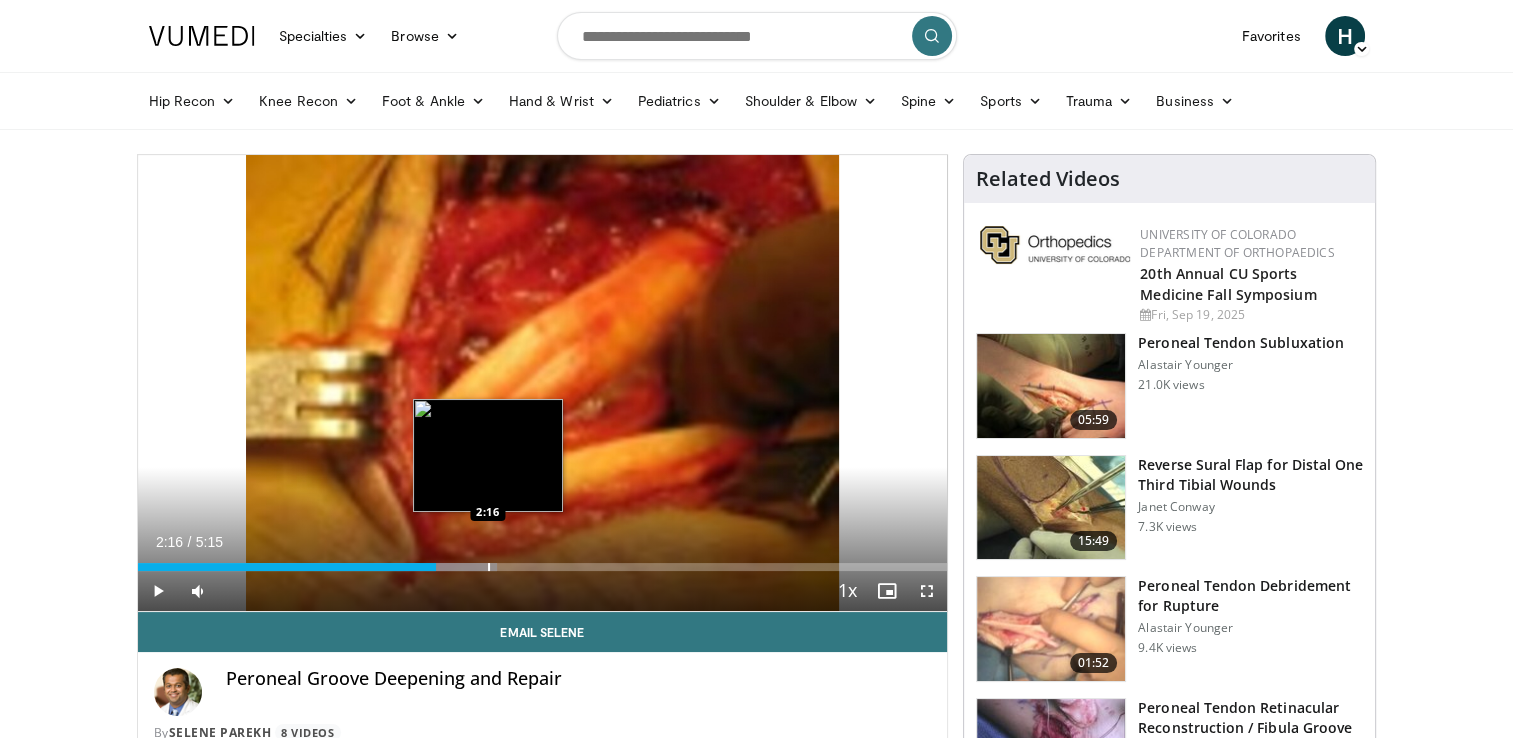 click at bounding box center (489, 567) 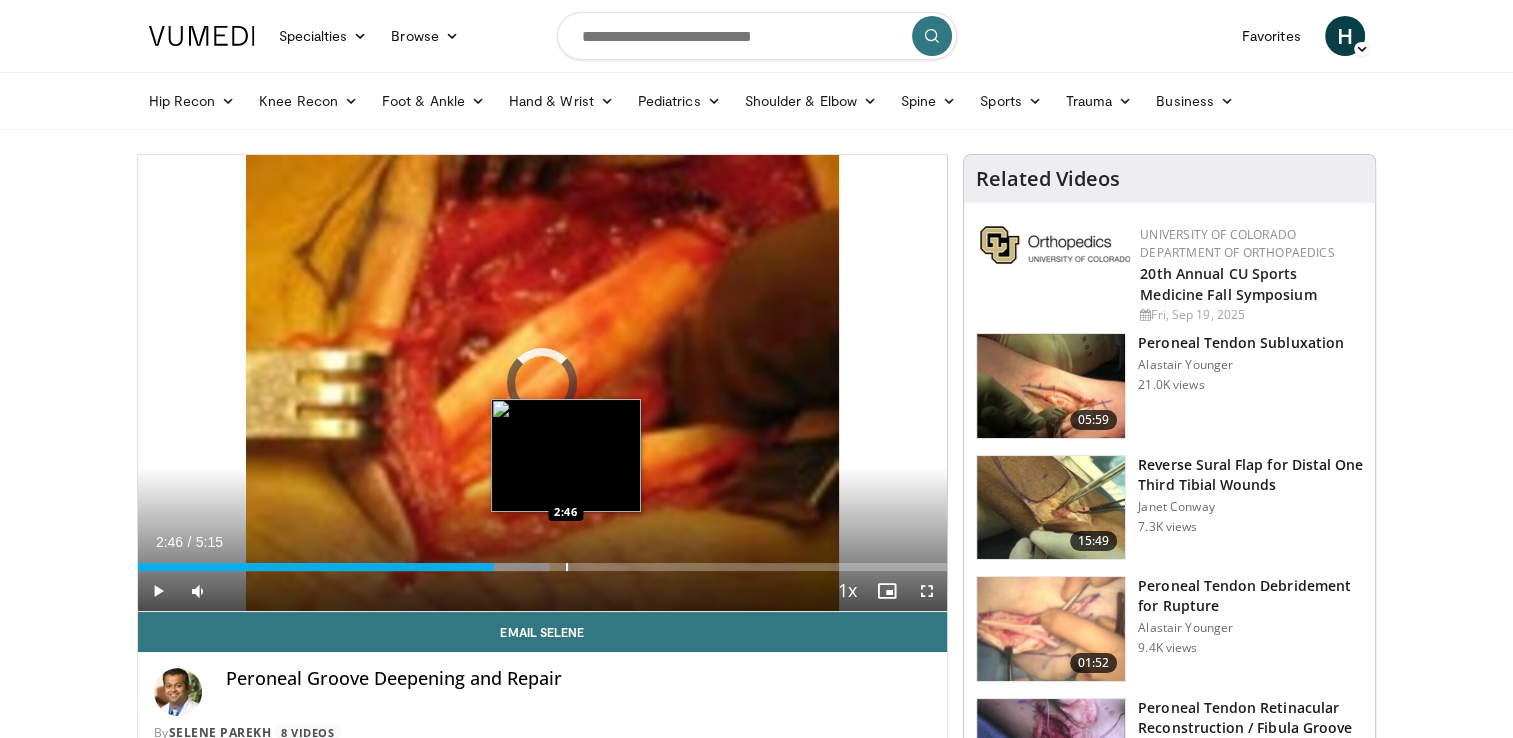 click at bounding box center [567, 567] 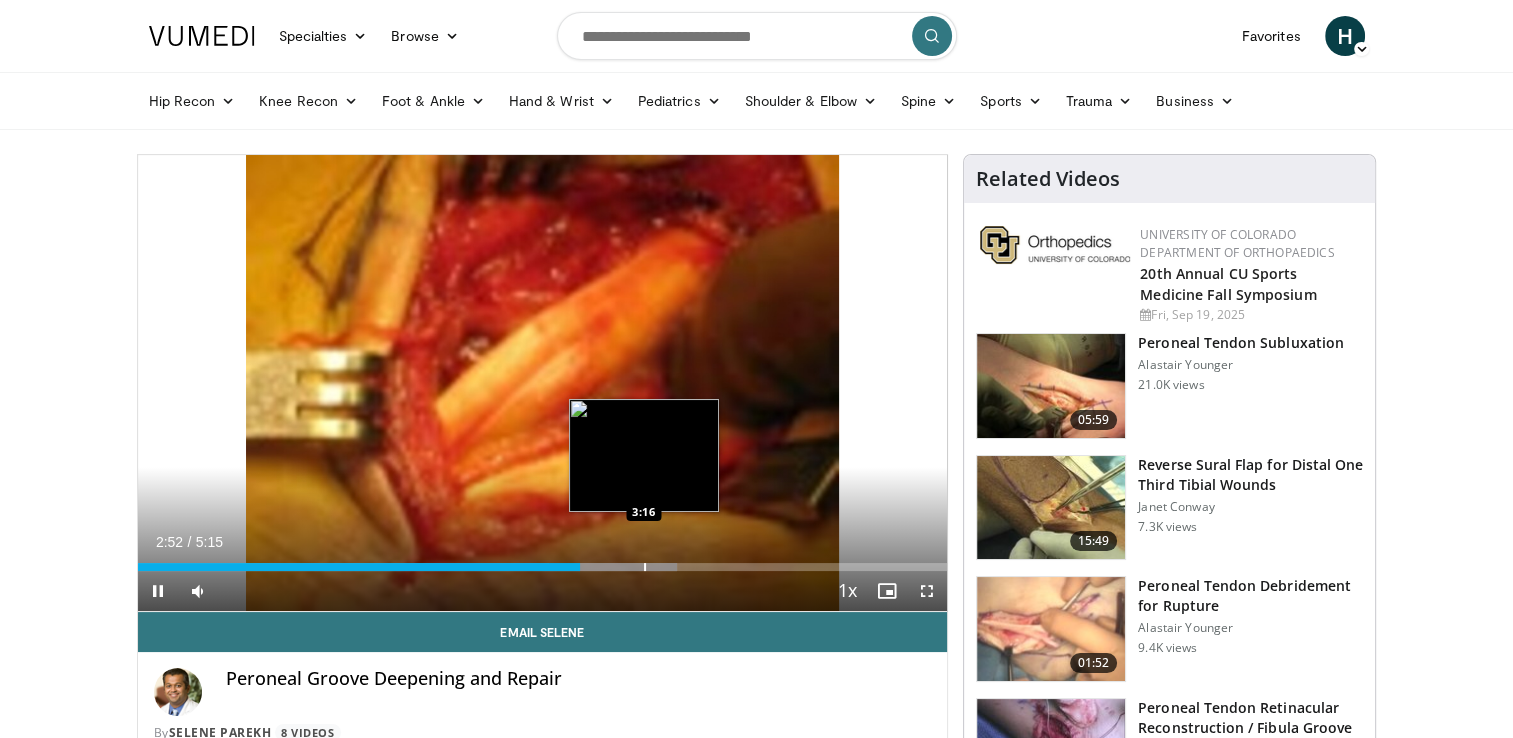 click at bounding box center (645, 567) 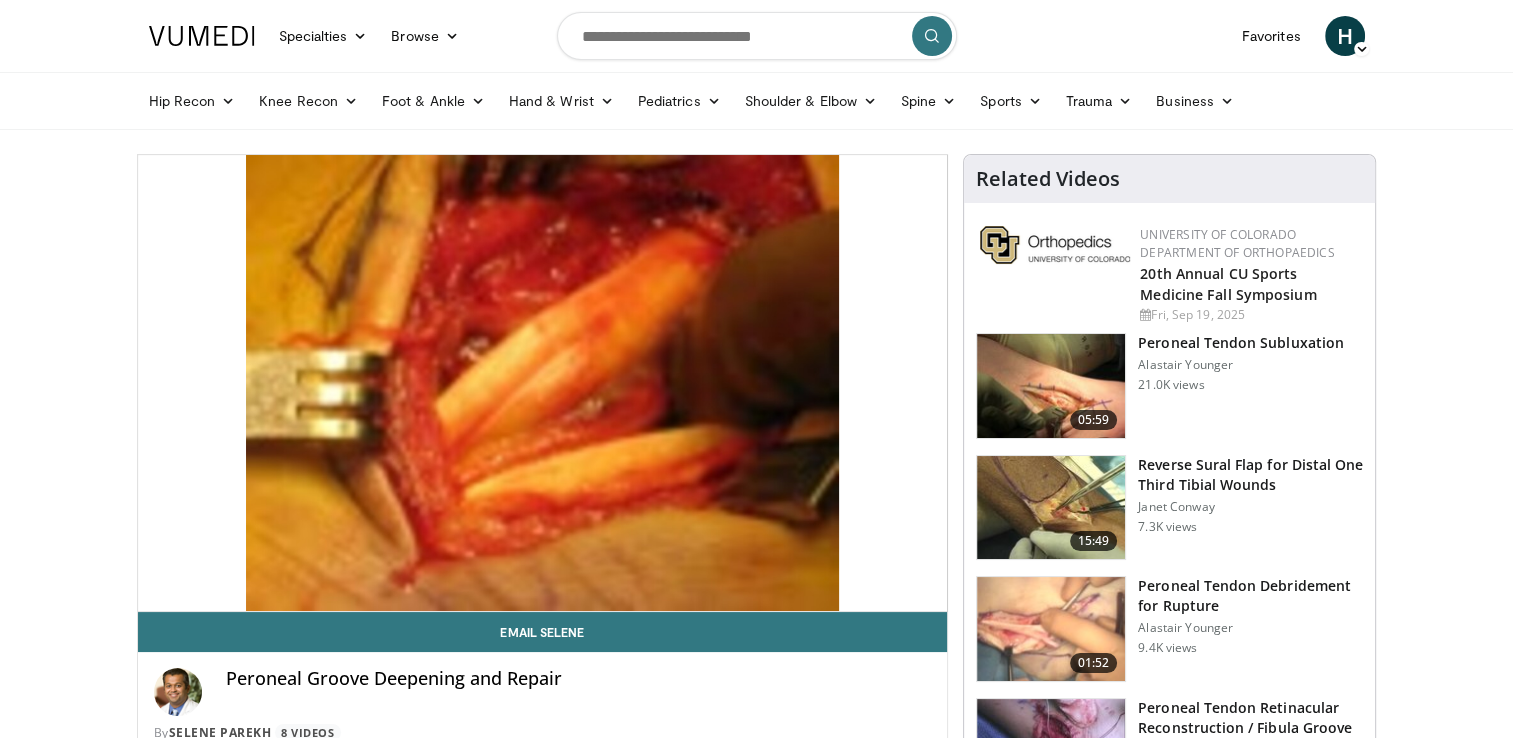 click on "**********" at bounding box center (543, 383) 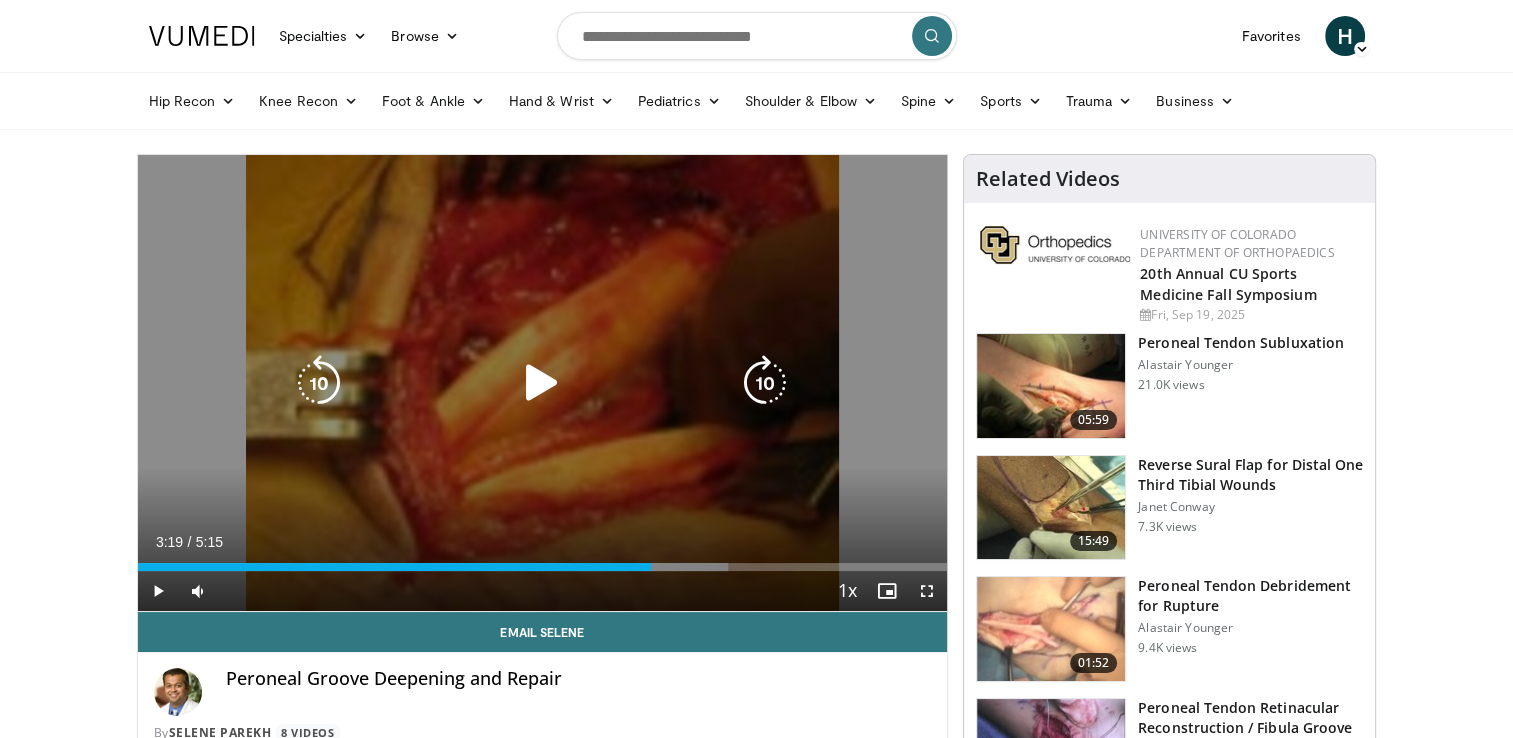 click at bounding box center [0, 0] 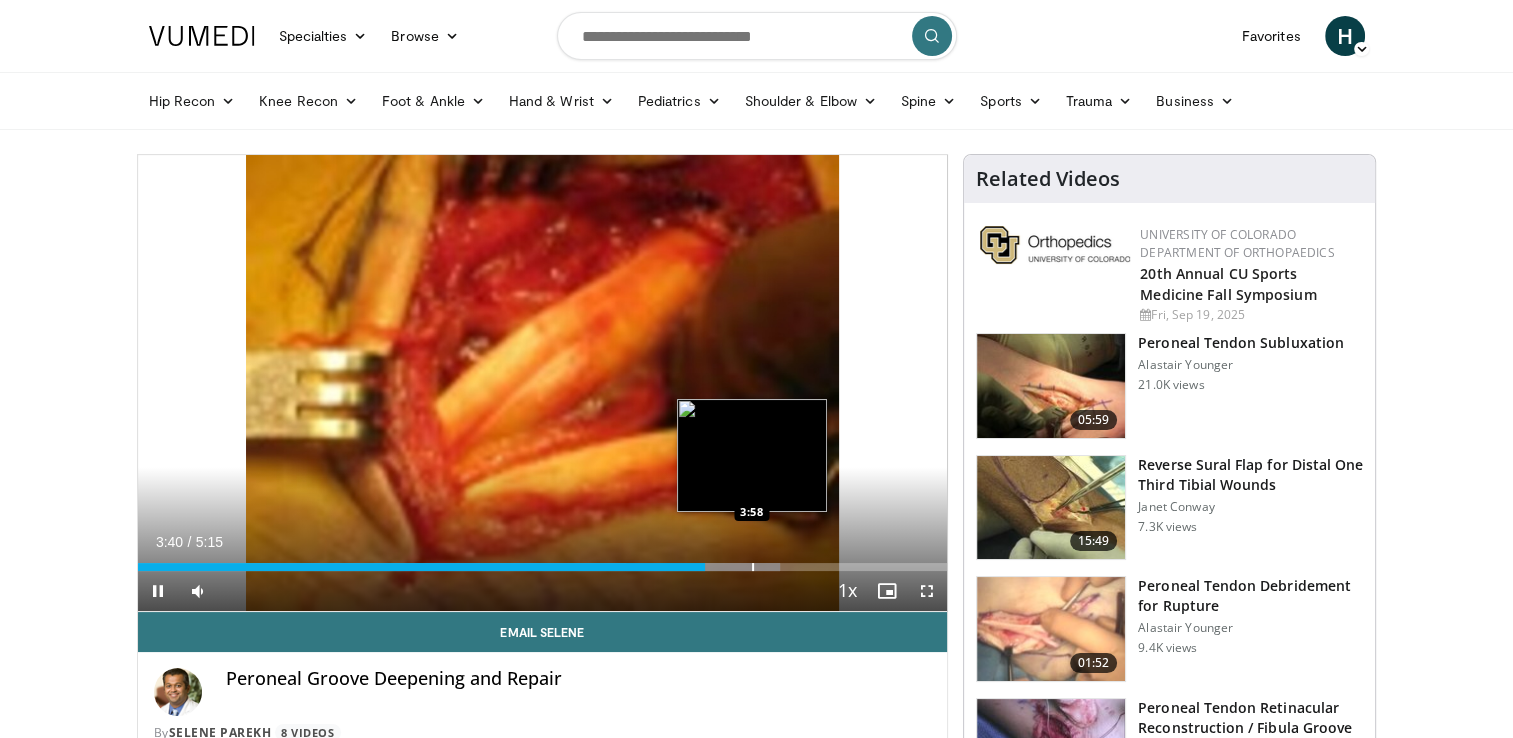 click at bounding box center (753, 567) 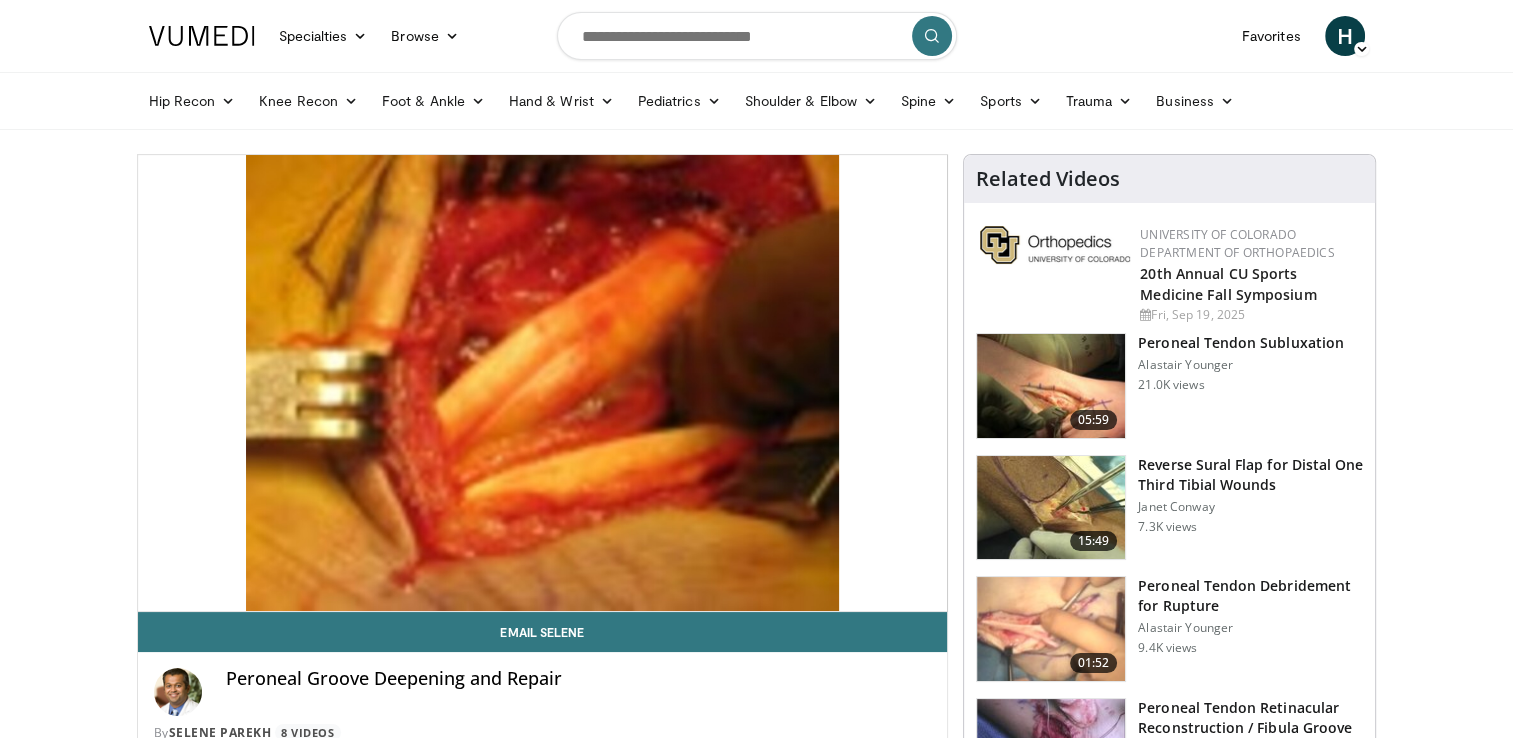 click on "**********" at bounding box center (543, 383) 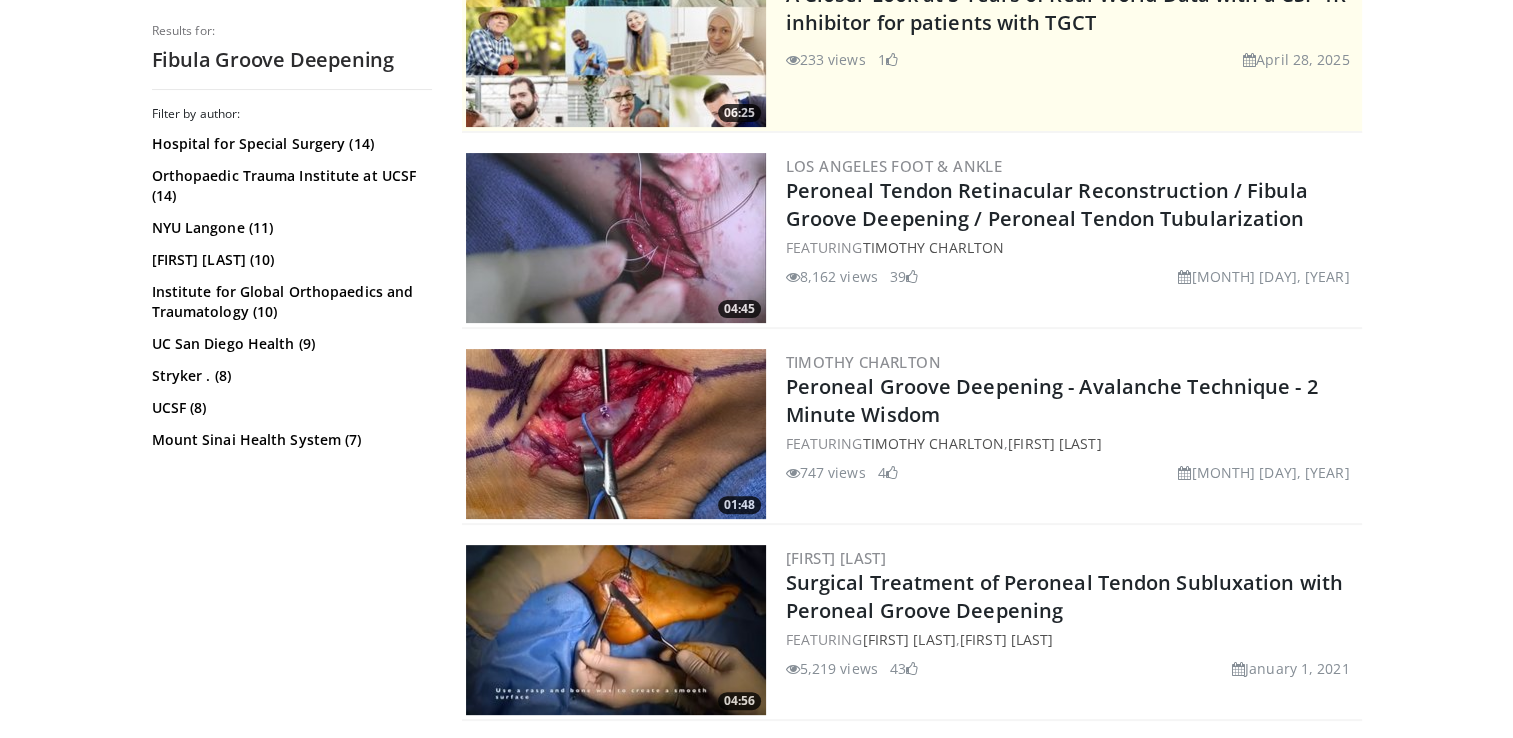 scroll, scrollTop: 500, scrollLeft: 0, axis: vertical 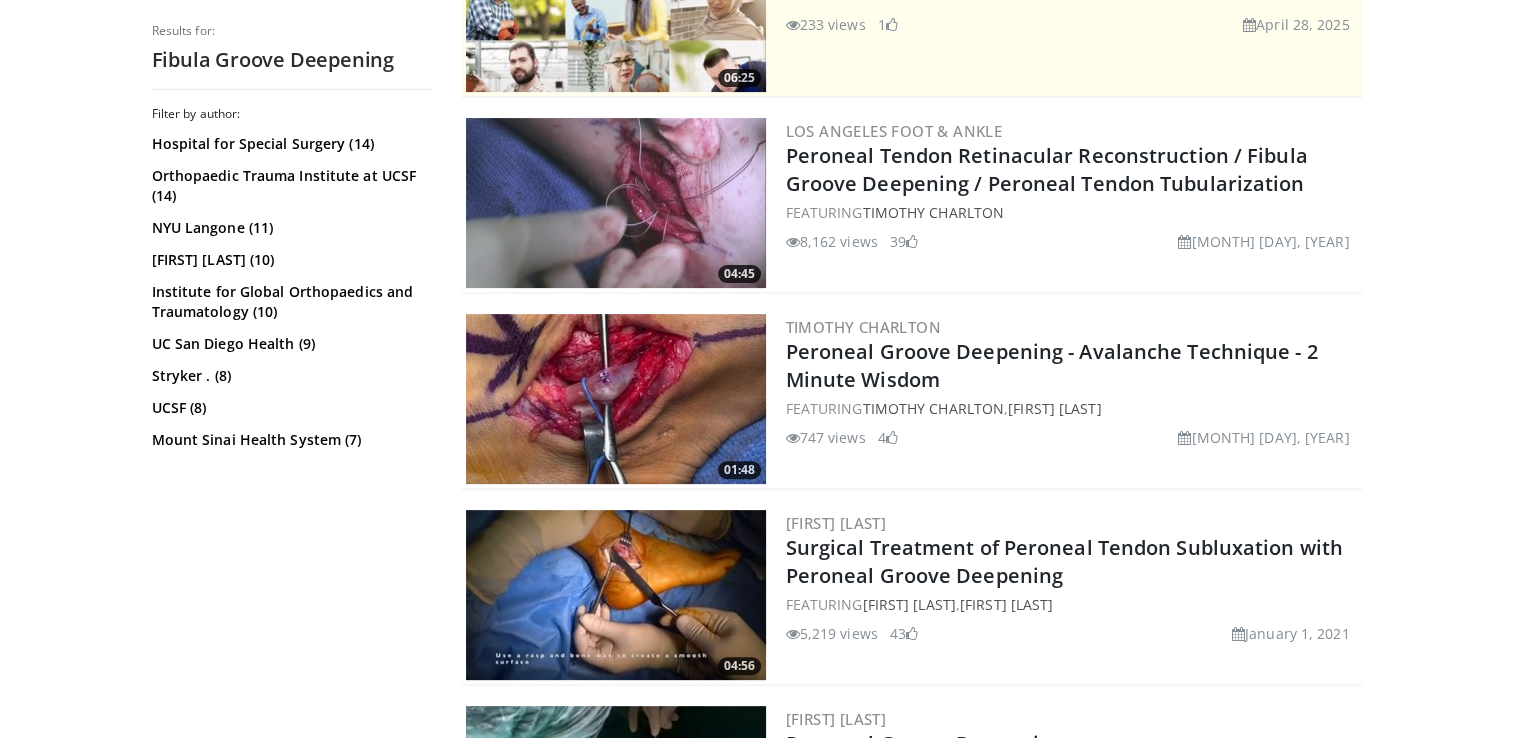 click at bounding box center [616, 399] 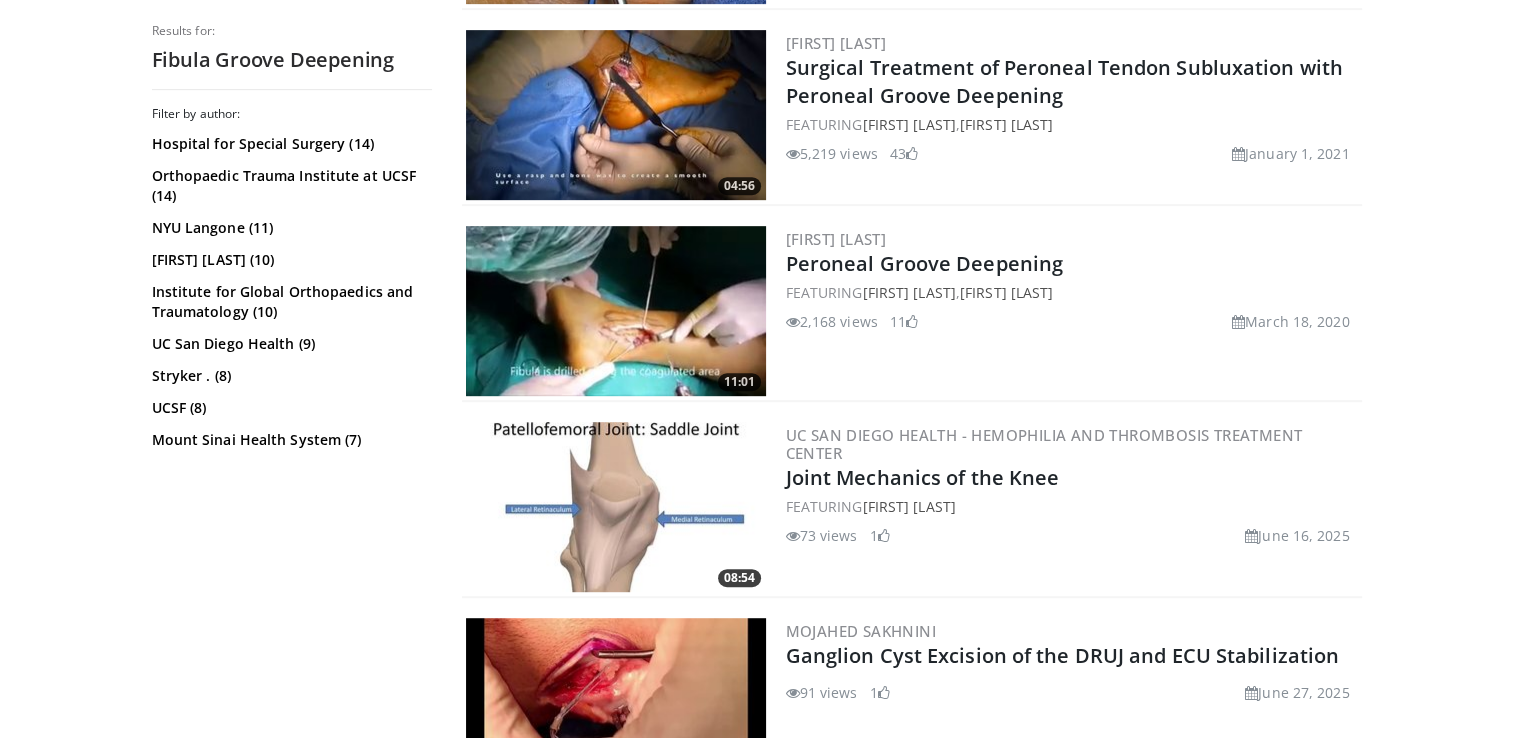 scroll, scrollTop: 1000, scrollLeft: 0, axis: vertical 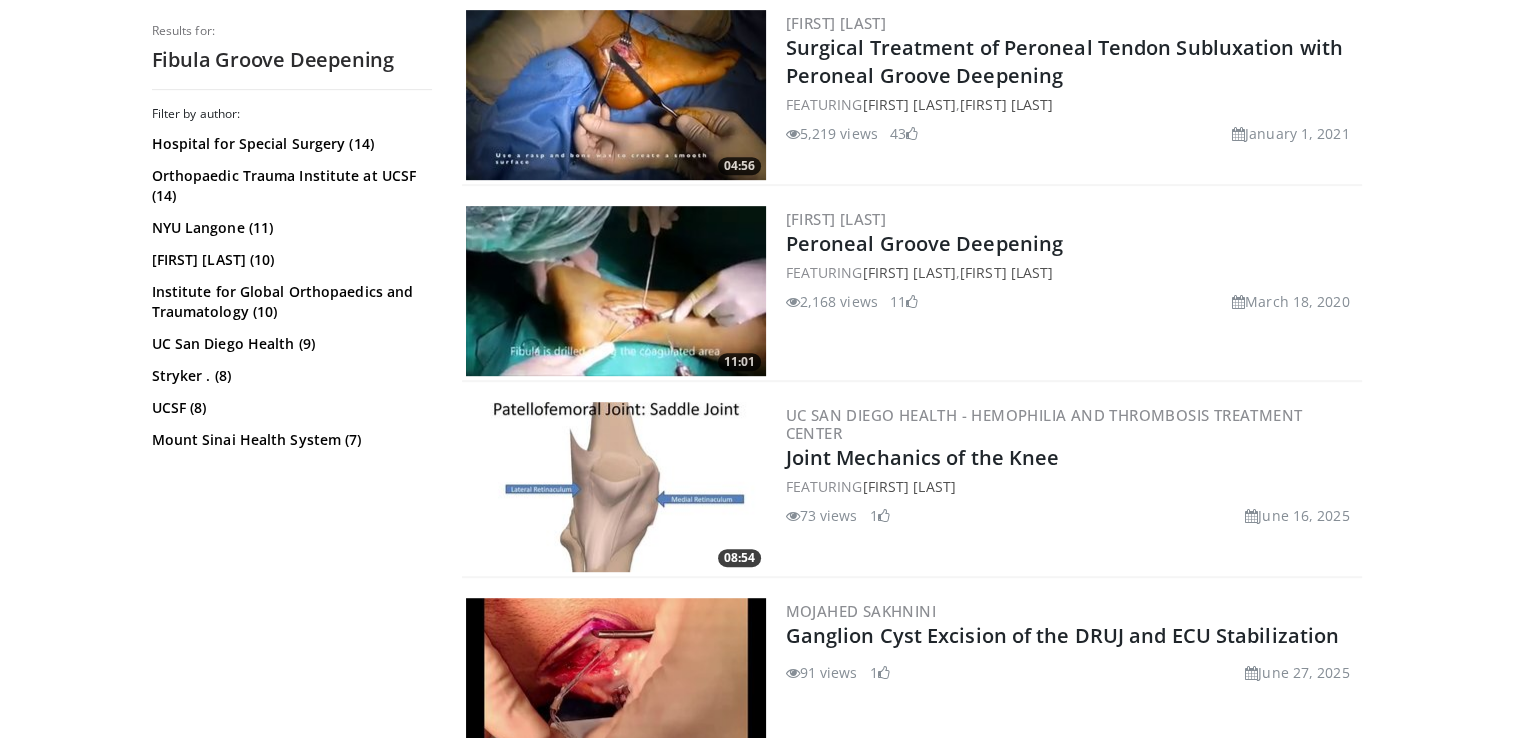 click at bounding box center (616, 291) 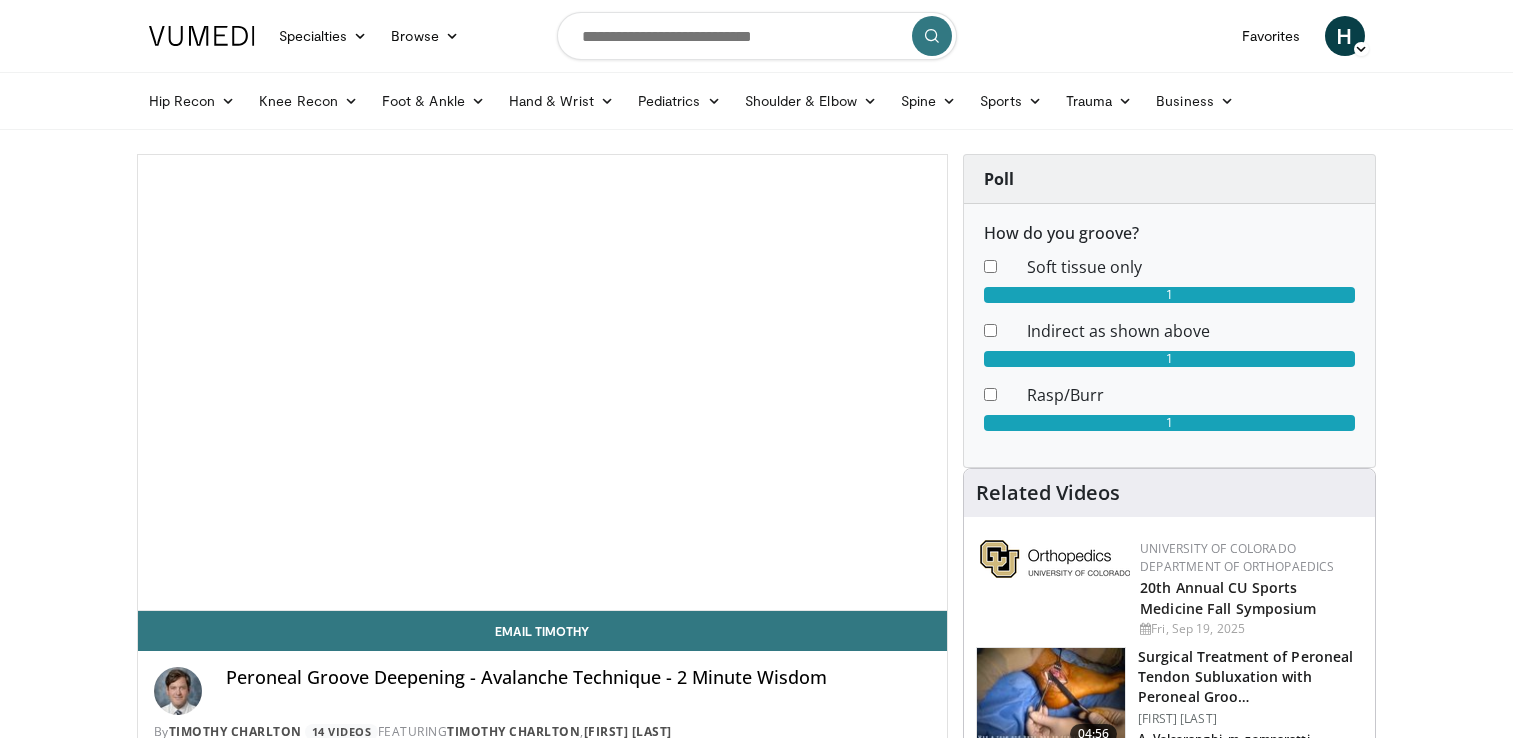 scroll, scrollTop: 0, scrollLeft: 0, axis: both 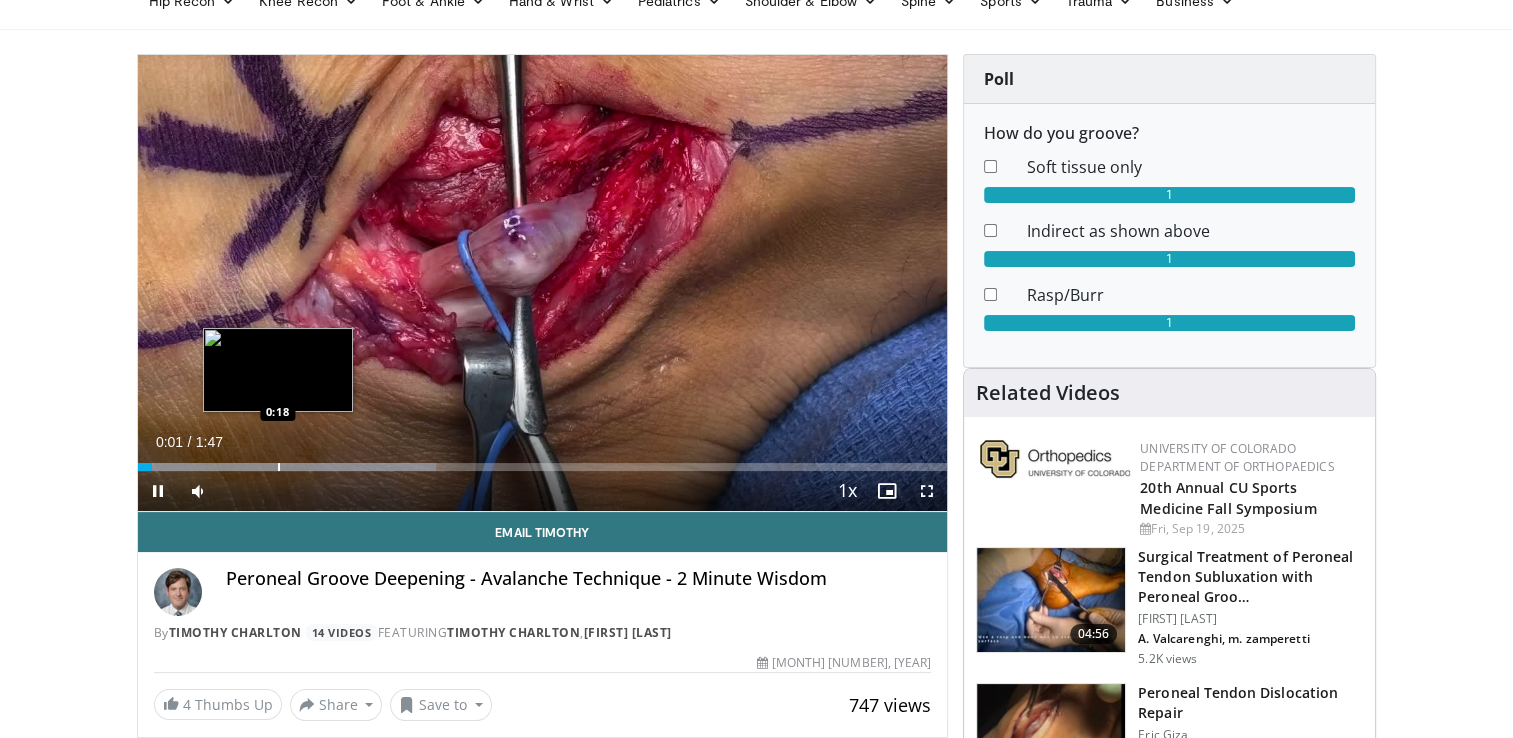 click at bounding box center [279, 467] 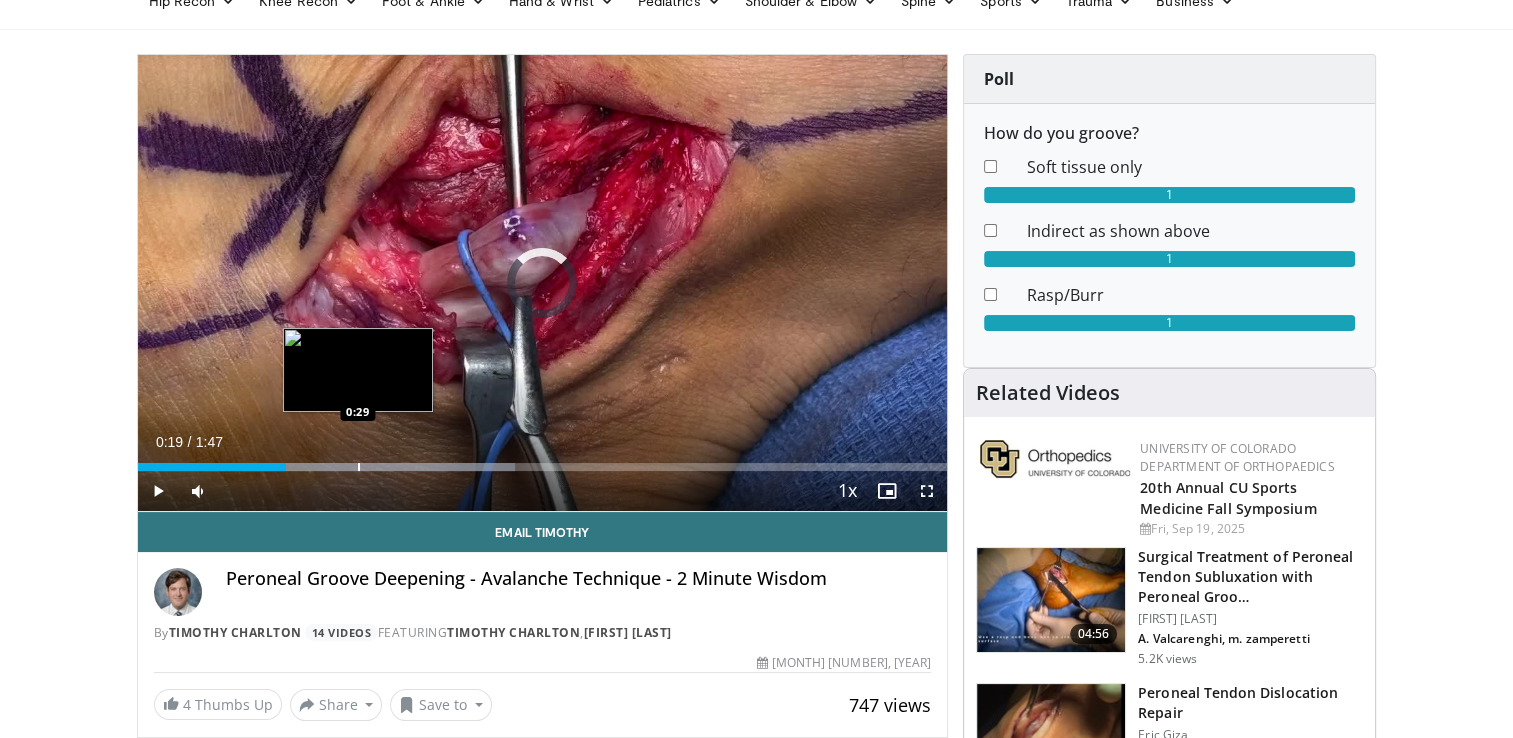 click at bounding box center [359, 467] 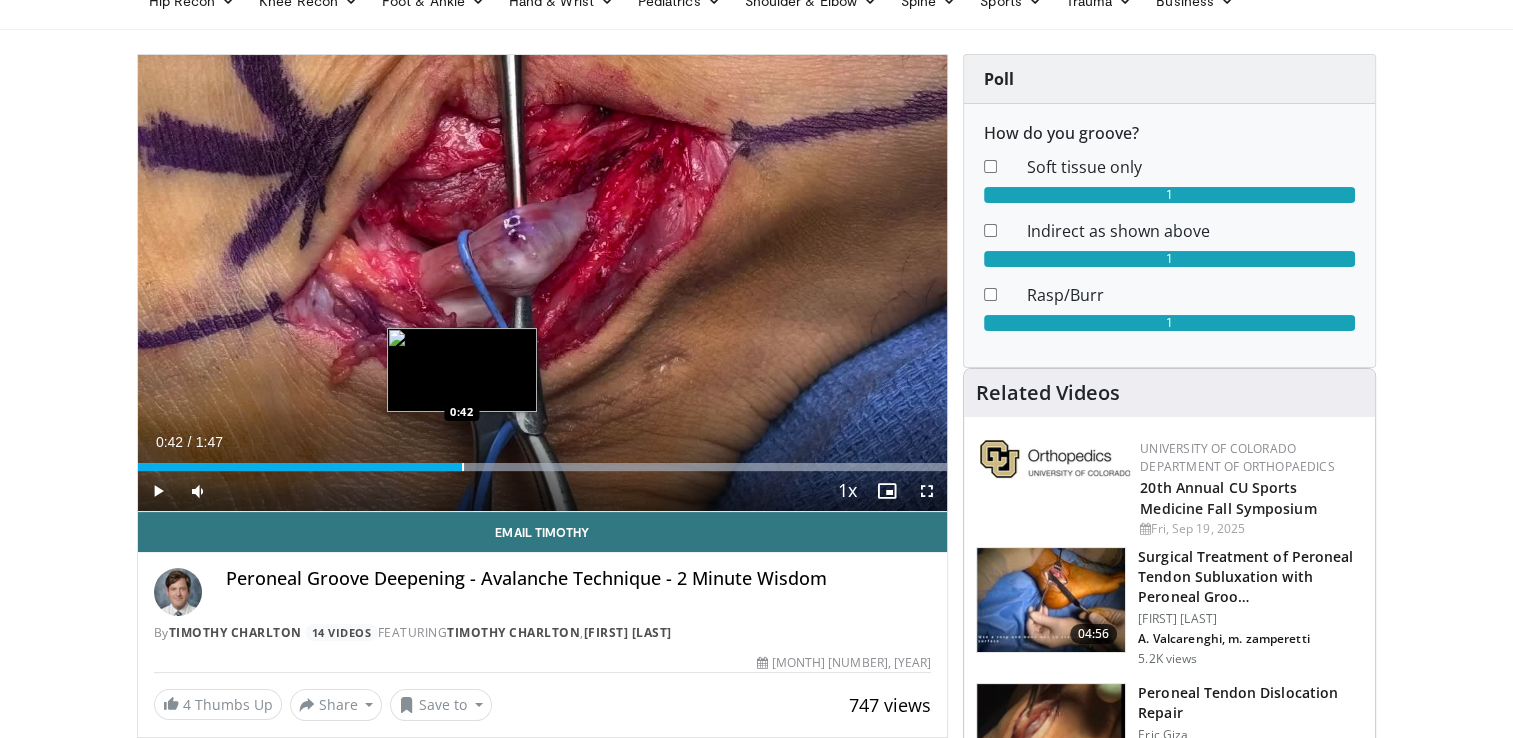click on "Loaded :  100.00% 0:42 0:42" at bounding box center (543, 467) 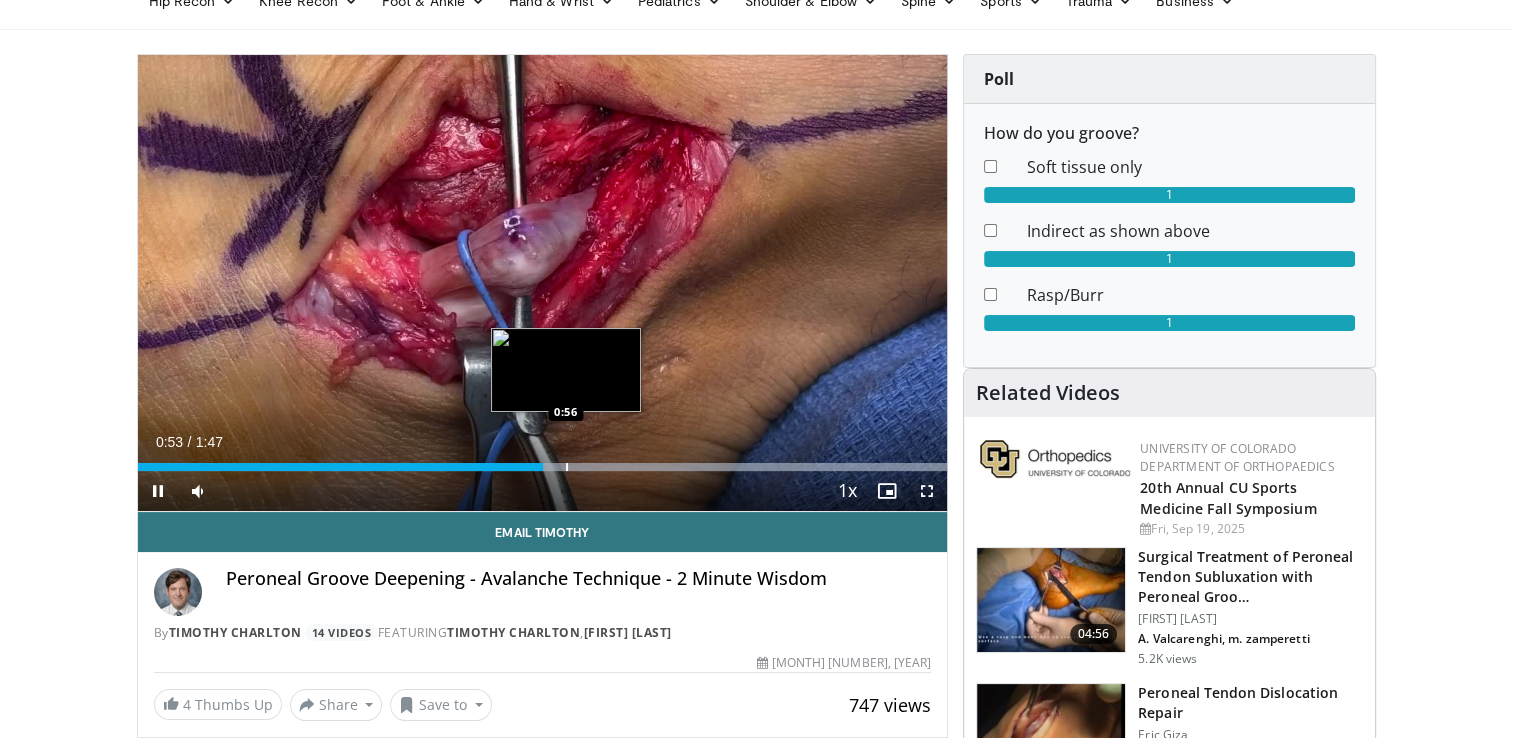 click at bounding box center (567, 467) 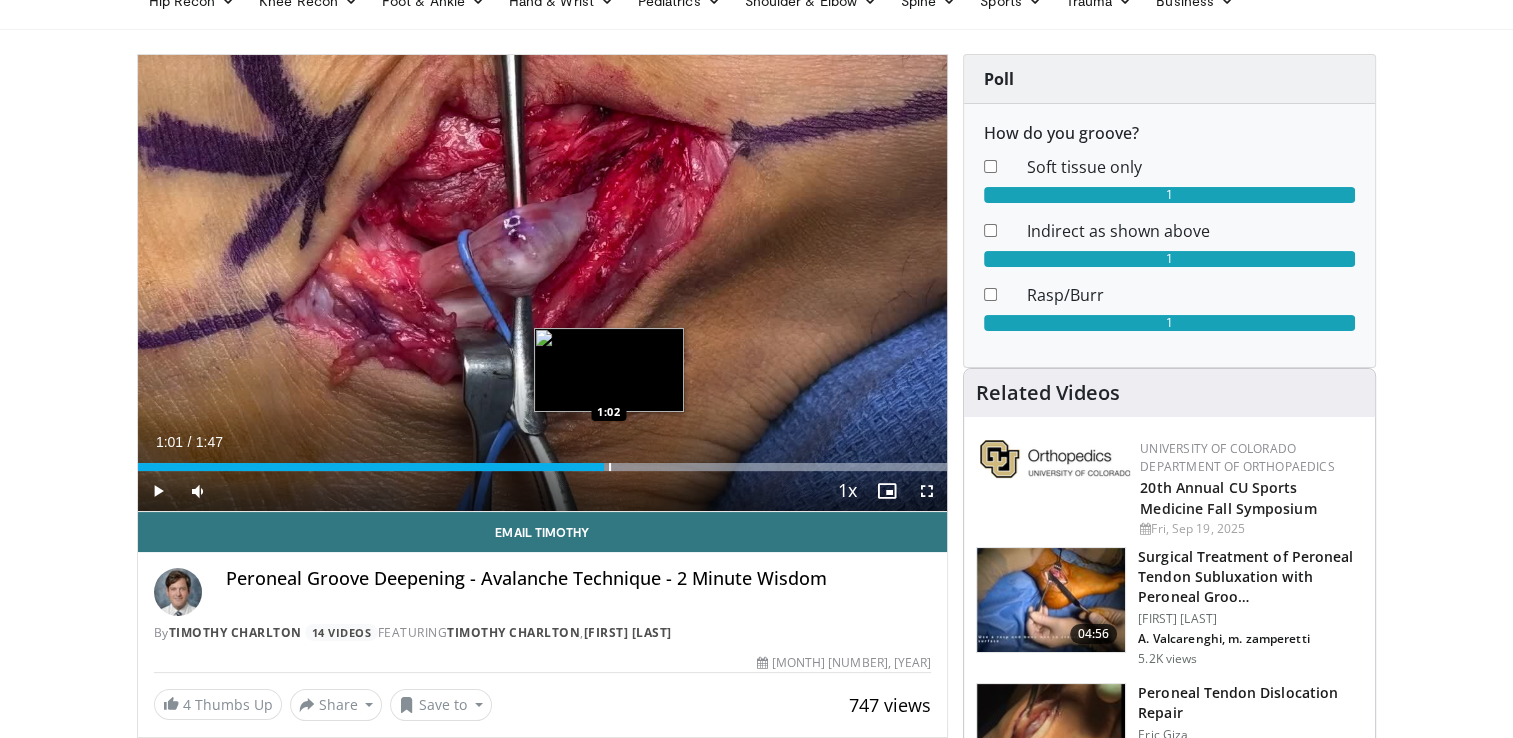 click on "Loaded :  100.00% 1:01 1:02" at bounding box center (543, 467) 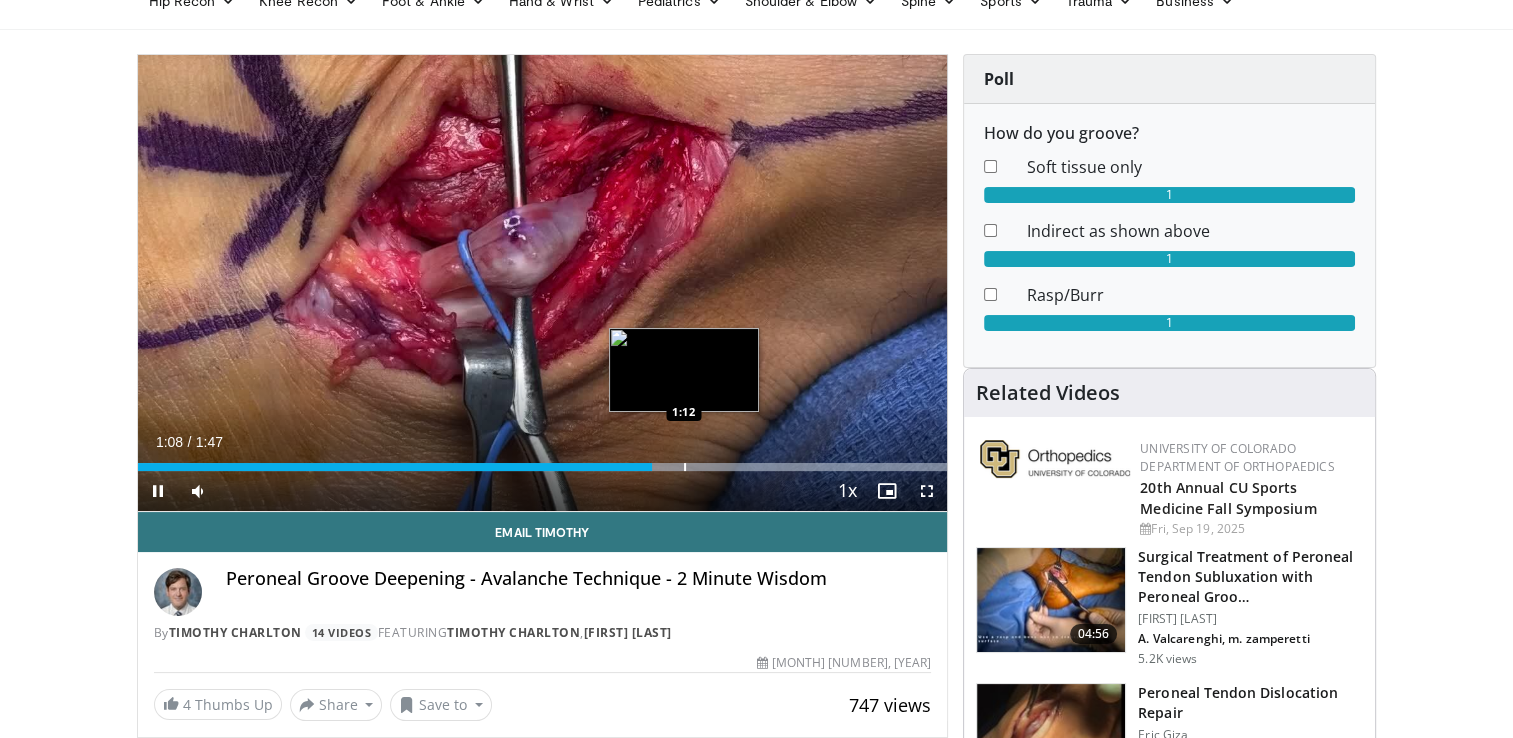 click on "Loaded :  100.00% 1:08 1:12" at bounding box center [543, 467] 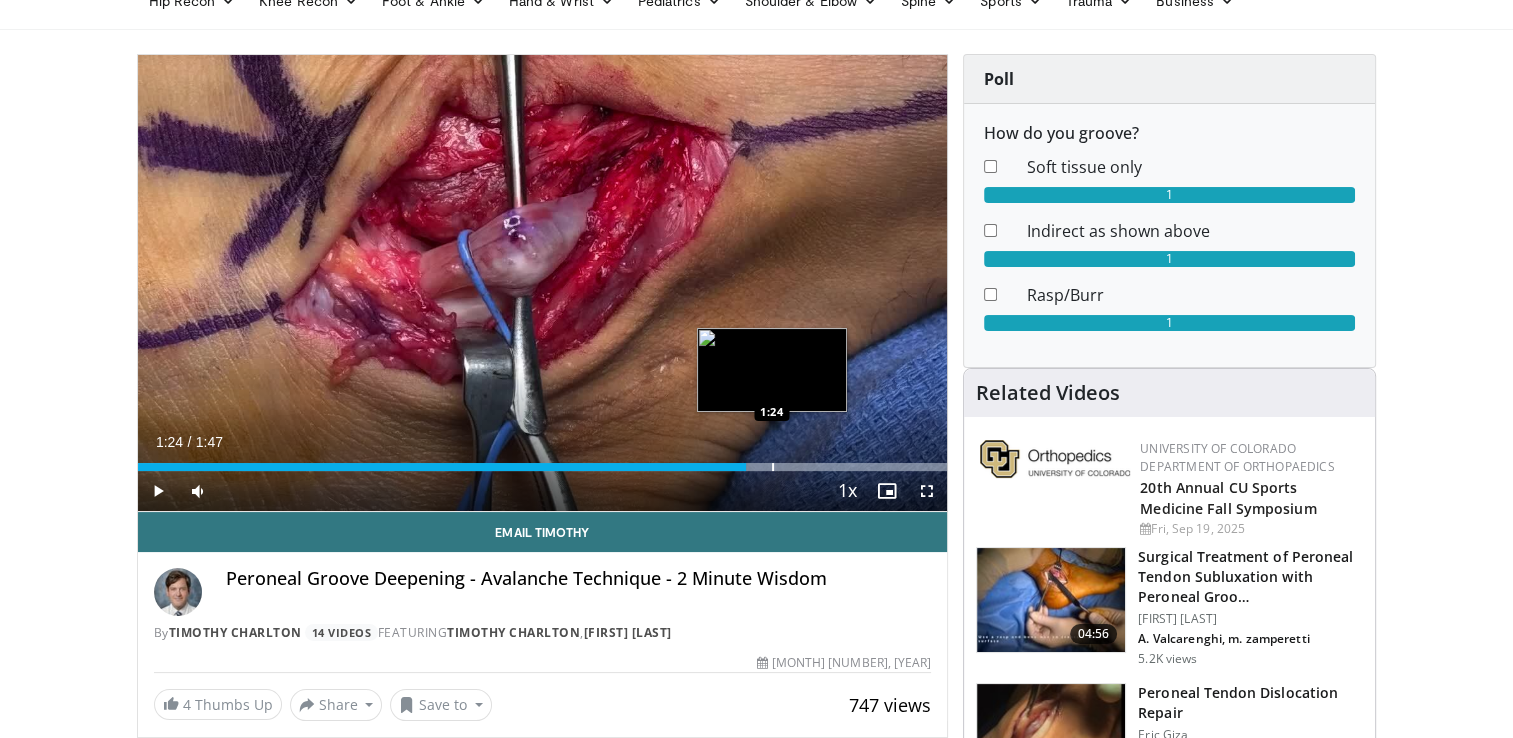 click at bounding box center [773, 467] 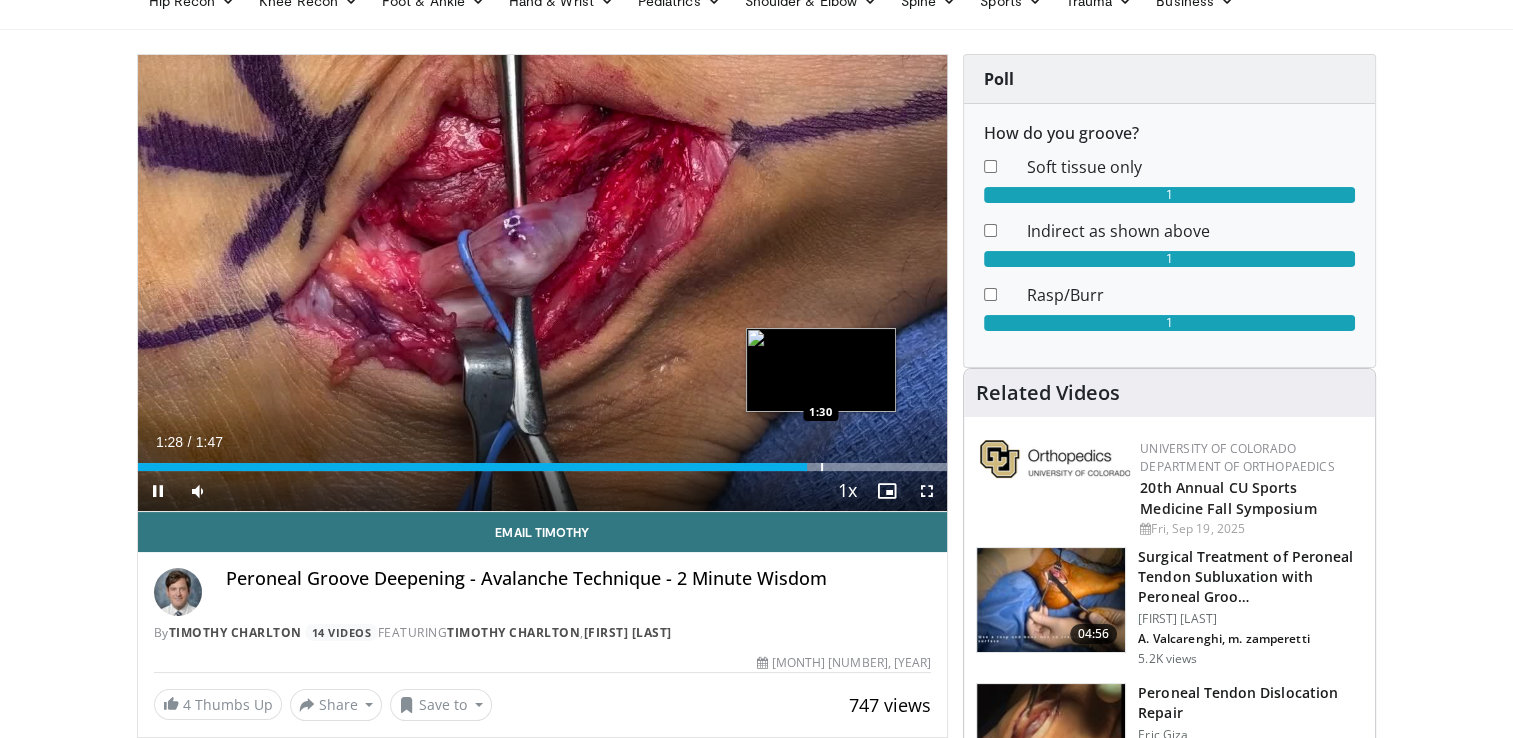 click at bounding box center [822, 467] 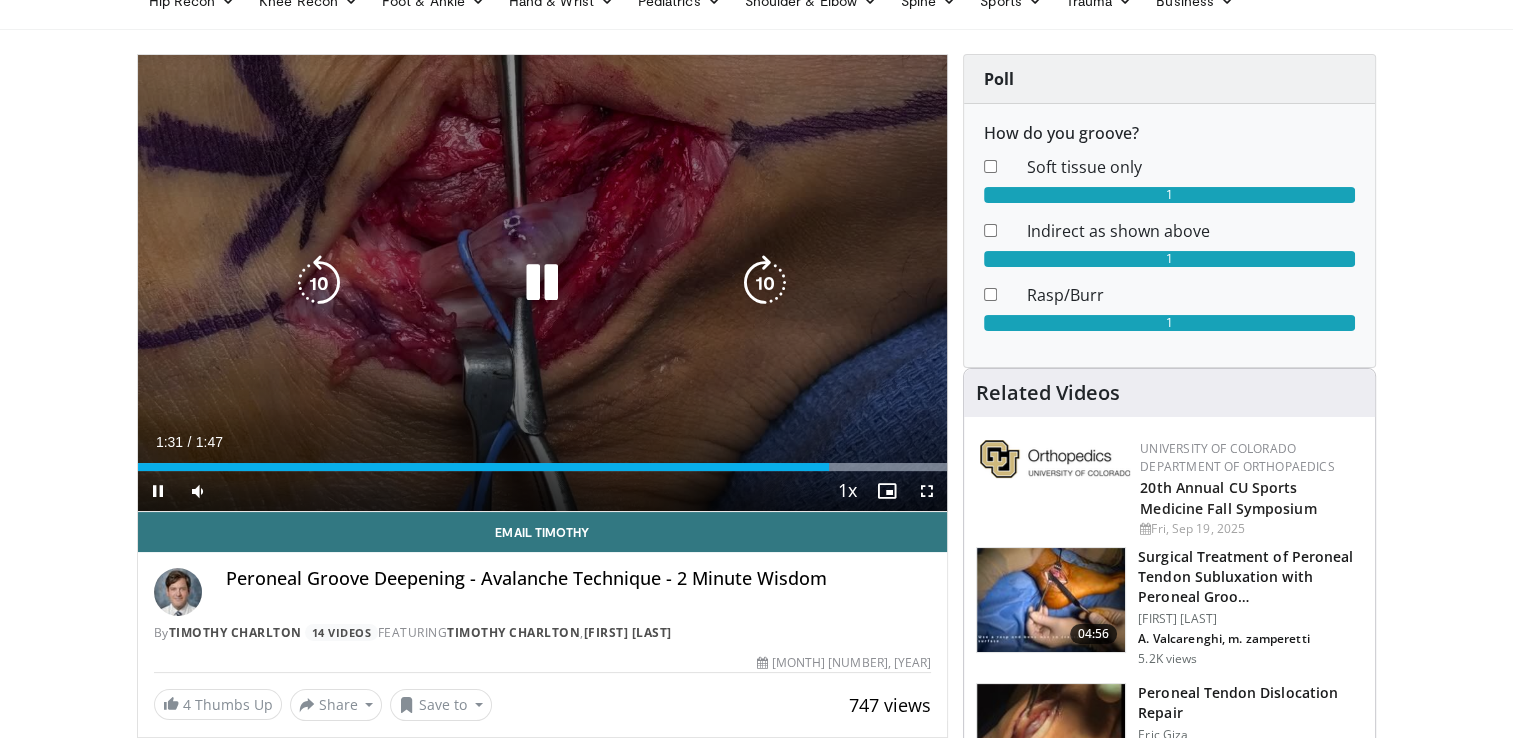 click on "10 seconds
Tap to unmute" at bounding box center (543, 283) 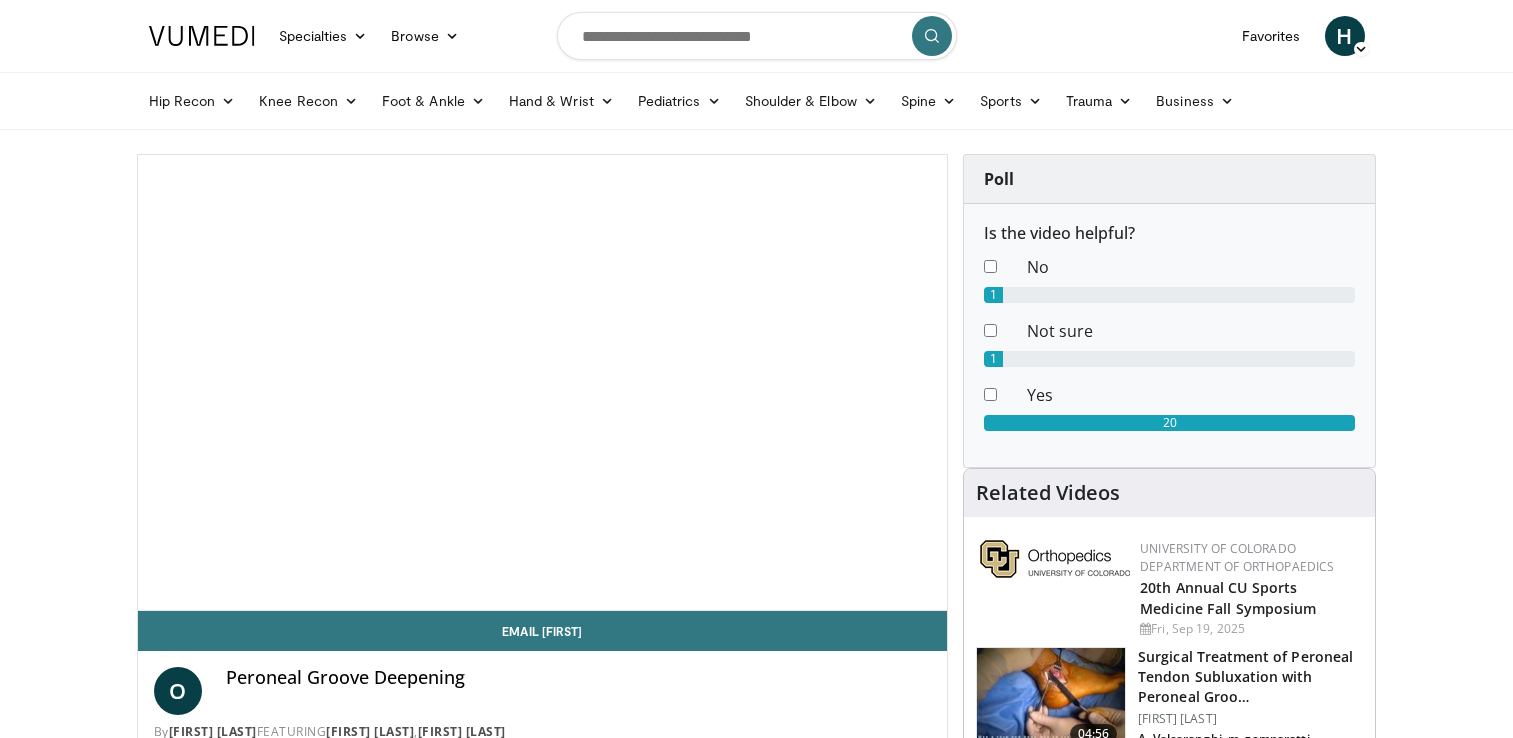 scroll, scrollTop: 0, scrollLeft: 0, axis: both 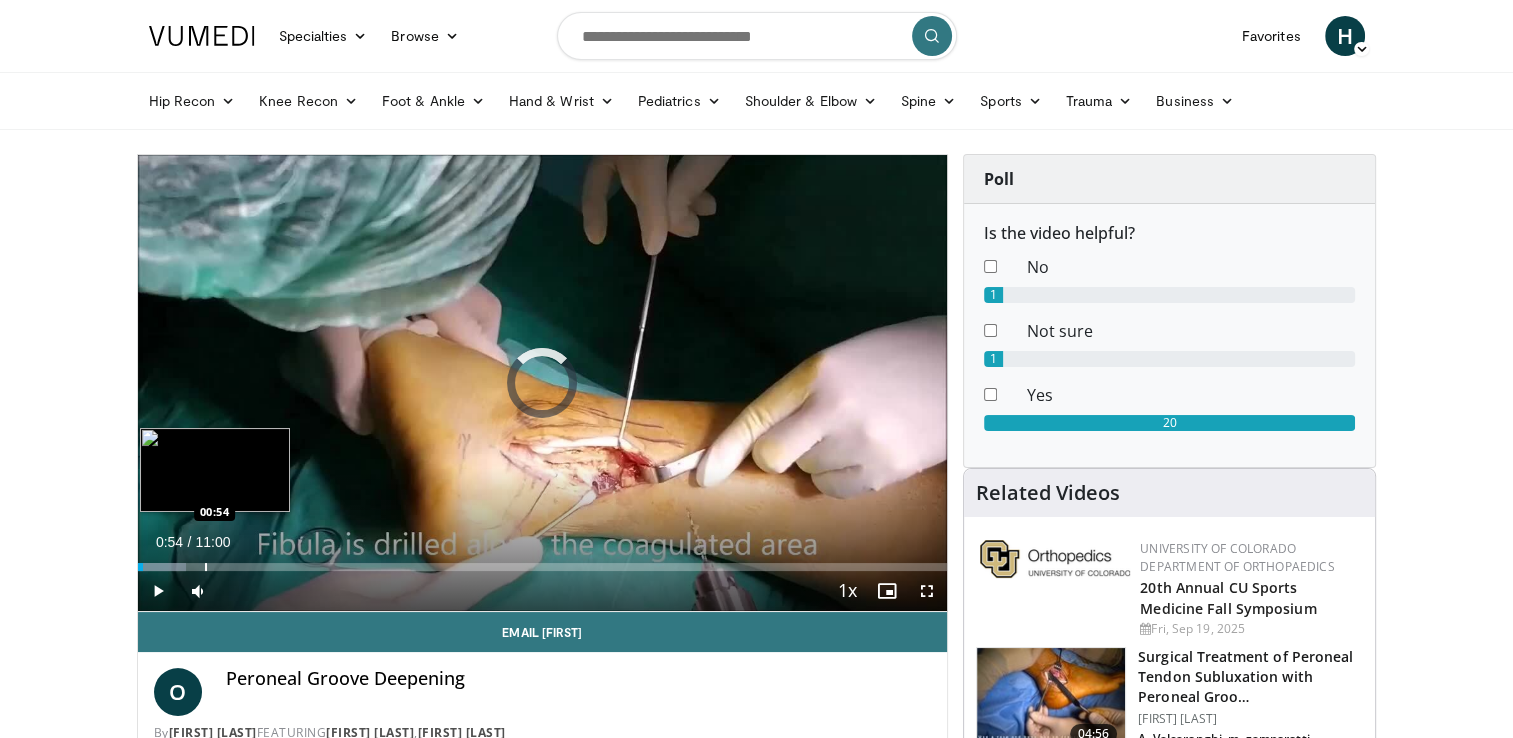 click at bounding box center (206, 567) 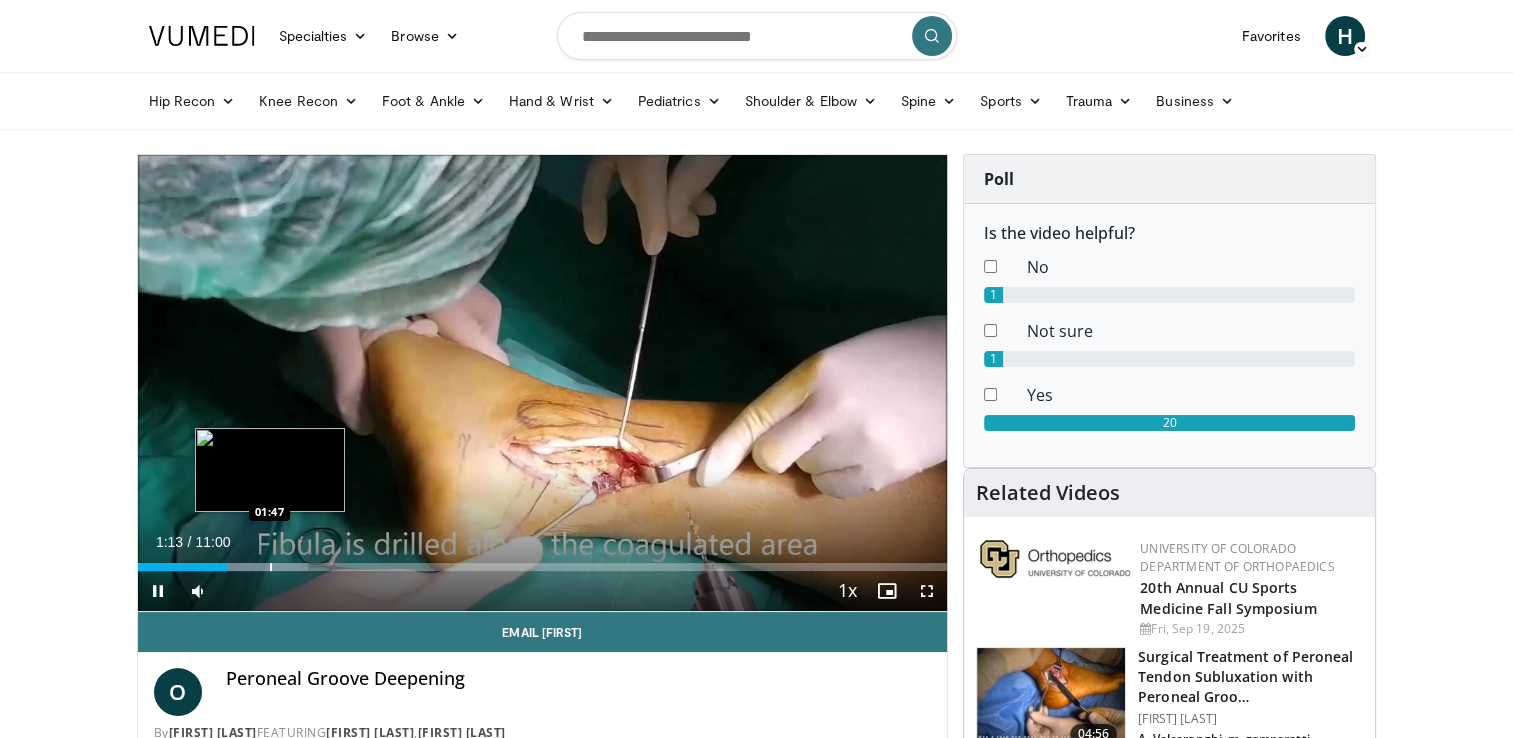 click on "Loaded :  21.01% 01:13 01:47" at bounding box center [543, 567] 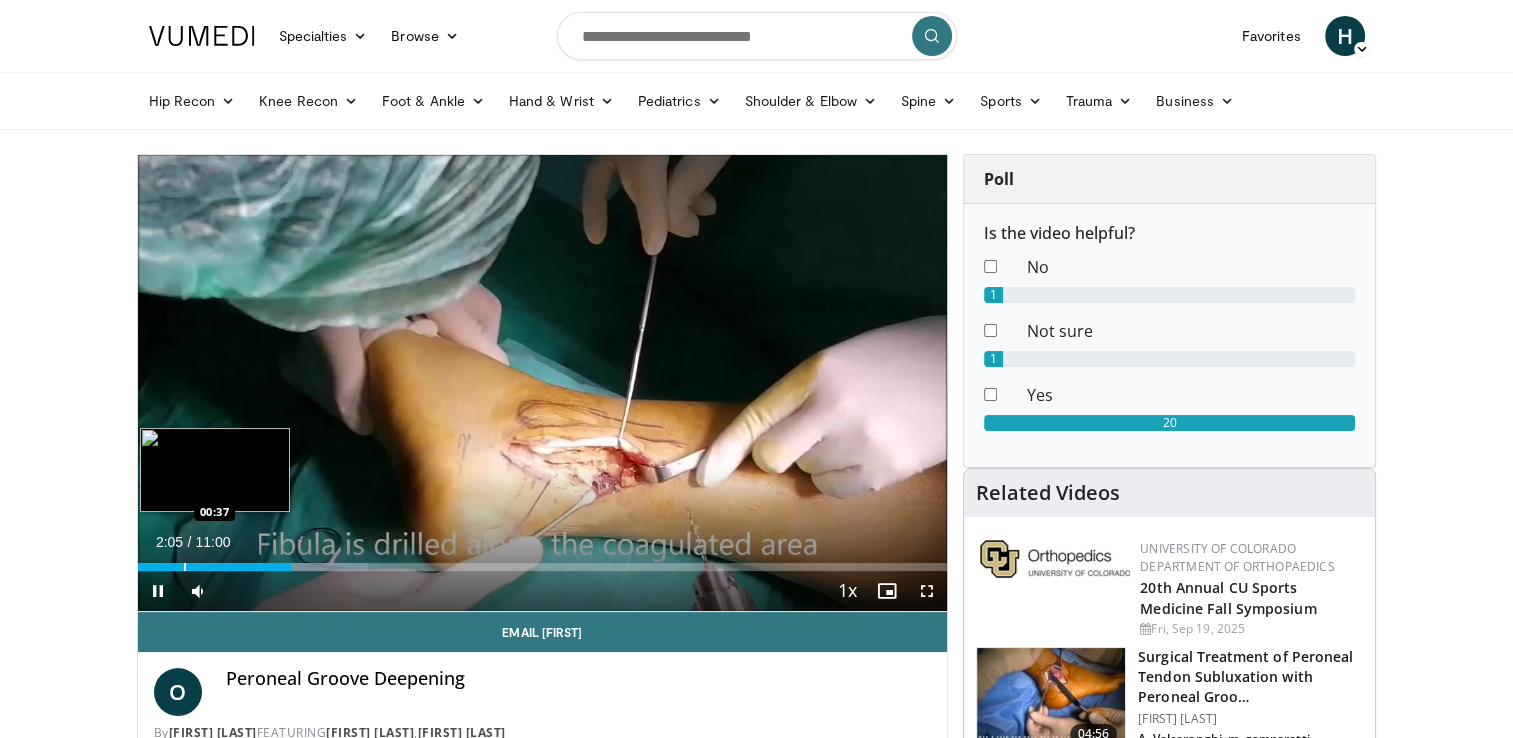 click on "Loaded :  28.52% 02:05 00:37" at bounding box center (543, 567) 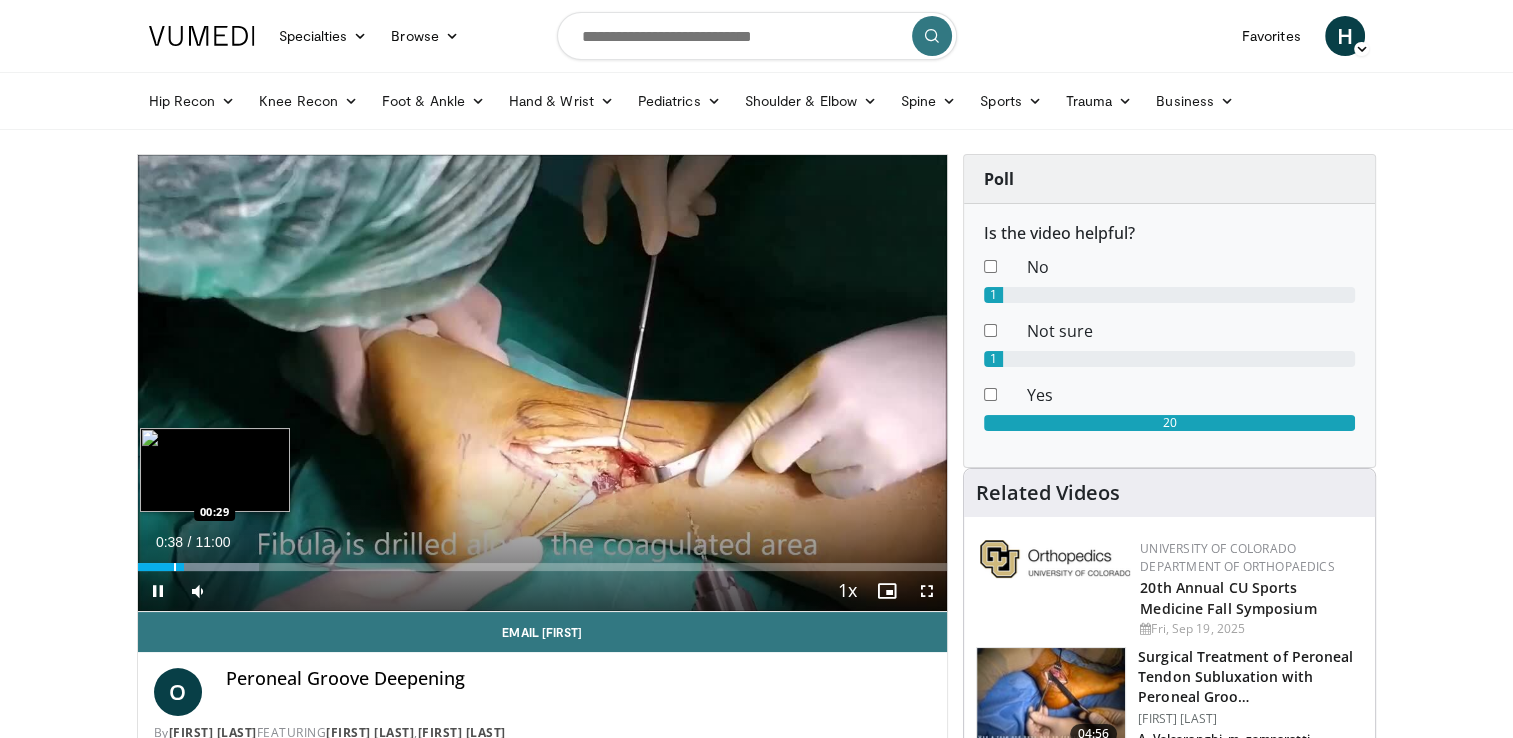 click at bounding box center [175, 567] 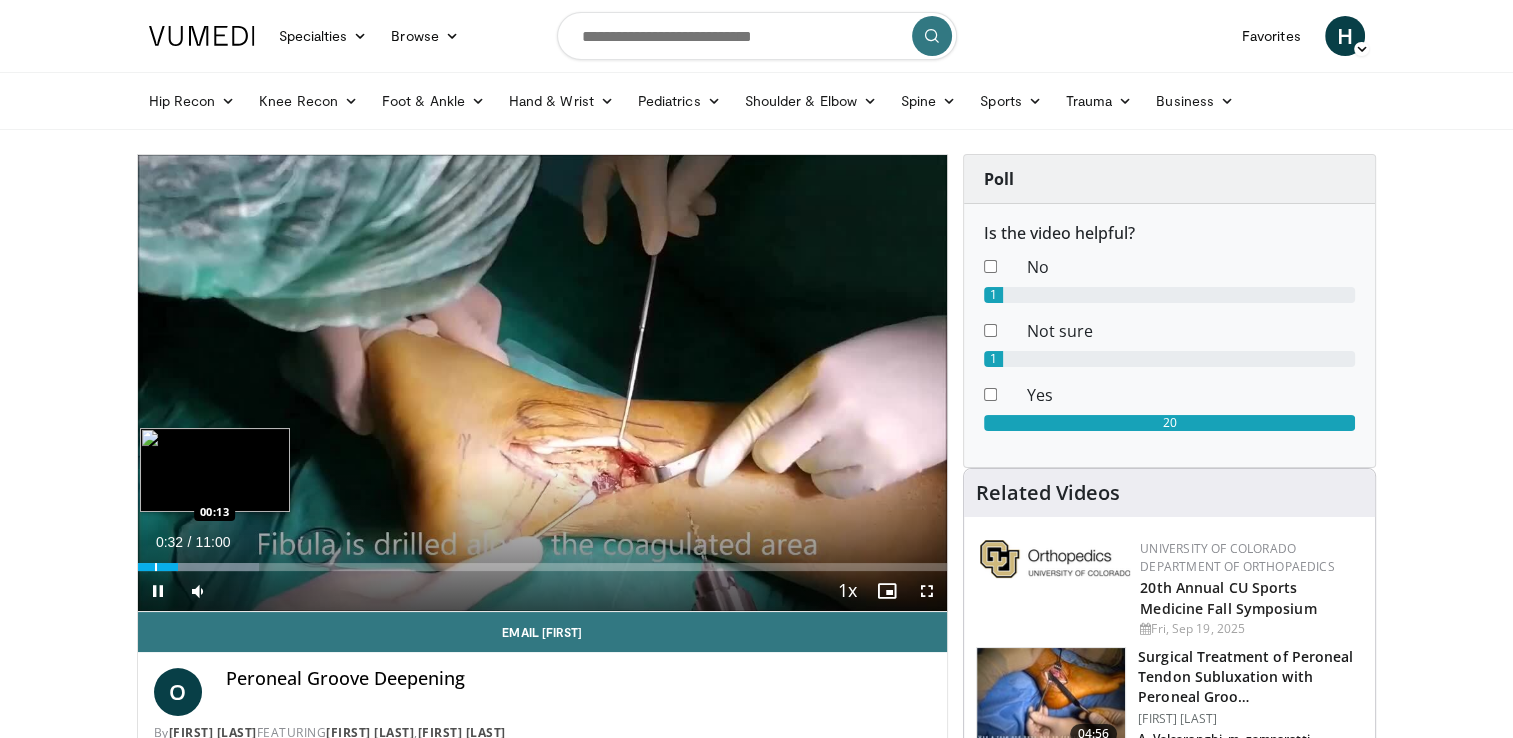 click on "00:32" at bounding box center (158, 567) 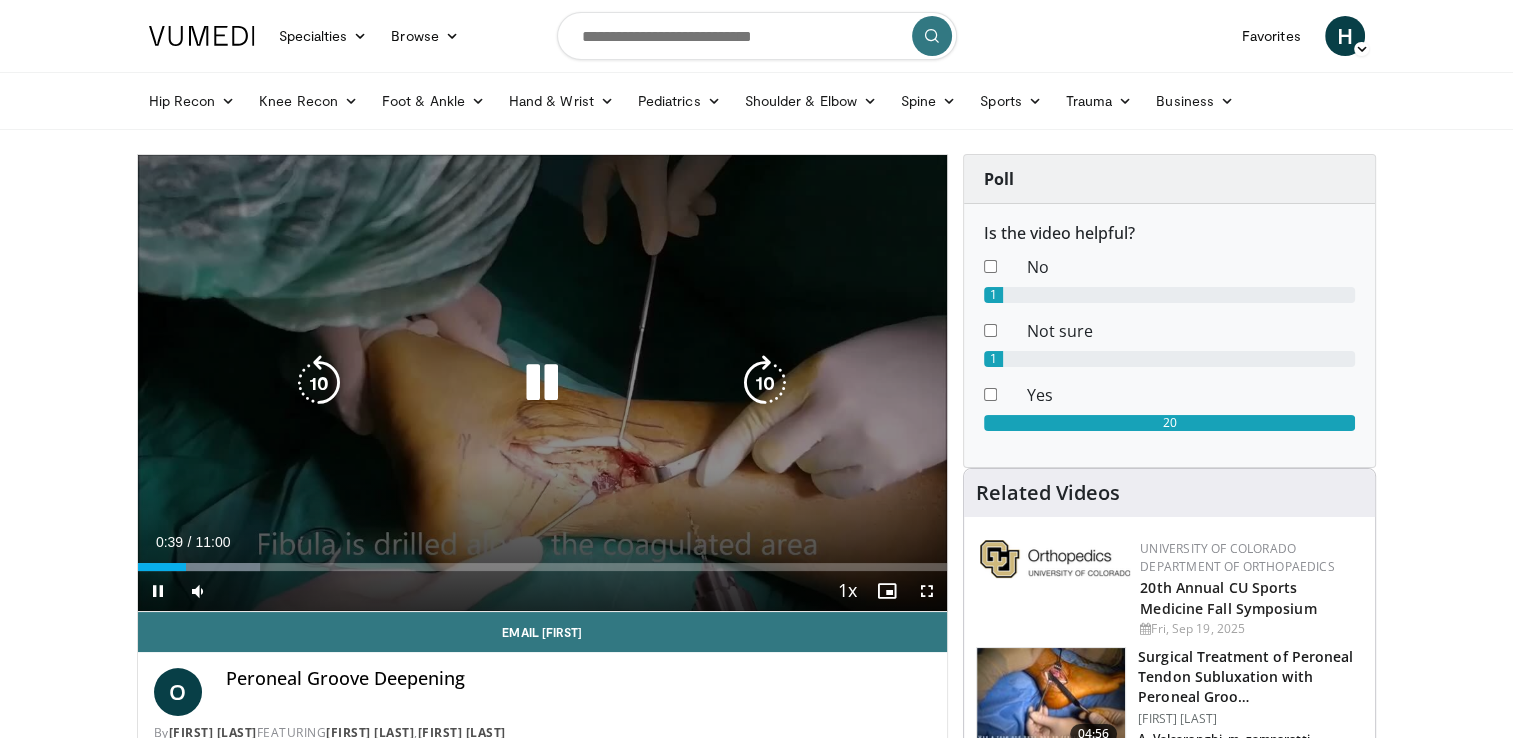 click at bounding box center [542, 383] 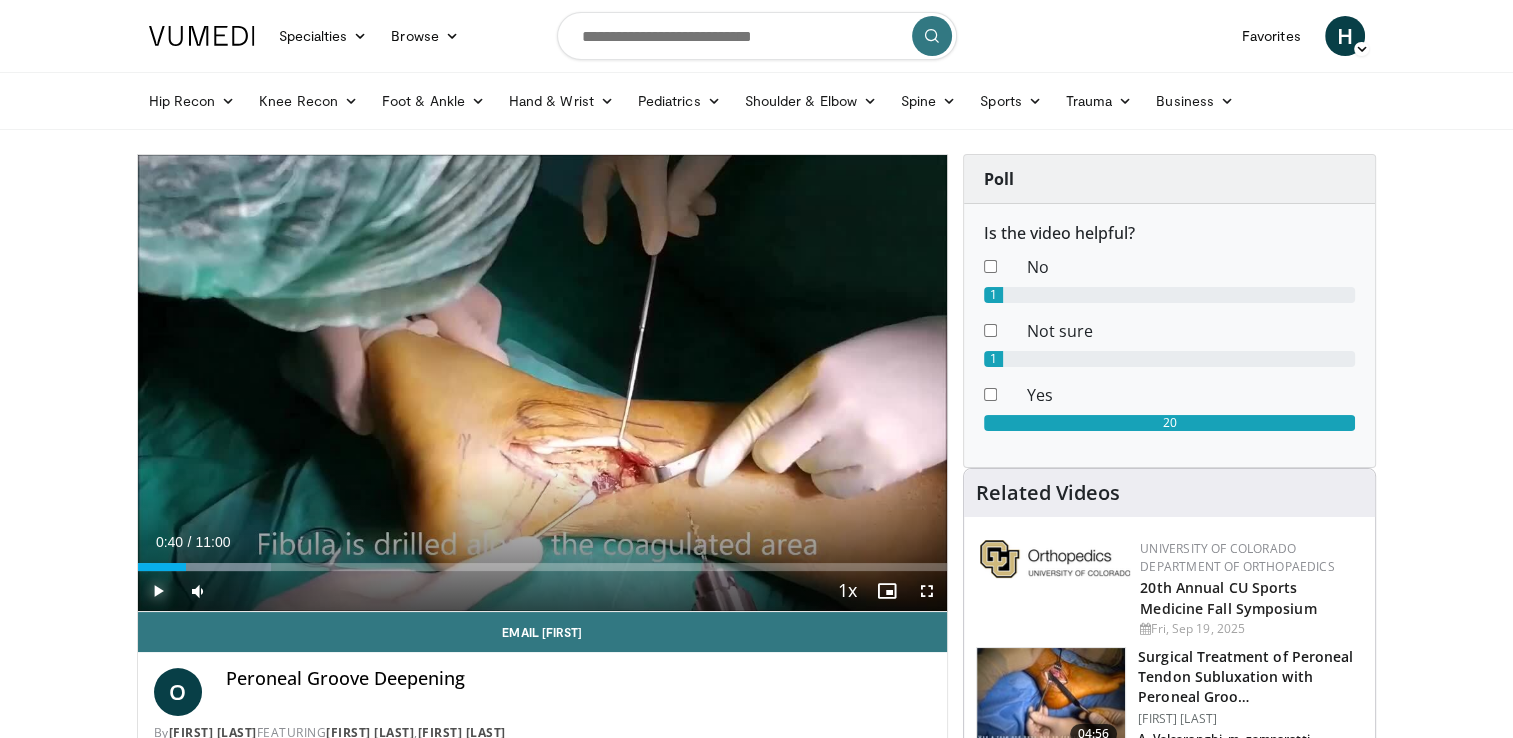 click at bounding box center (158, 591) 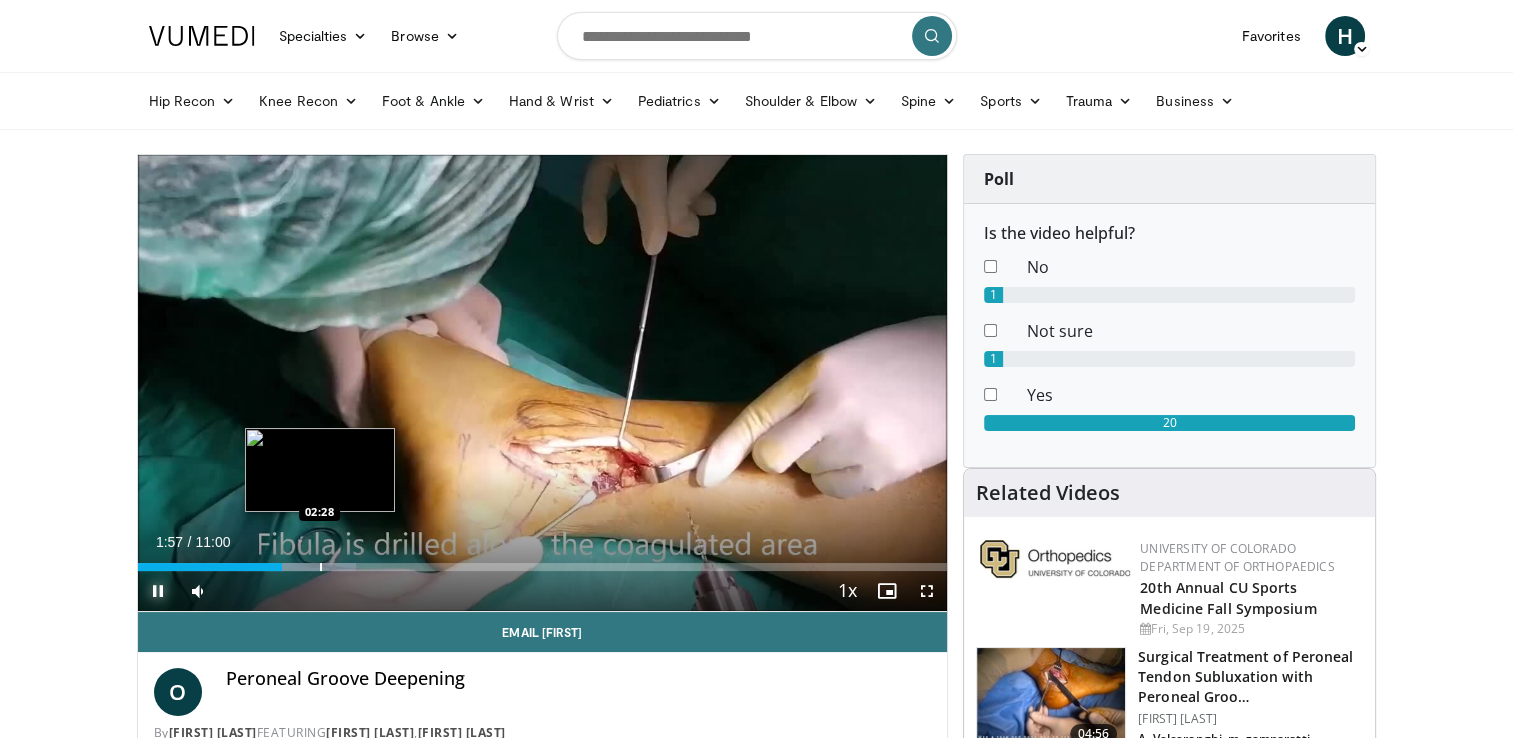 click on "Loaded :  27.02% 01:57 02:28" at bounding box center (543, 567) 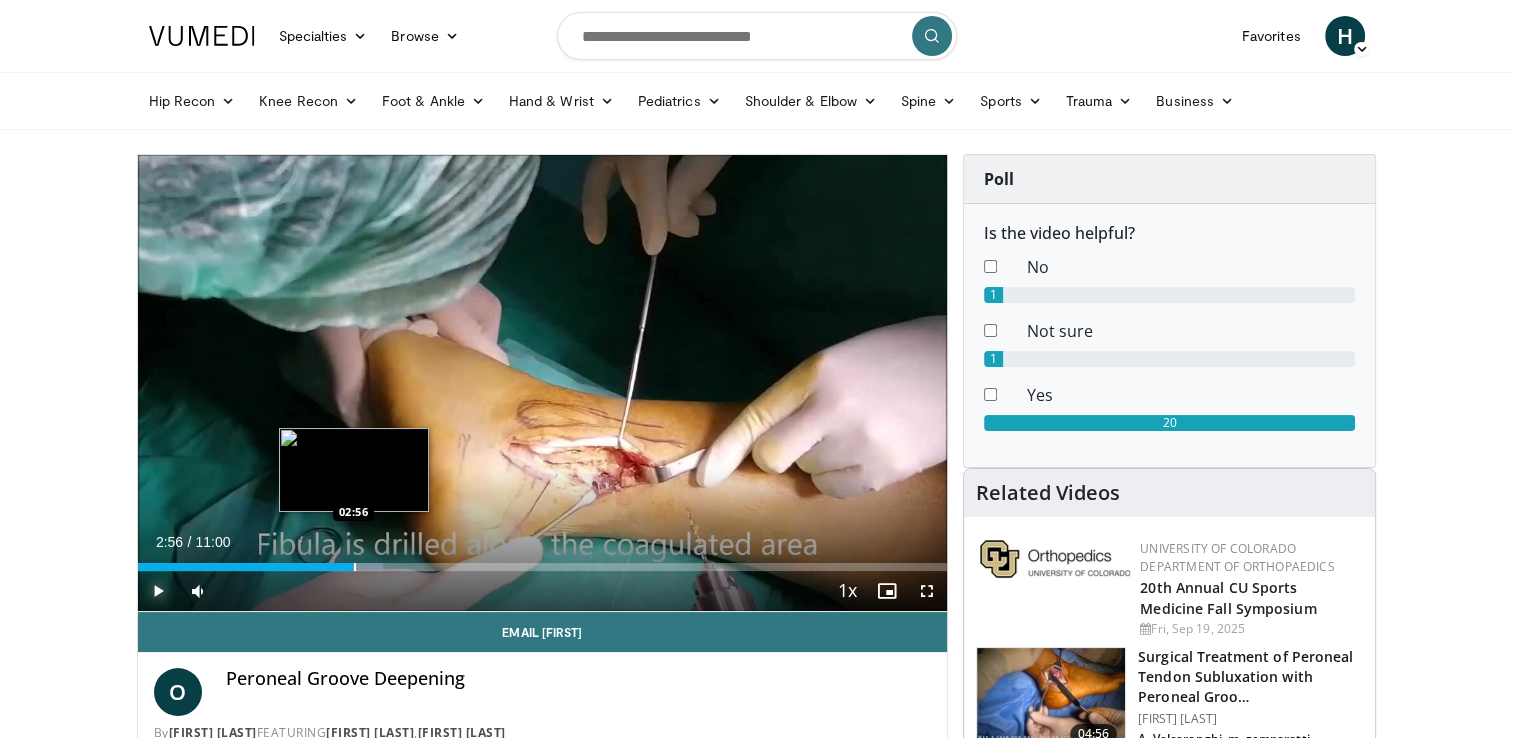 click at bounding box center [355, 567] 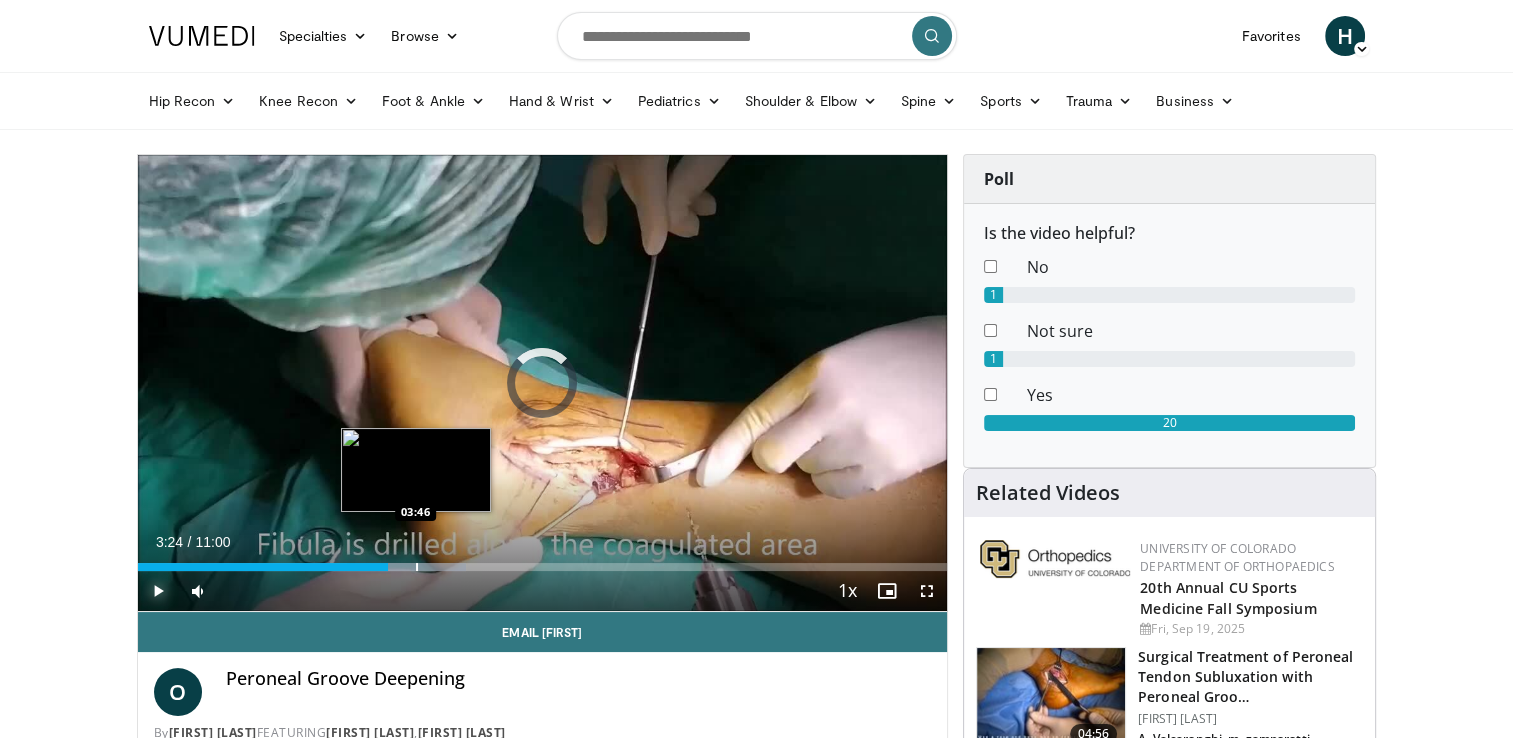 click at bounding box center (417, 567) 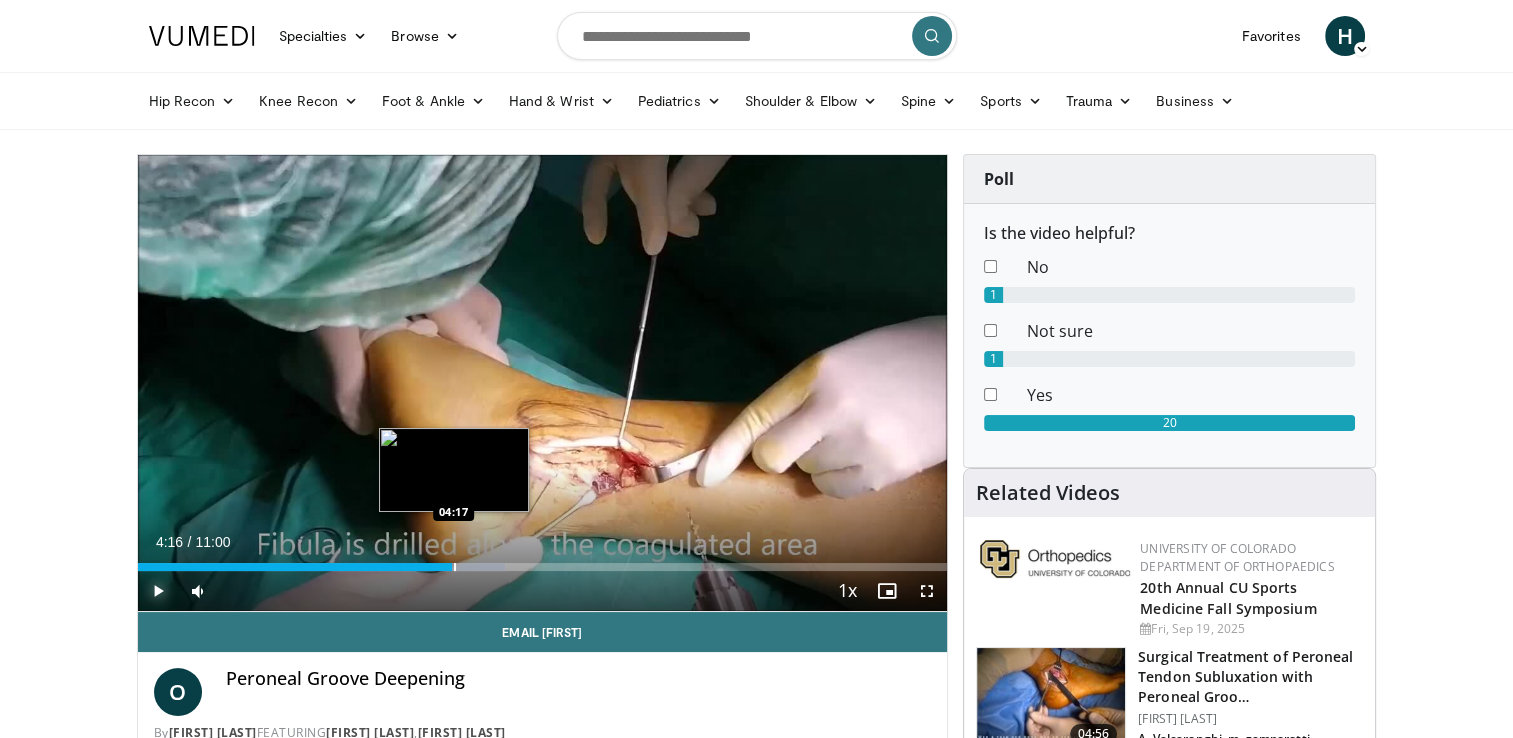 click on "Loaded :  45.41% 04:16 04:17" at bounding box center [543, 567] 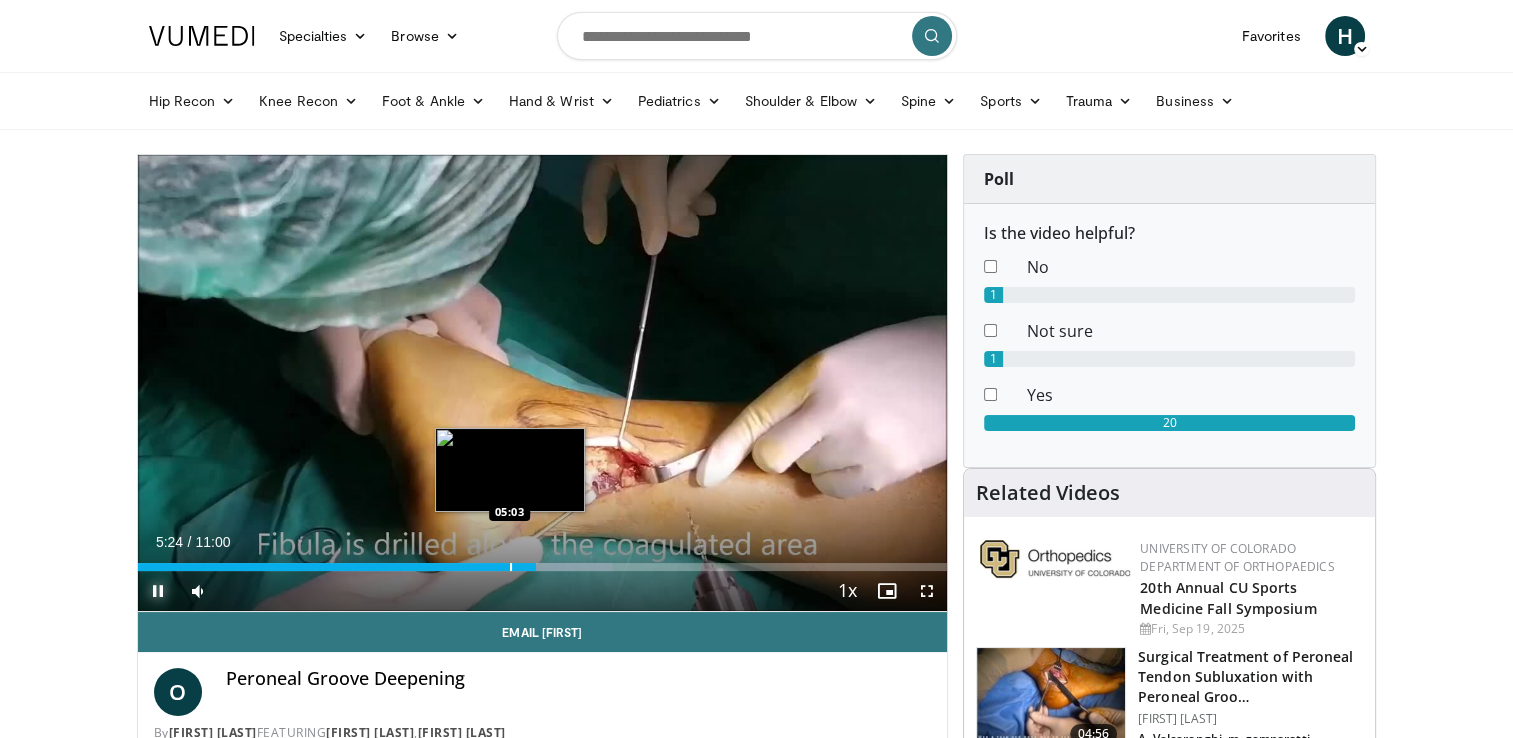 click at bounding box center (511, 567) 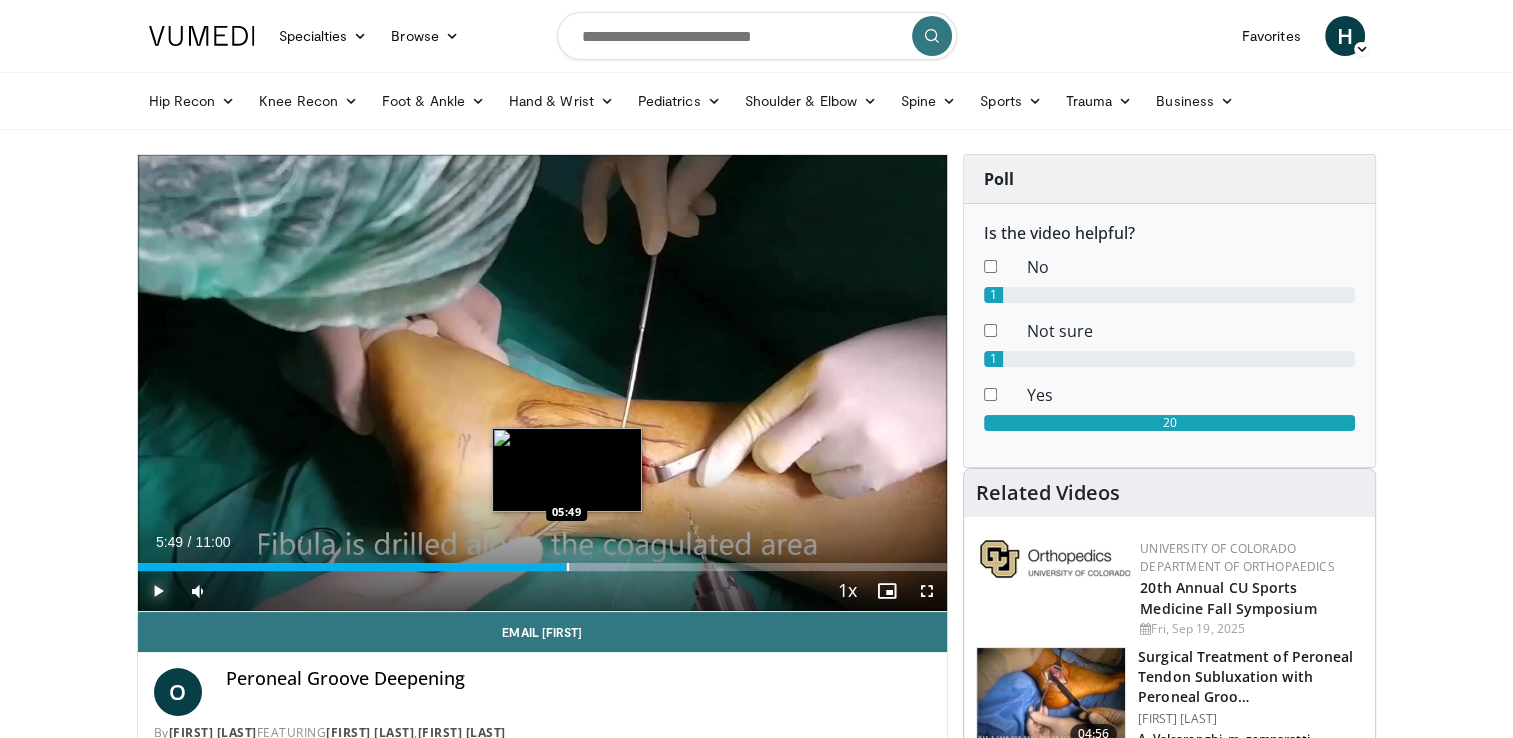 click on "Loaded :  60.55% 05:49 05:49" at bounding box center (543, 567) 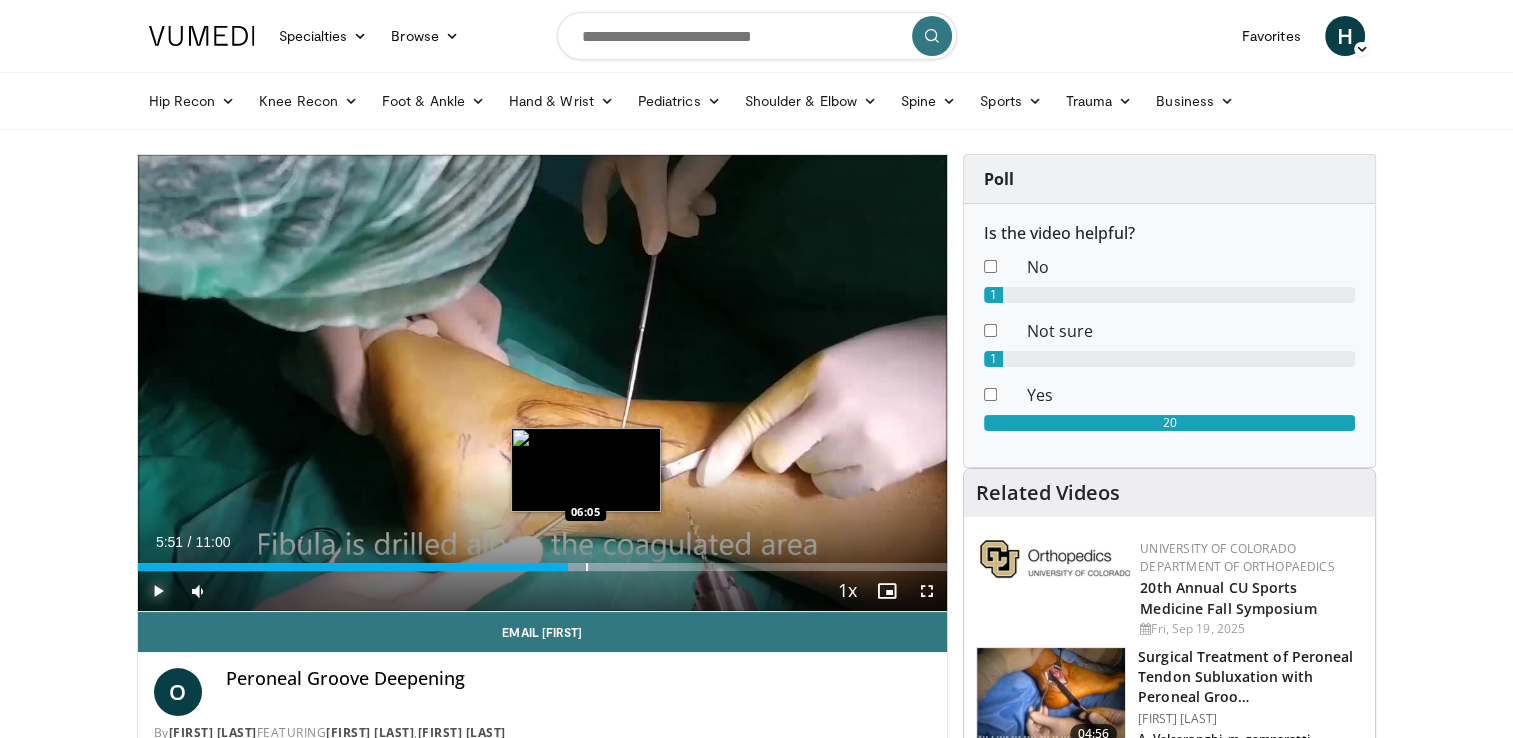 click at bounding box center [587, 567] 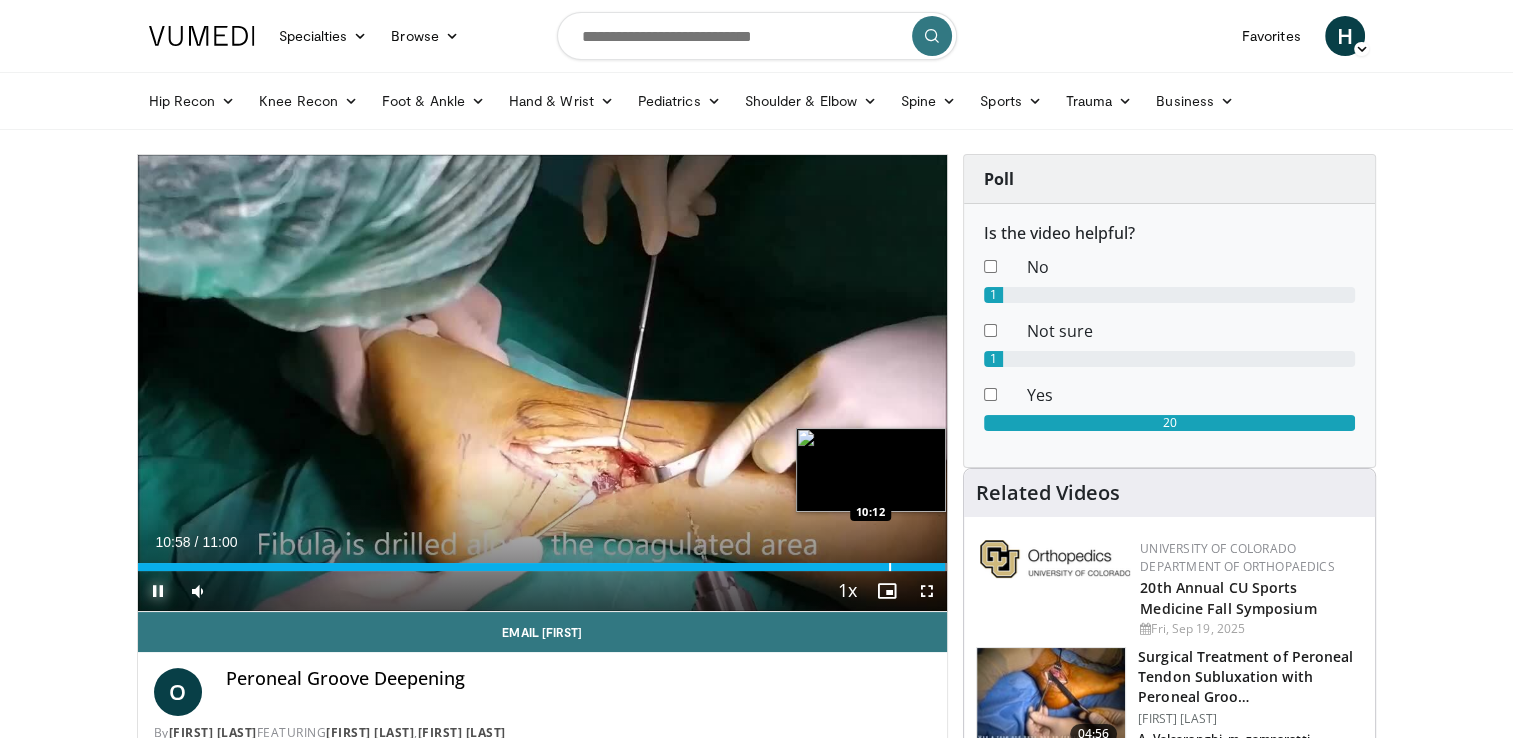 click at bounding box center (890, 567) 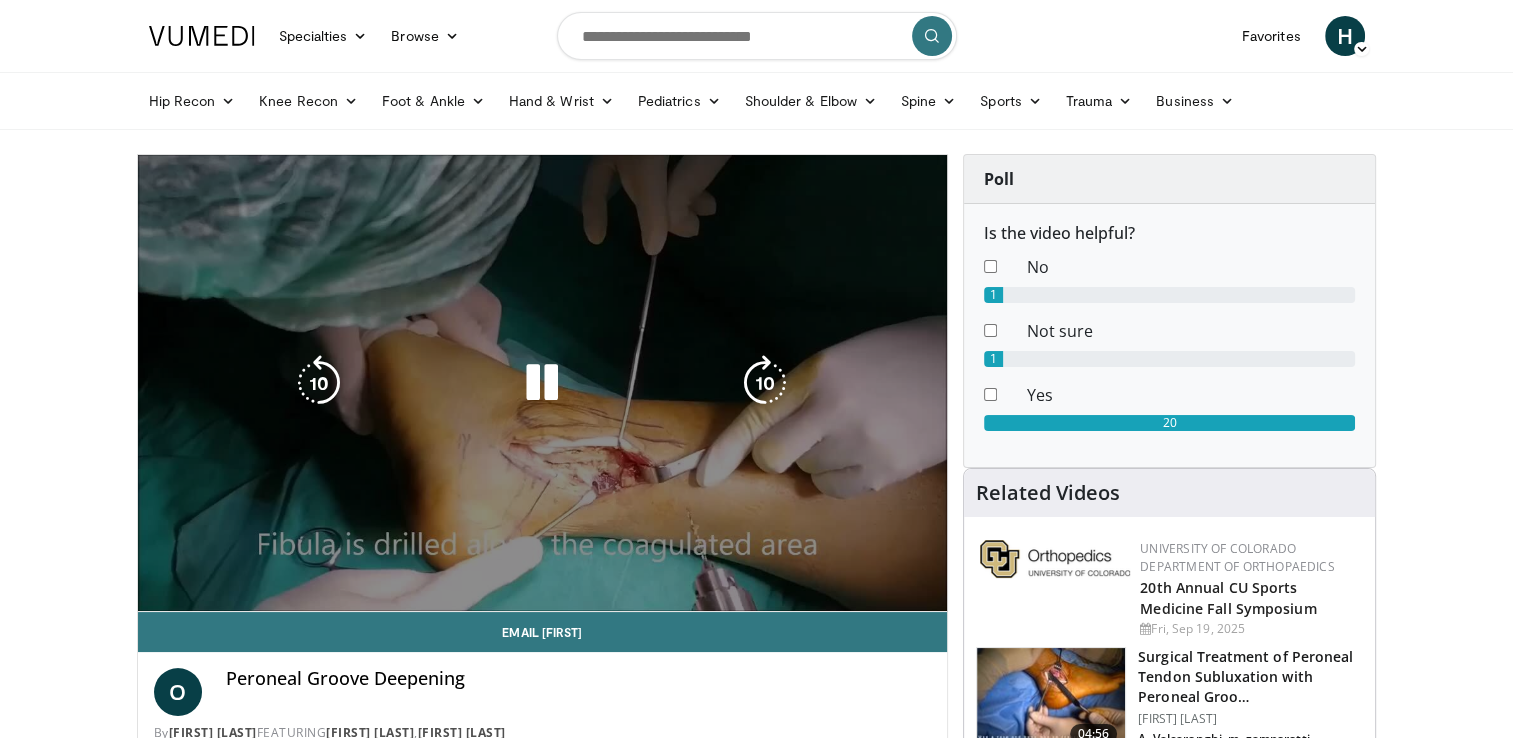 click on "**********" at bounding box center (543, 383) 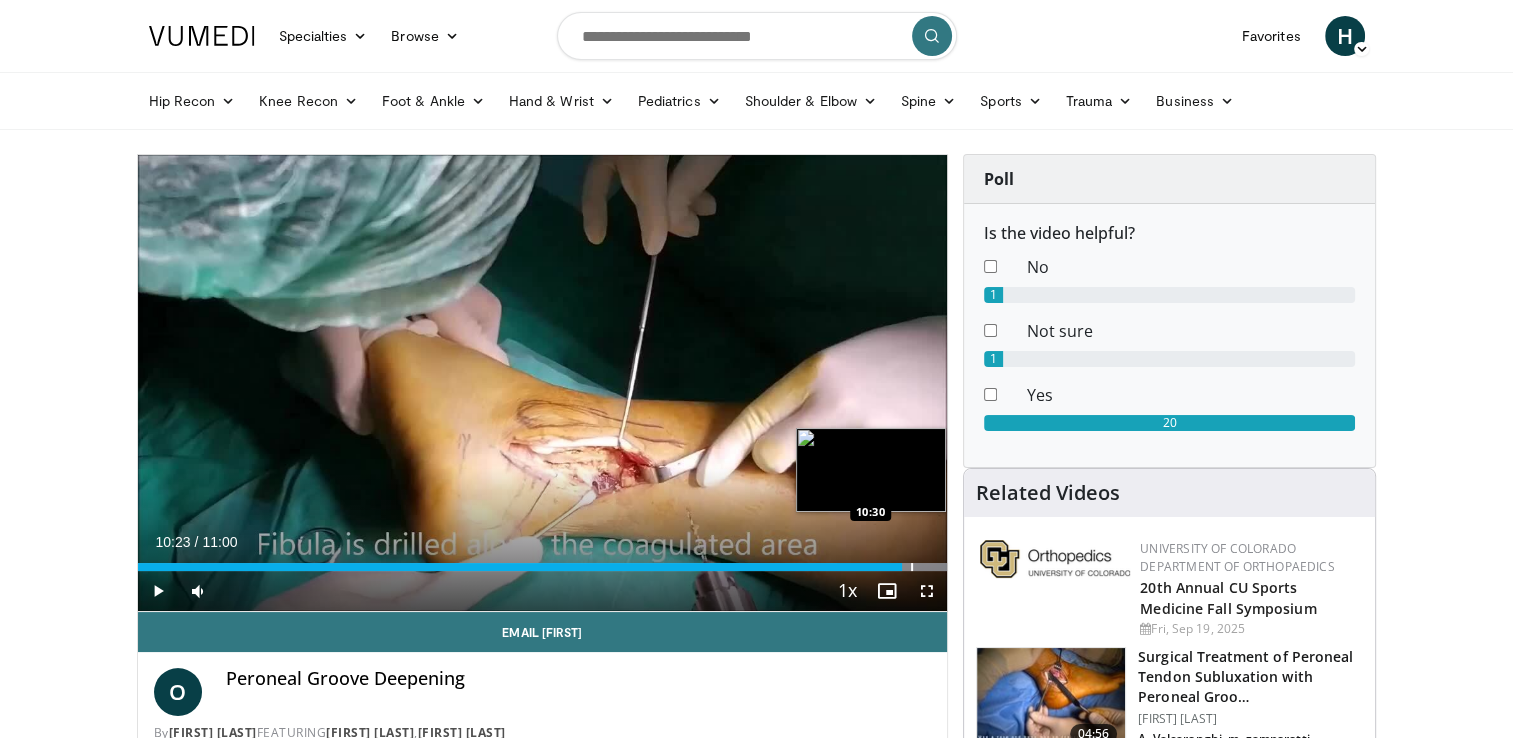 click at bounding box center [912, 567] 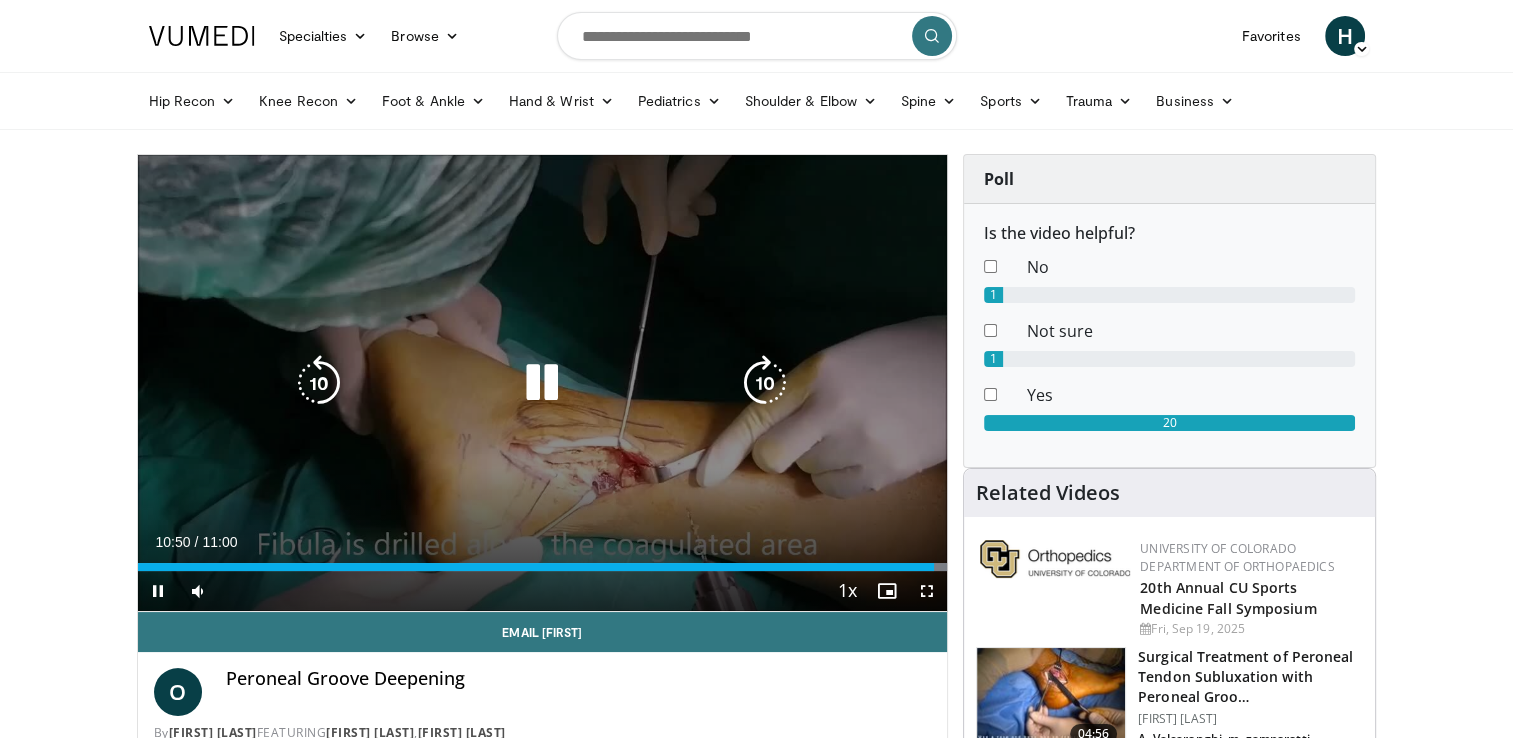 click at bounding box center (542, 383) 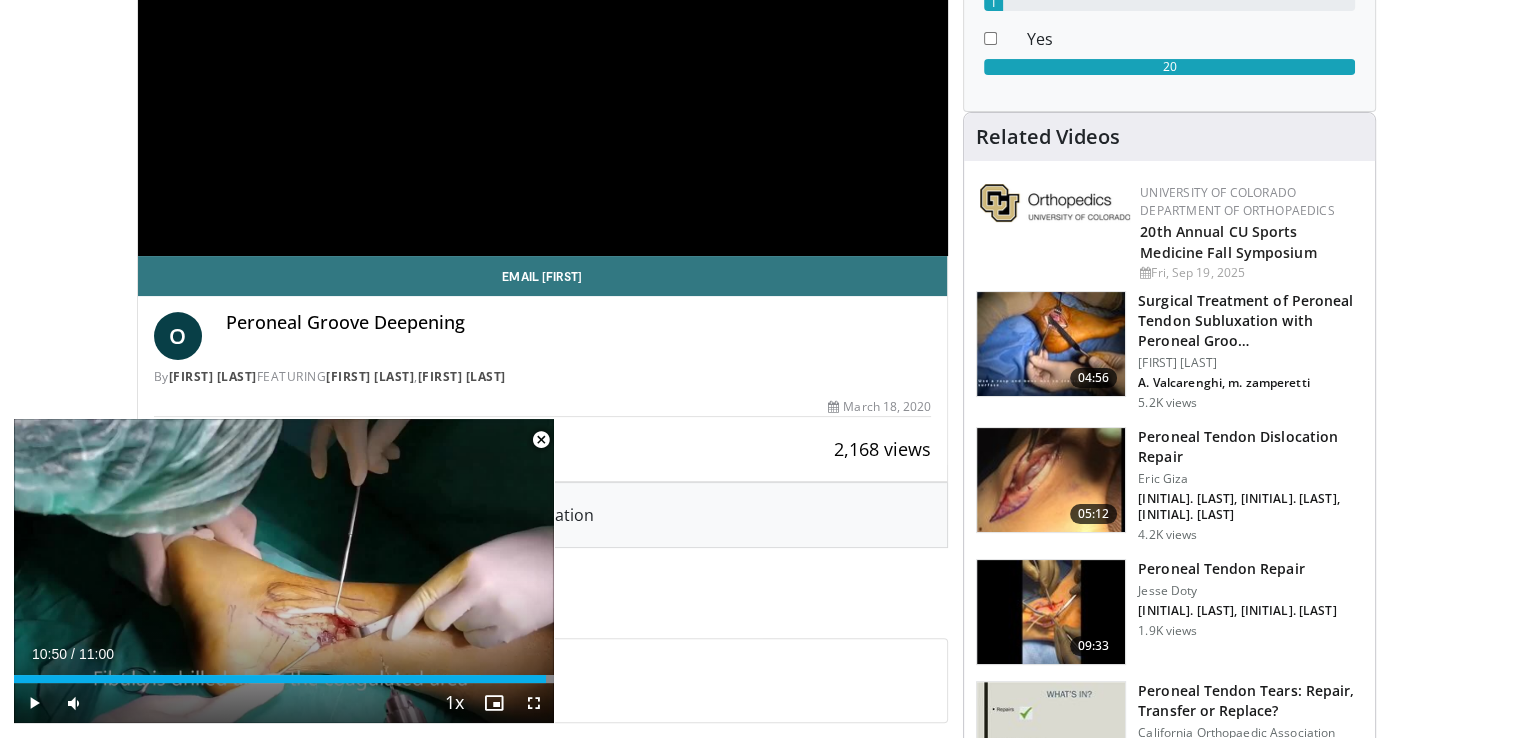 scroll, scrollTop: 400, scrollLeft: 0, axis: vertical 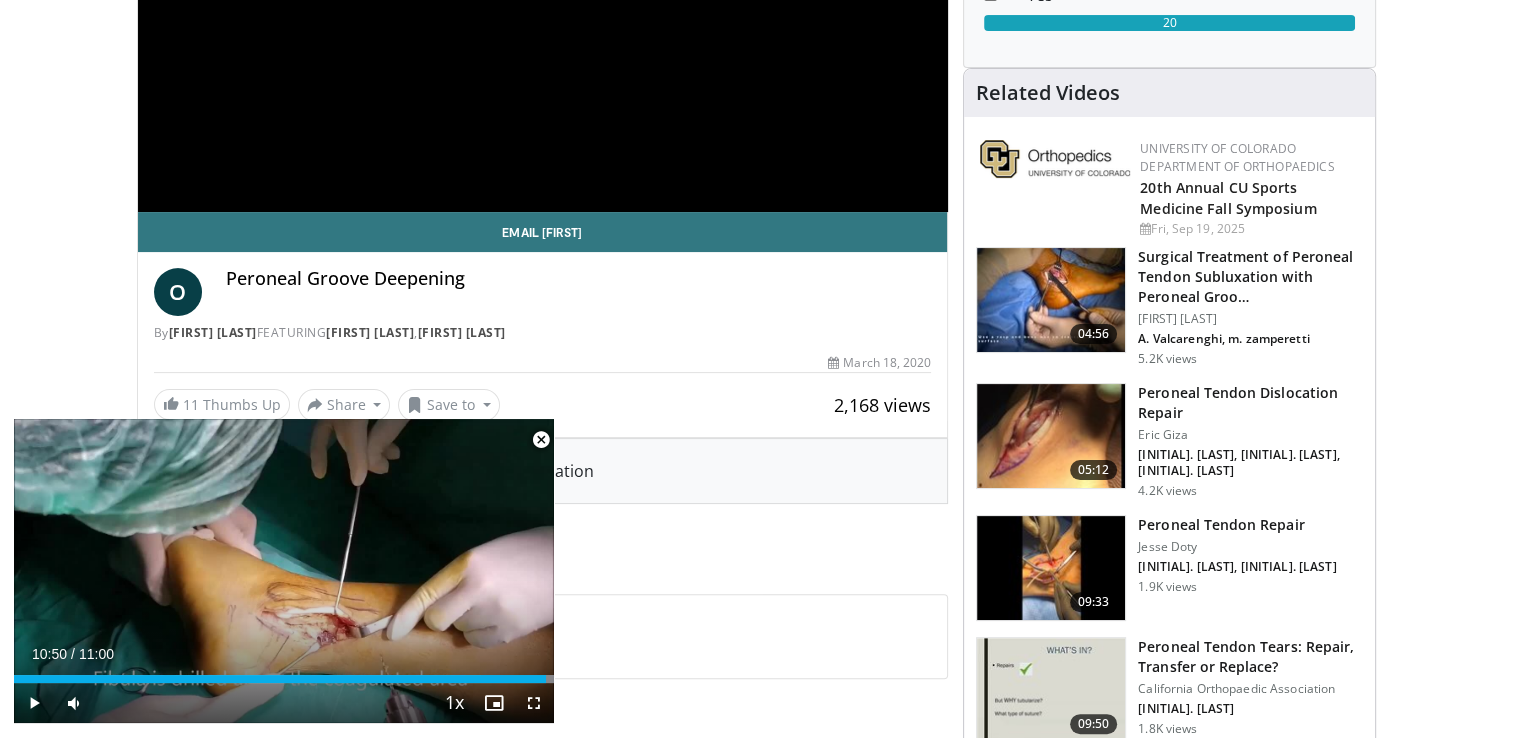 click at bounding box center [1051, 436] 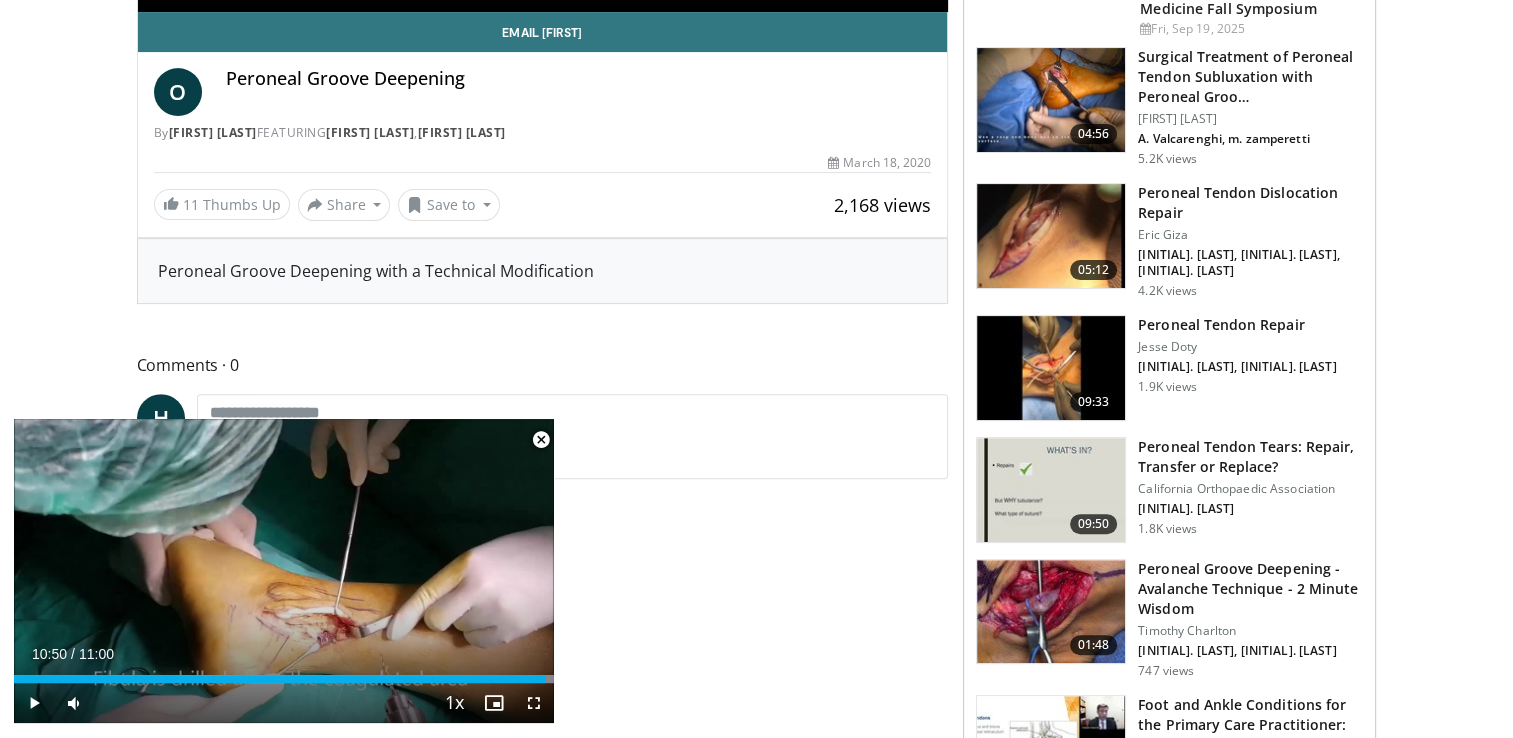 scroll, scrollTop: 500, scrollLeft: 0, axis: vertical 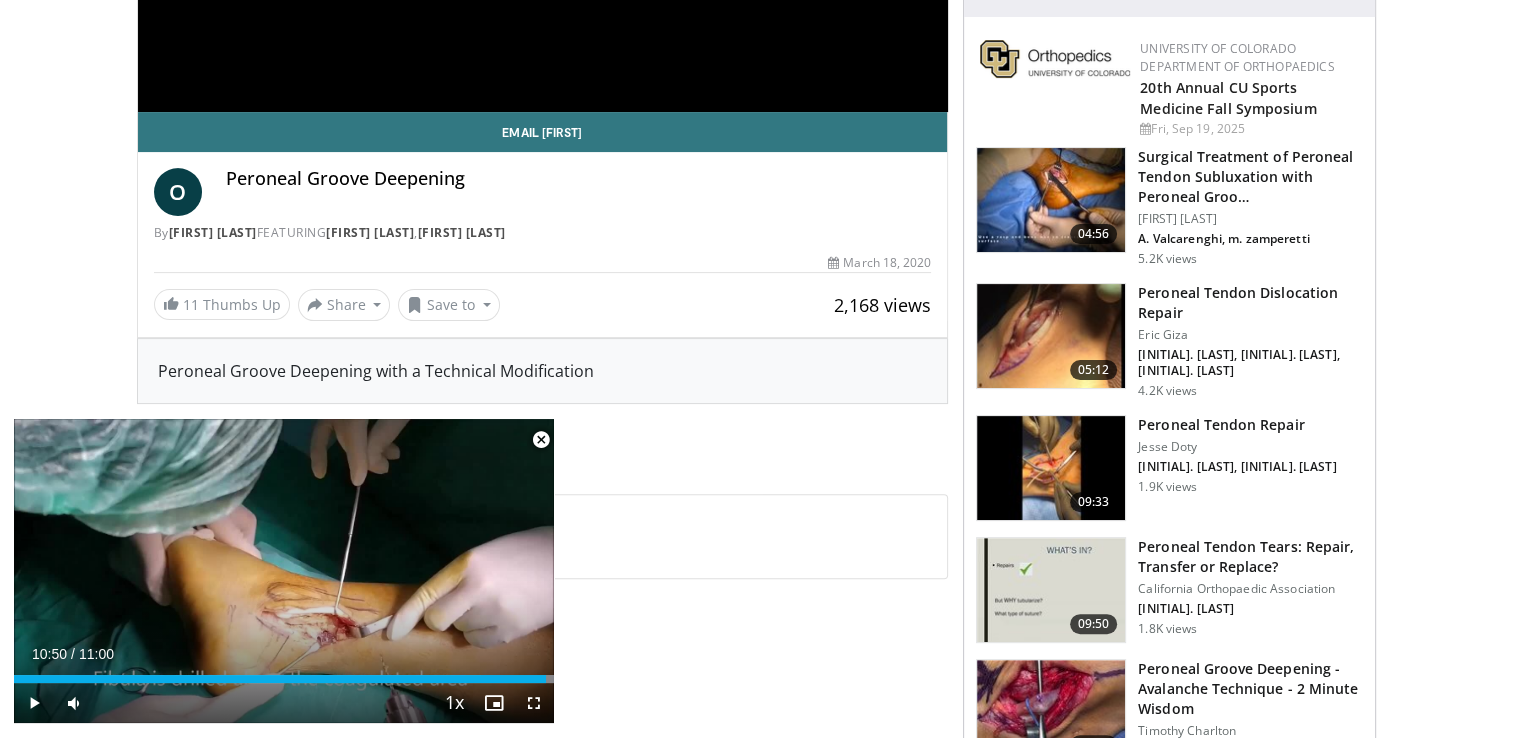click at bounding box center [1051, 200] 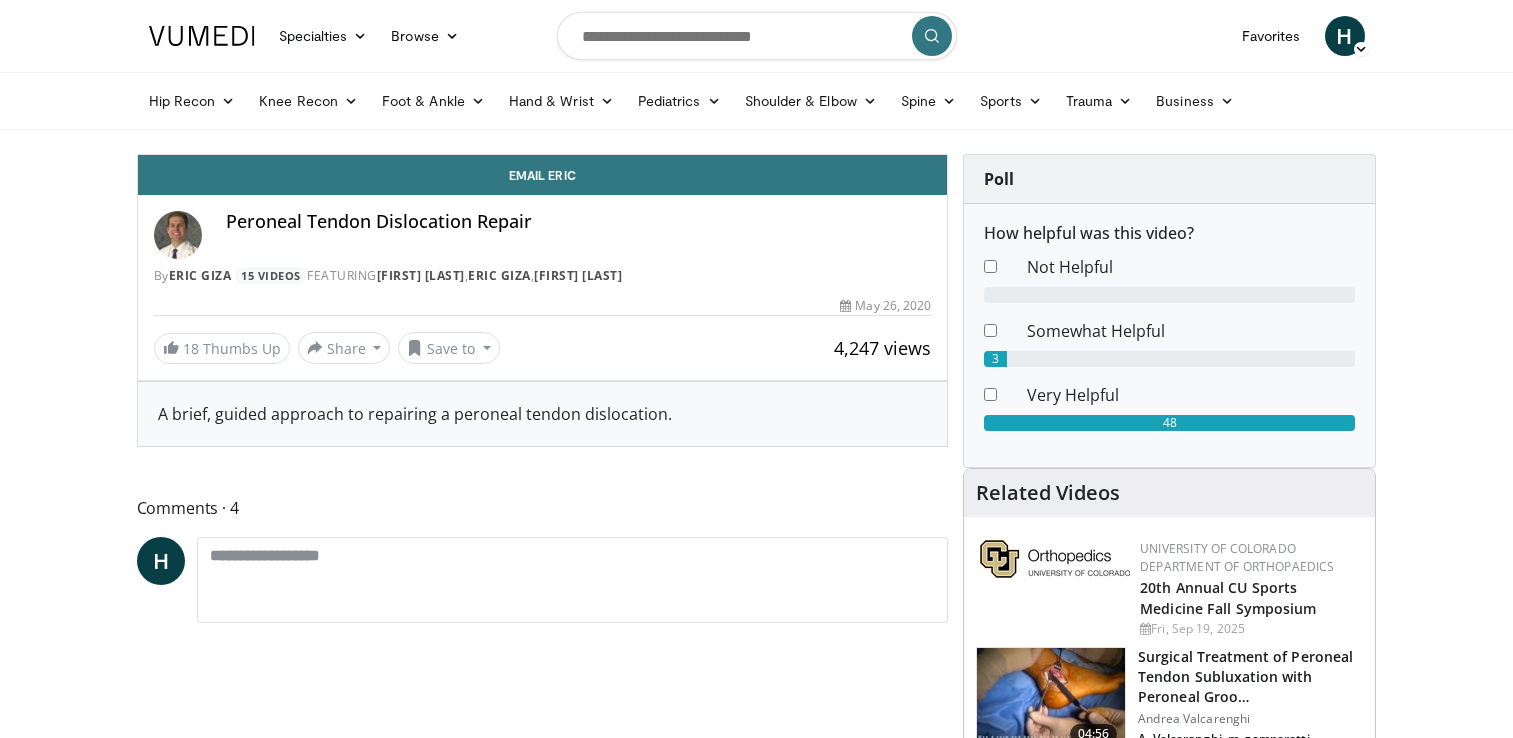 scroll, scrollTop: 0, scrollLeft: 0, axis: both 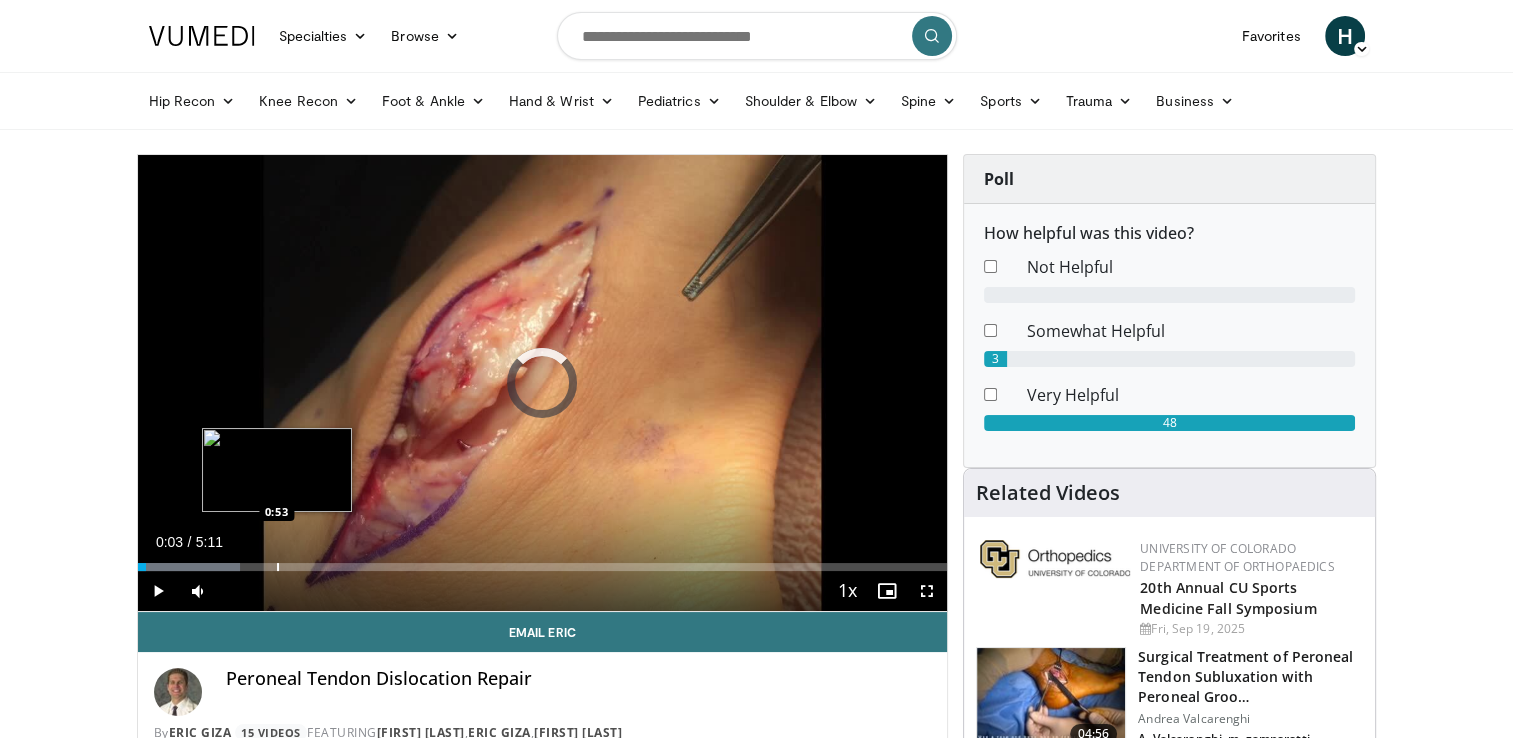 click at bounding box center (278, 567) 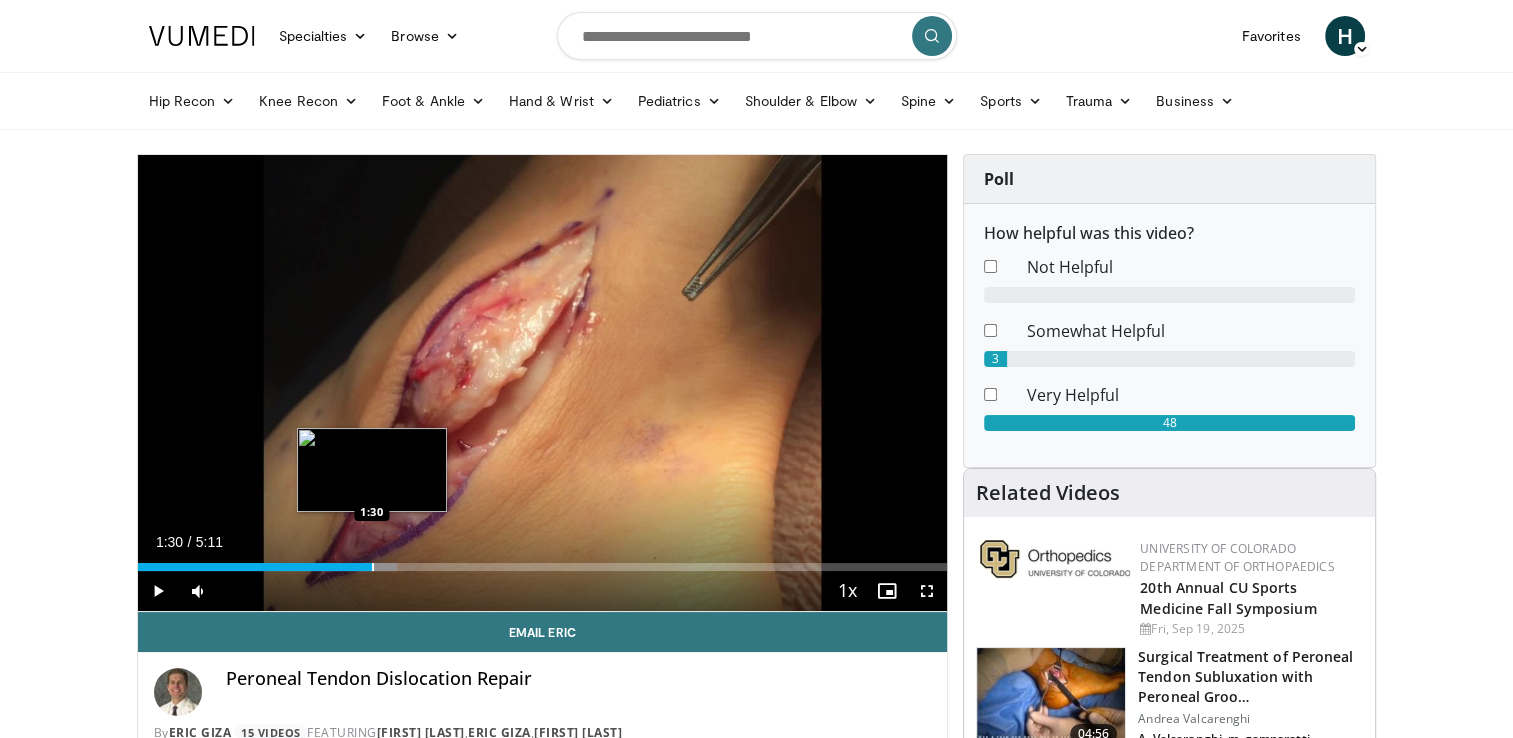 click at bounding box center (373, 567) 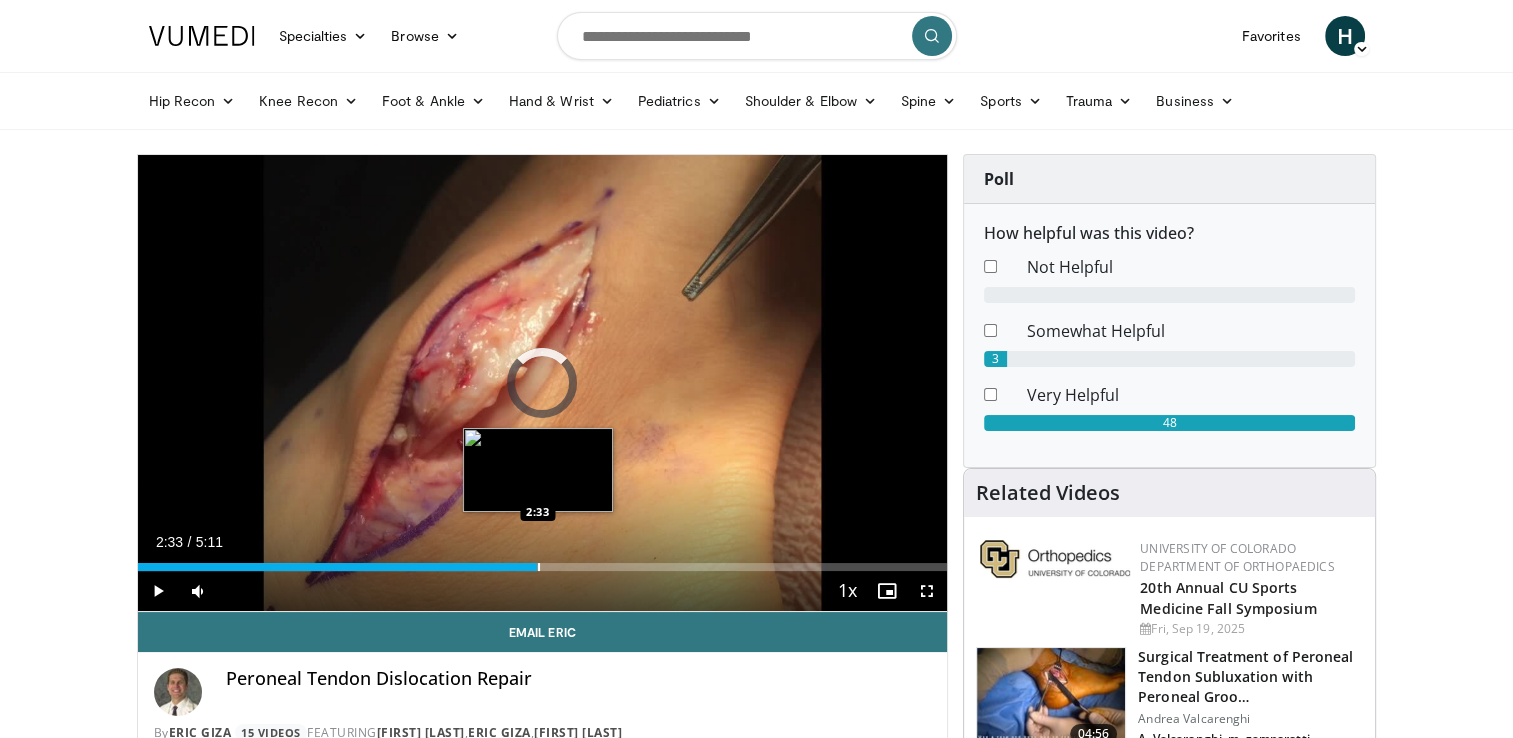 click at bounding box center [539, 567] 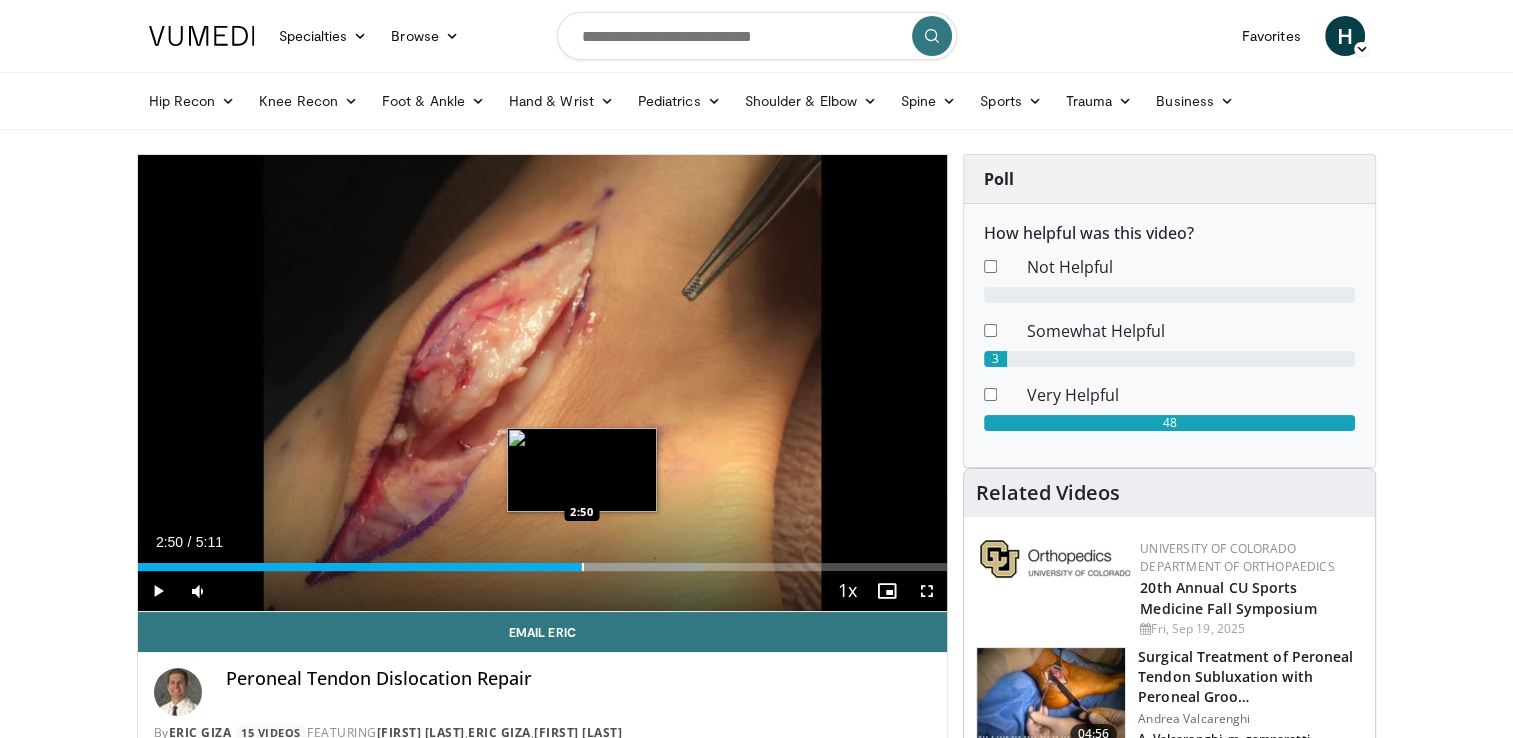 click at bounding box center [583, 567] 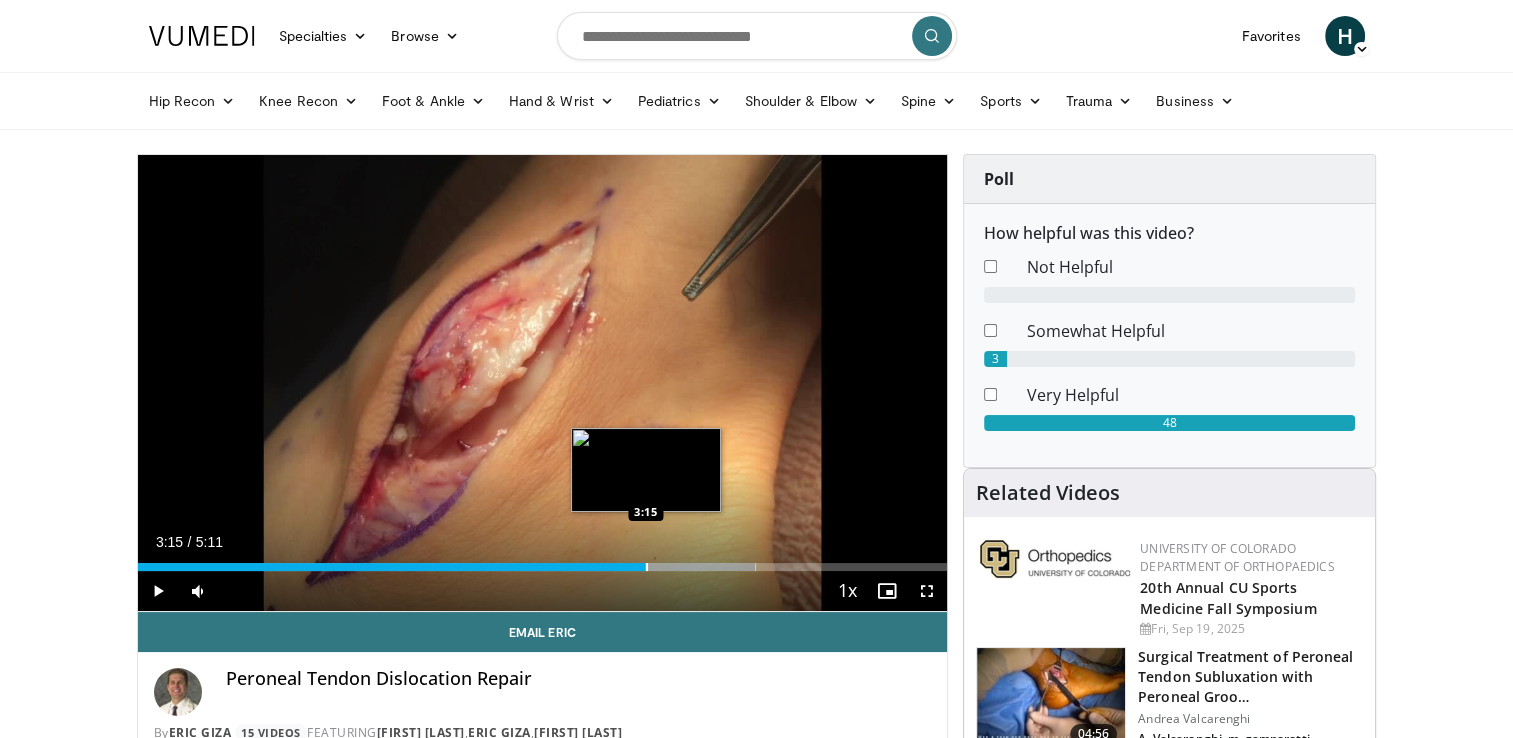 click at bounding box center (647, 567) 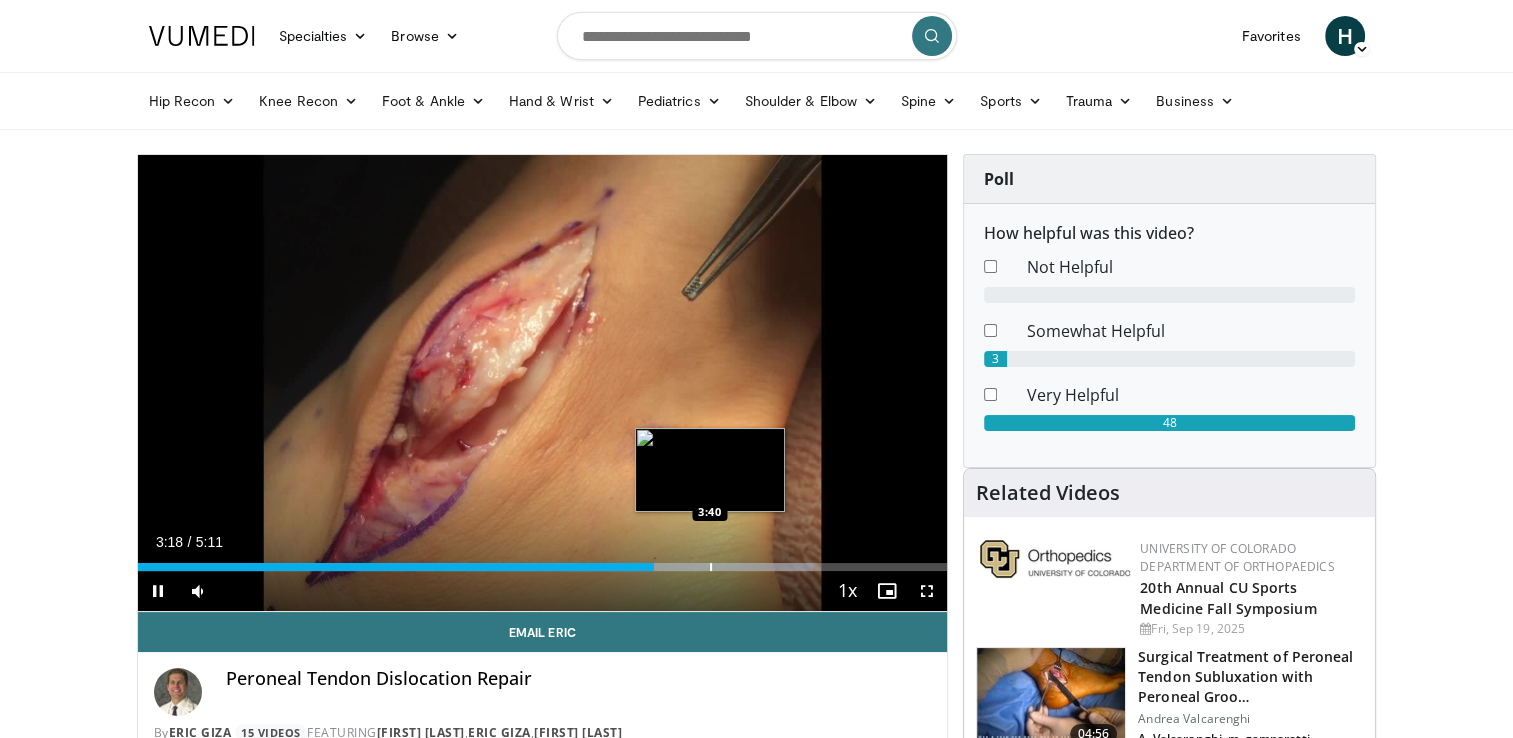 click at bounding box center [711, 567] 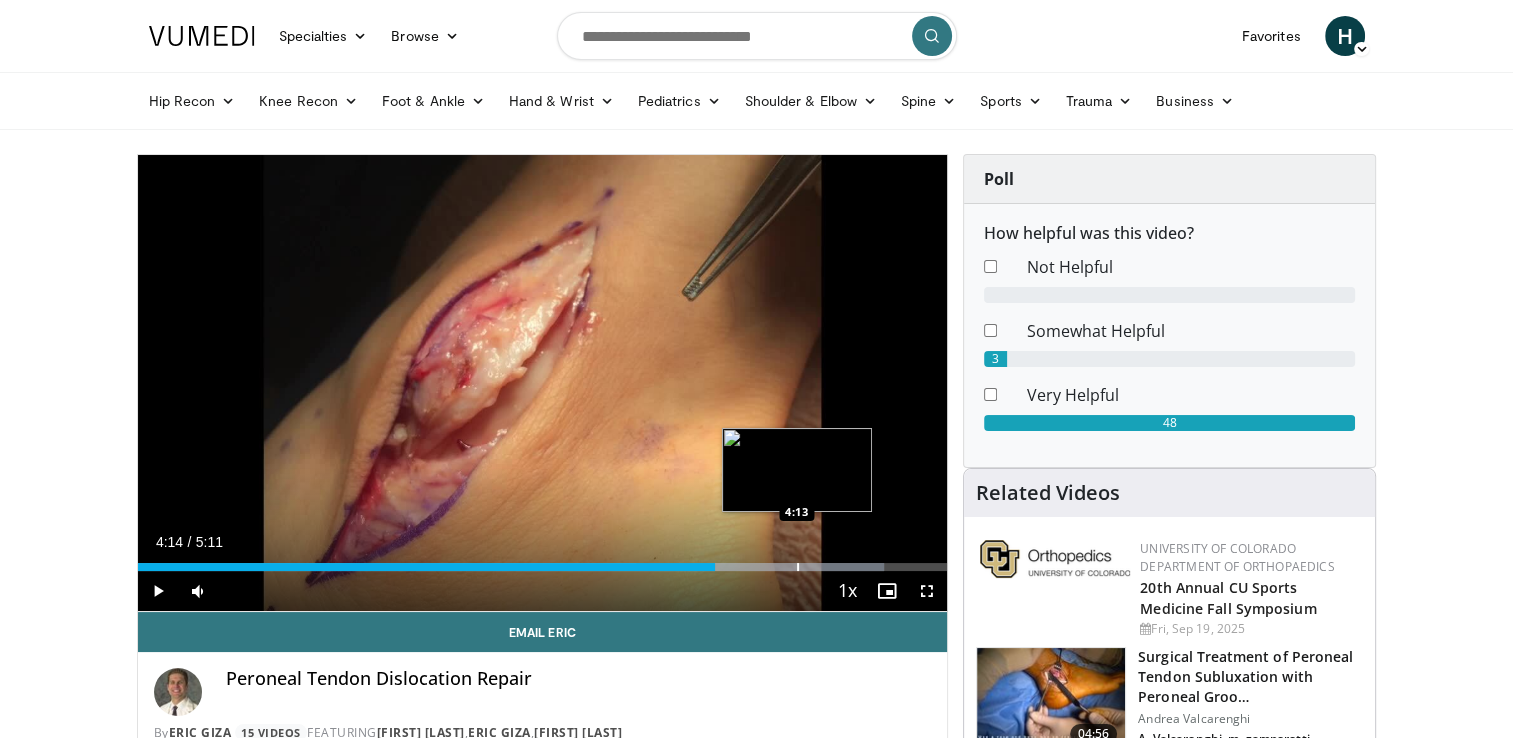 click at bounding box center [798, 567] 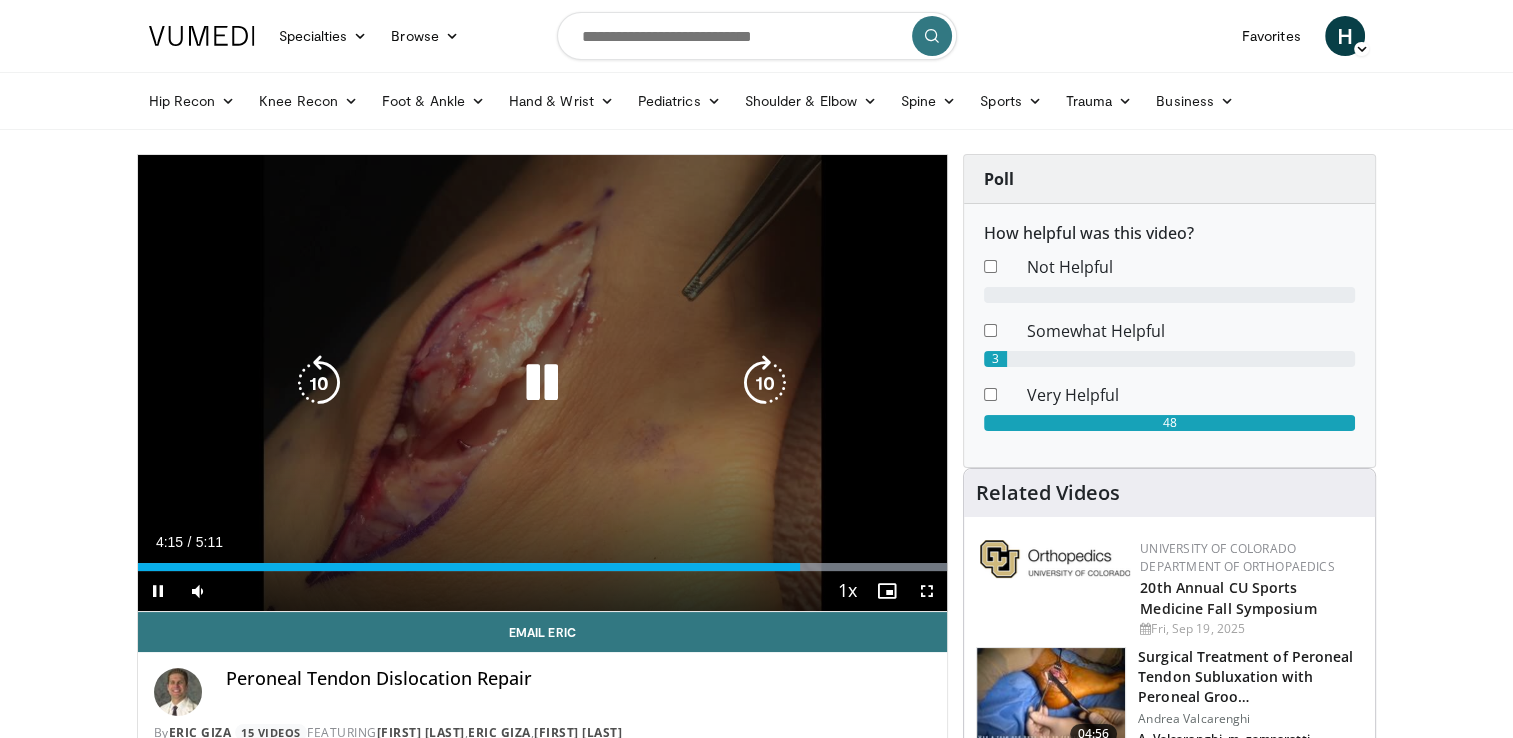 click on "10 seconds
Tap to unmute" at bounding box center [543, 383] 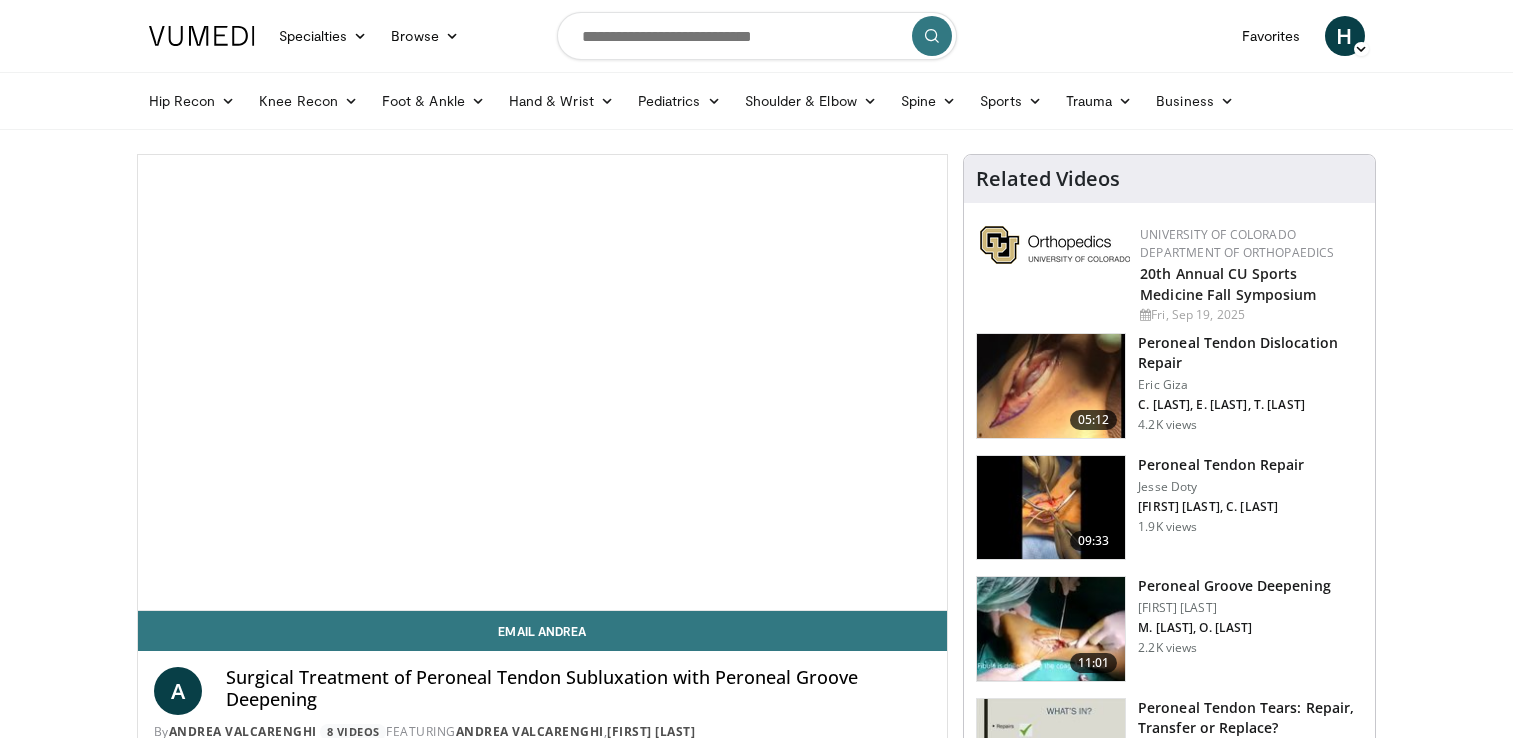 scroll, scrollTop: 0, scrollLeft: 0, axis: both 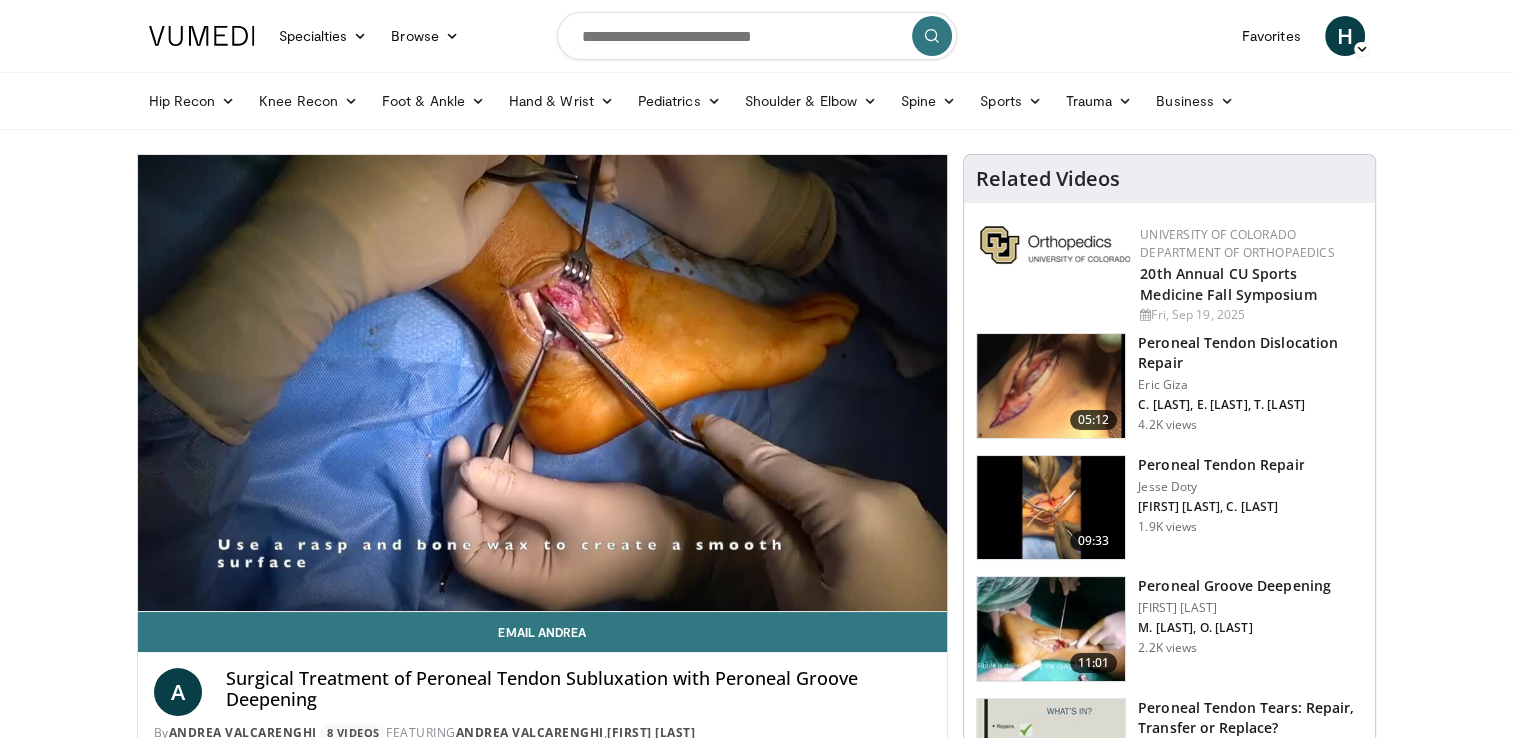 click on "10 seconds
Tap to unmute" at bounding box center [543, 383] 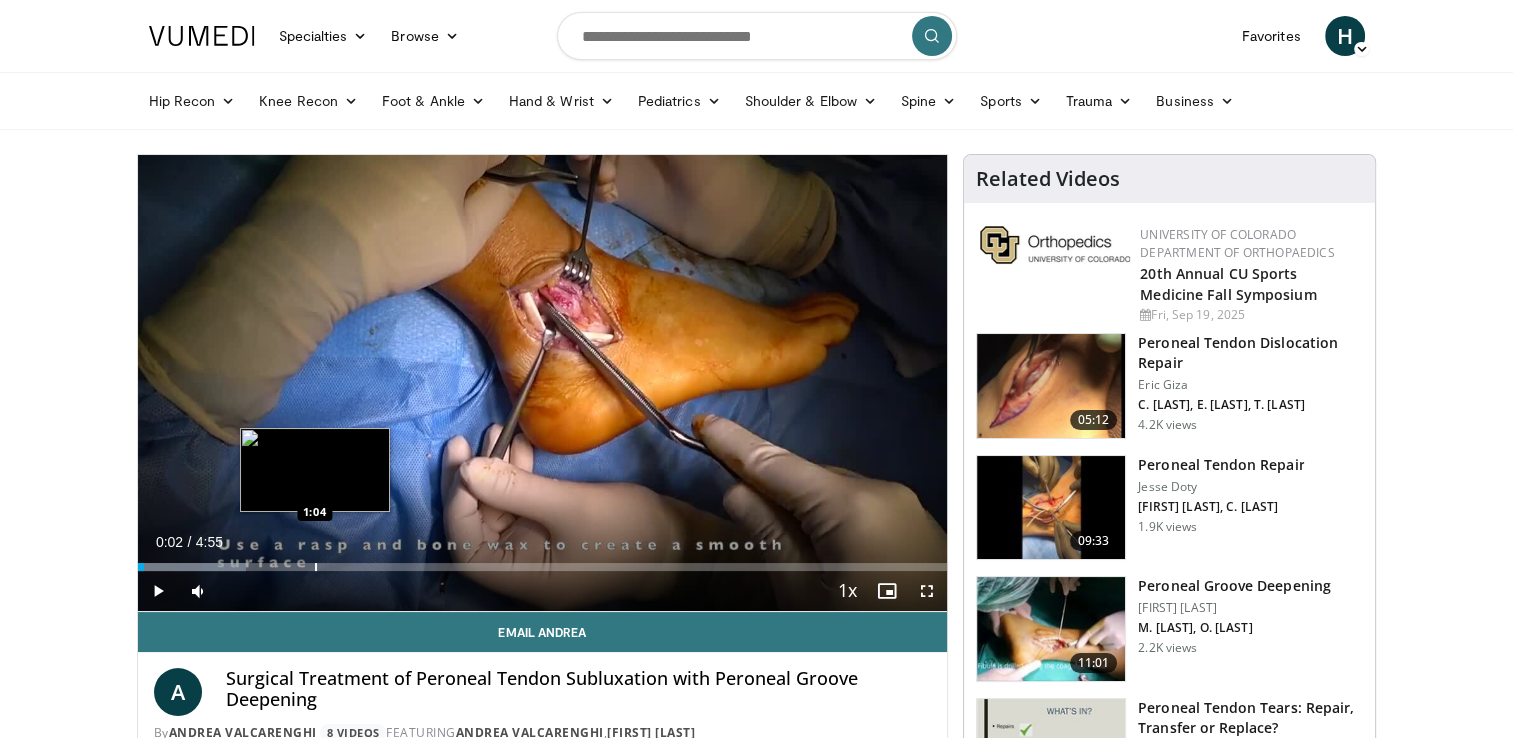 click at bounding box center [316, 567] 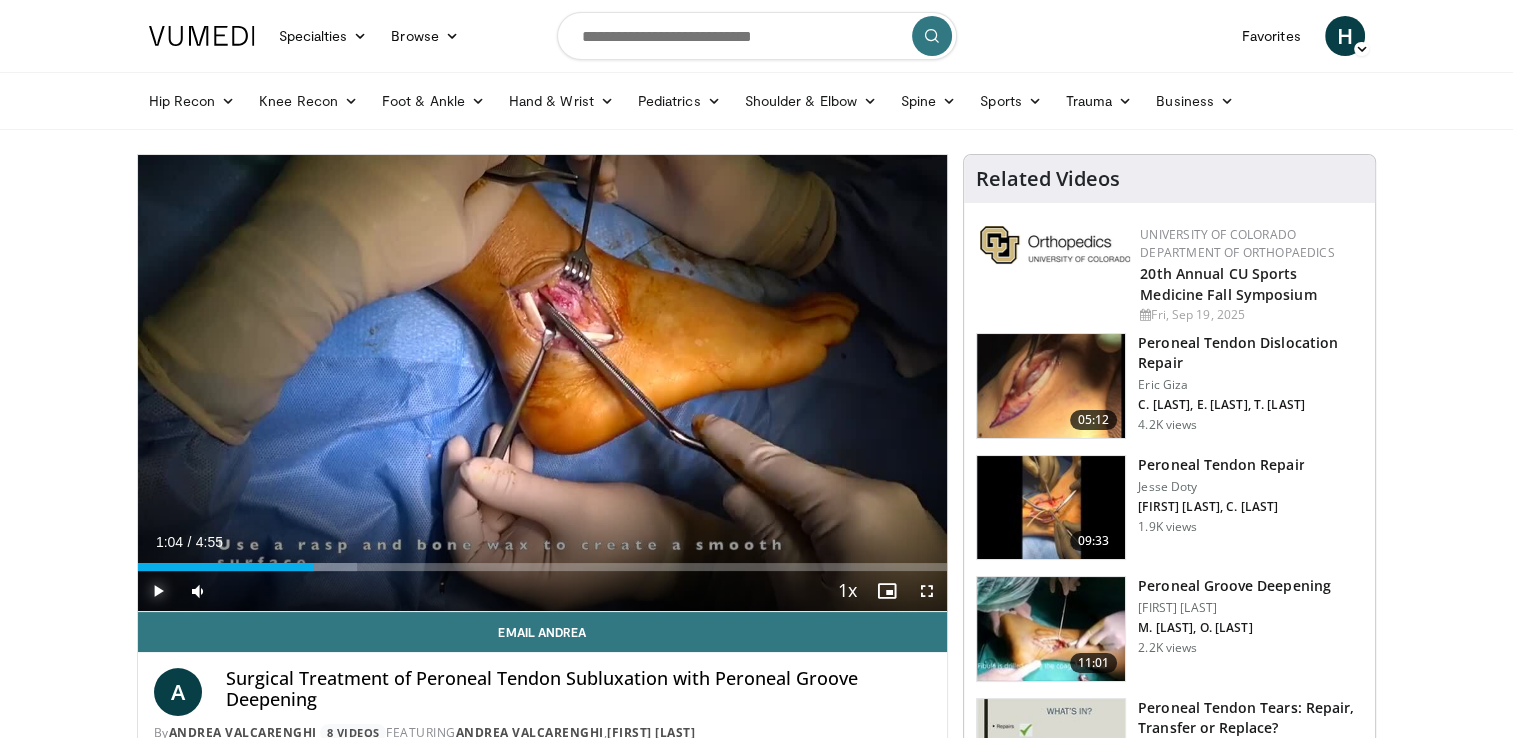 click at bounding box center (158, 591) 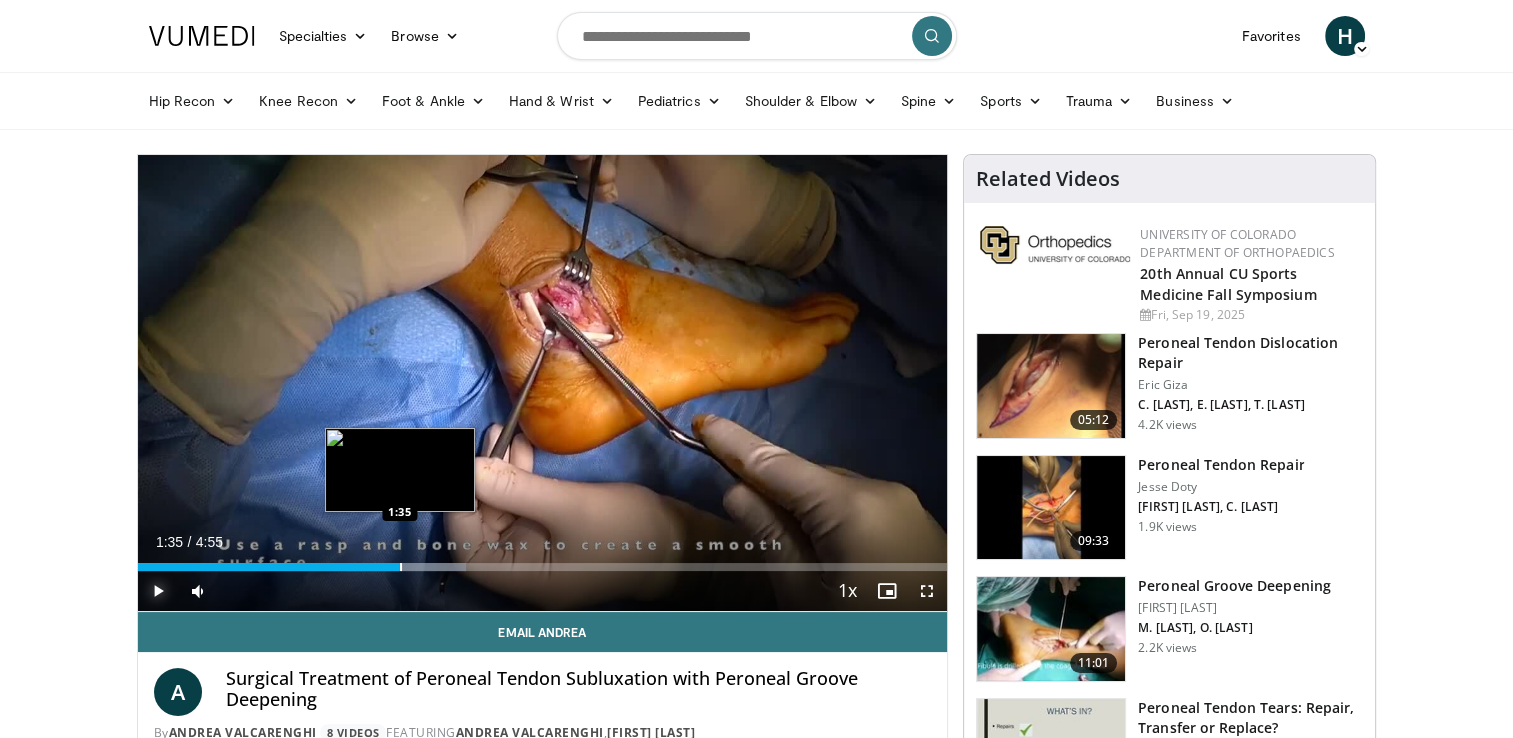 click at bounding box center (401, 567) 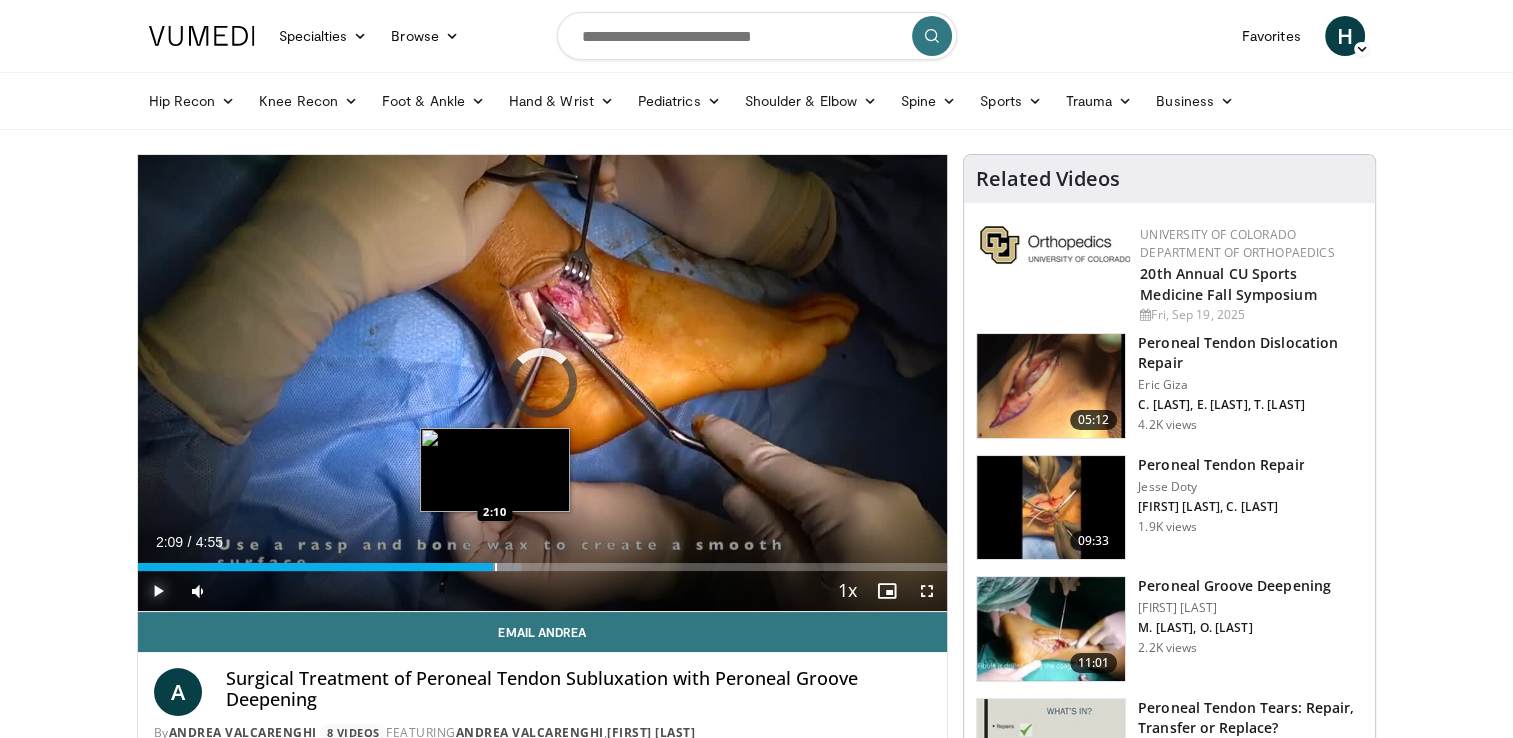 click at bounding box center (496, 567) 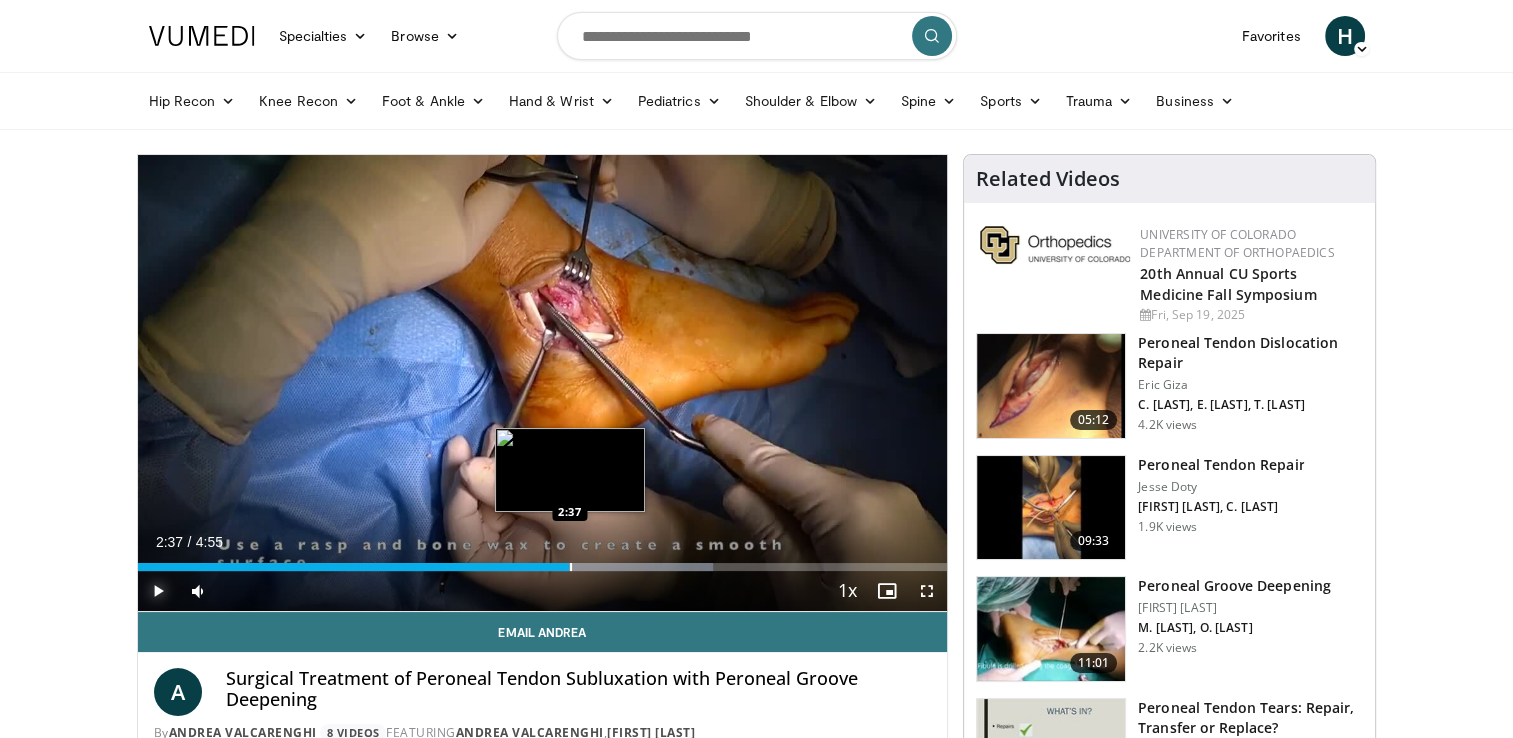 click on "Loaded :  71.11% 2:29 2:37" at bounding box center (543, 567) 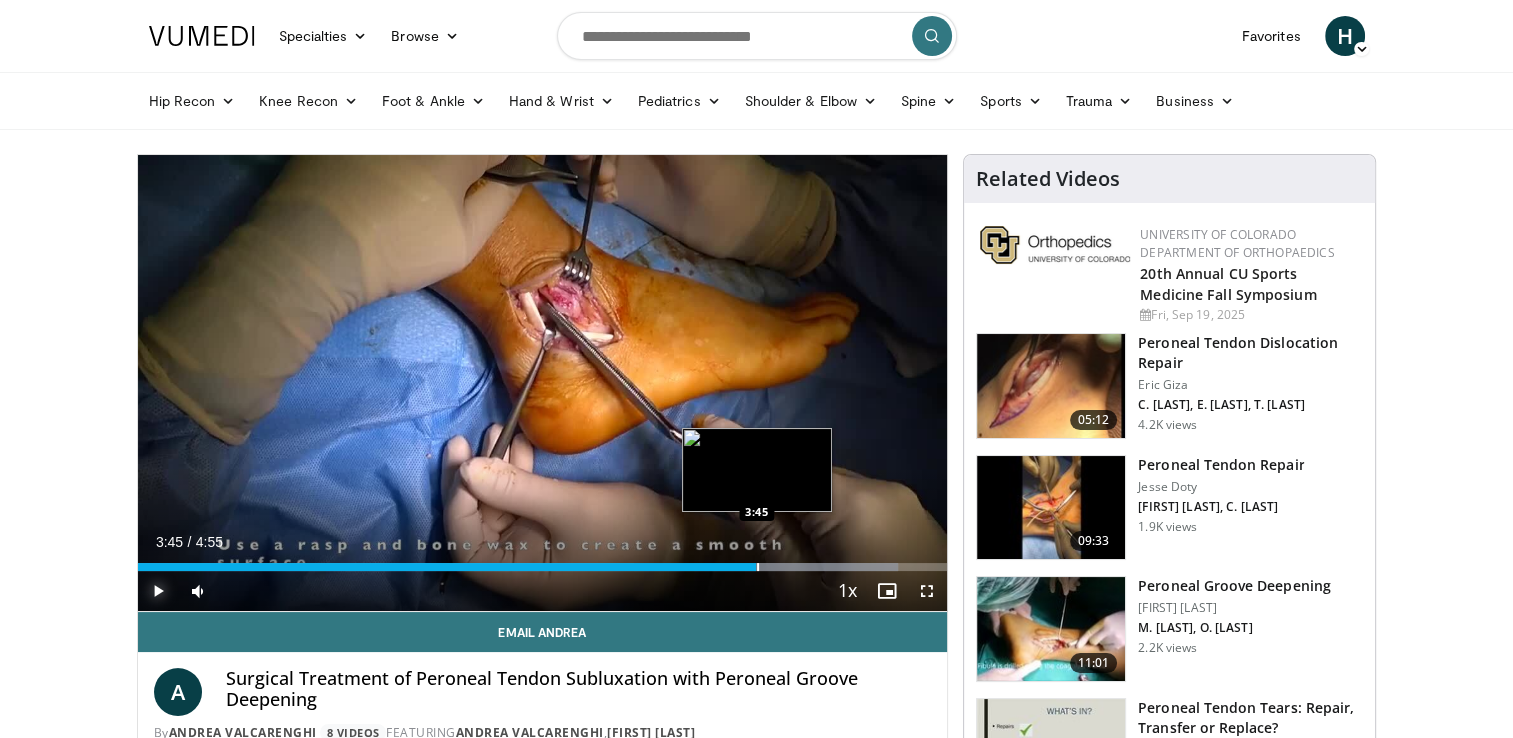 click at bounding box center (758, 567) 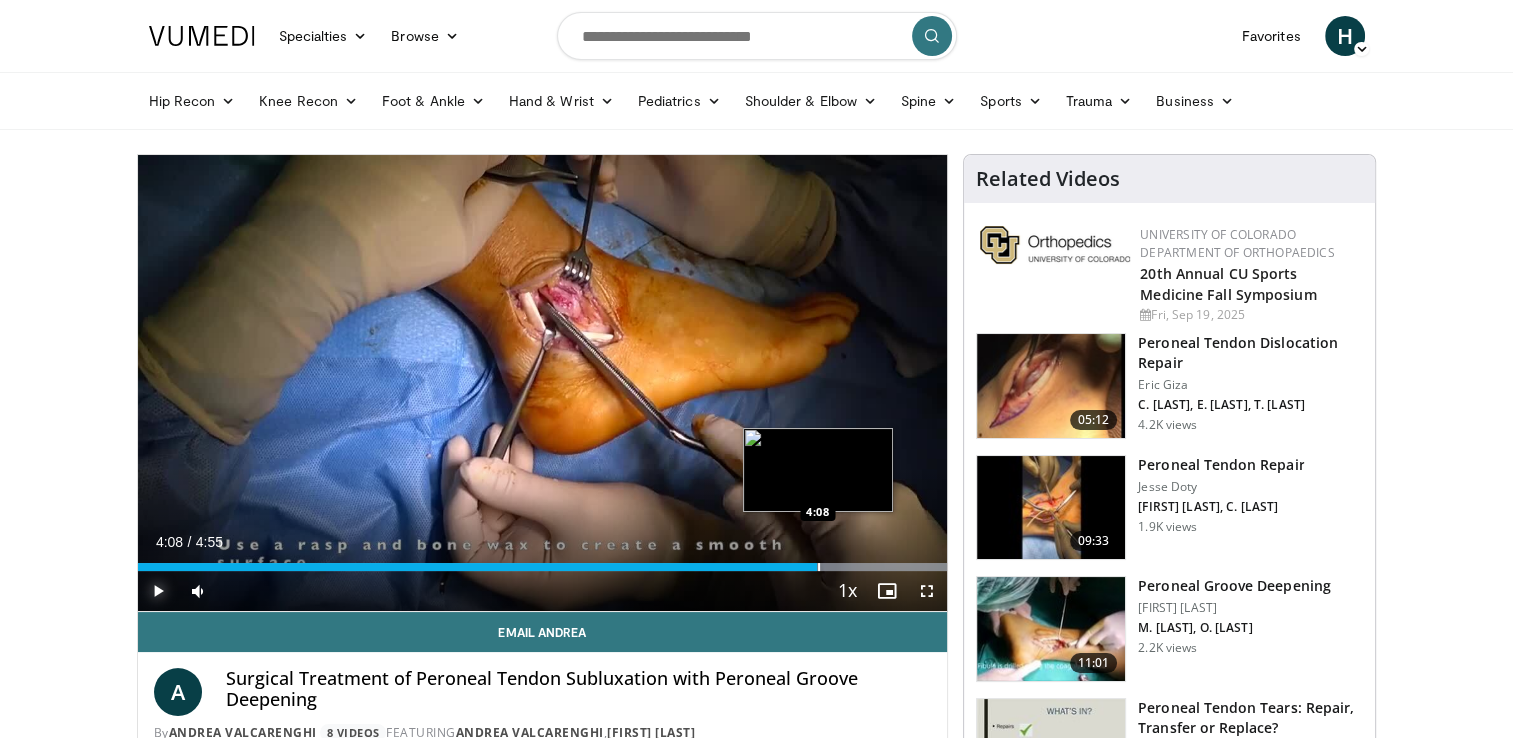 click at bounding box center (819, 567) 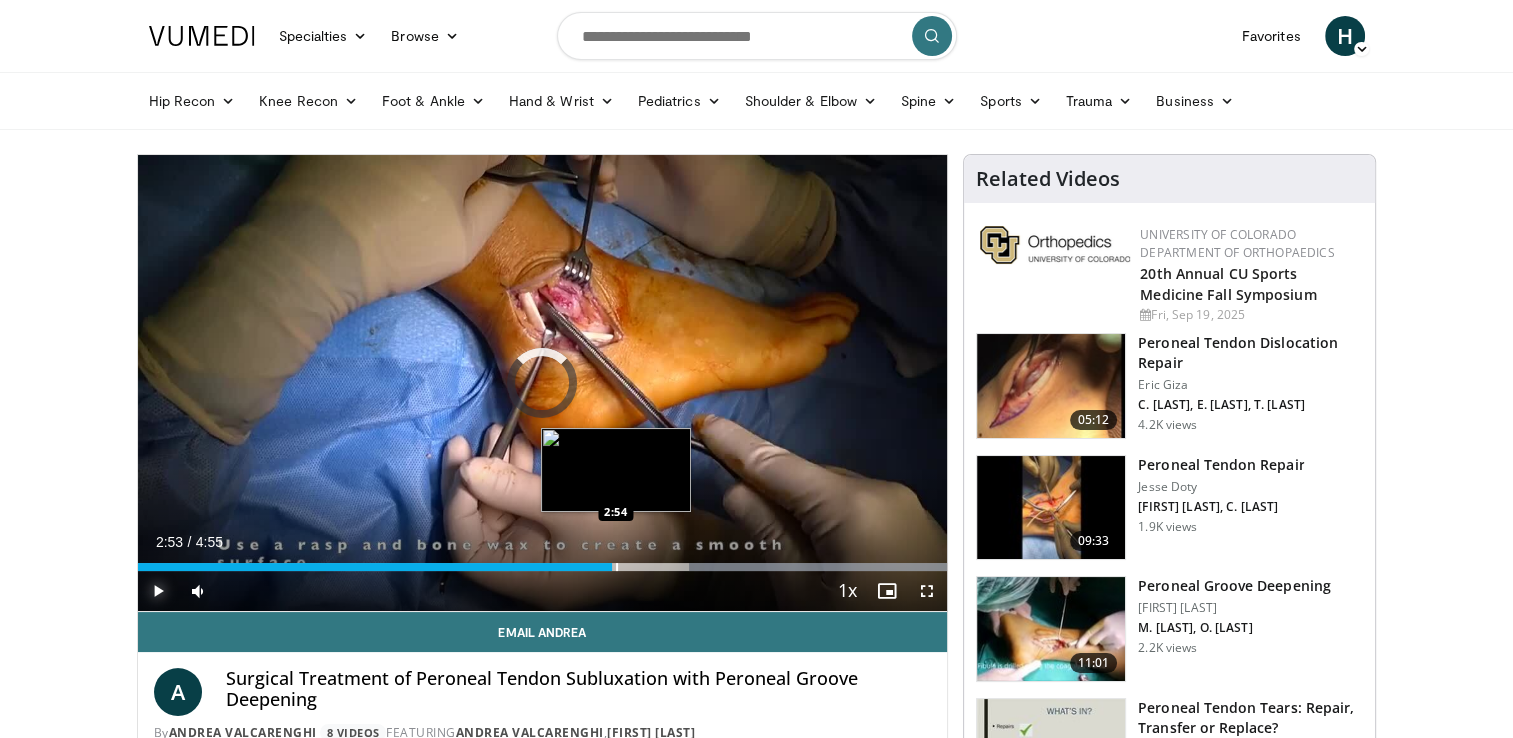 click on "2:53" at bounding box center [375, 567] 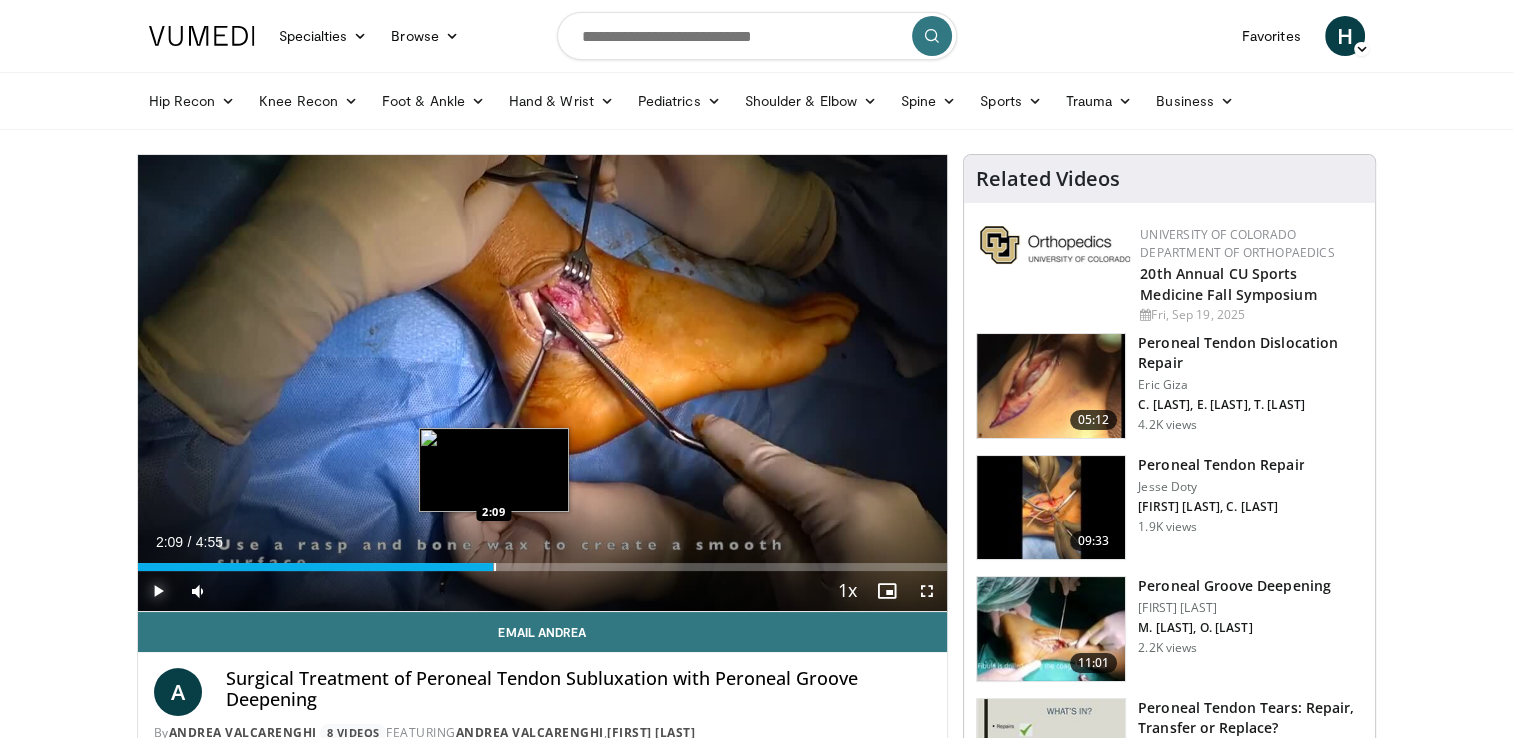 click at bounding box center (495, 567) 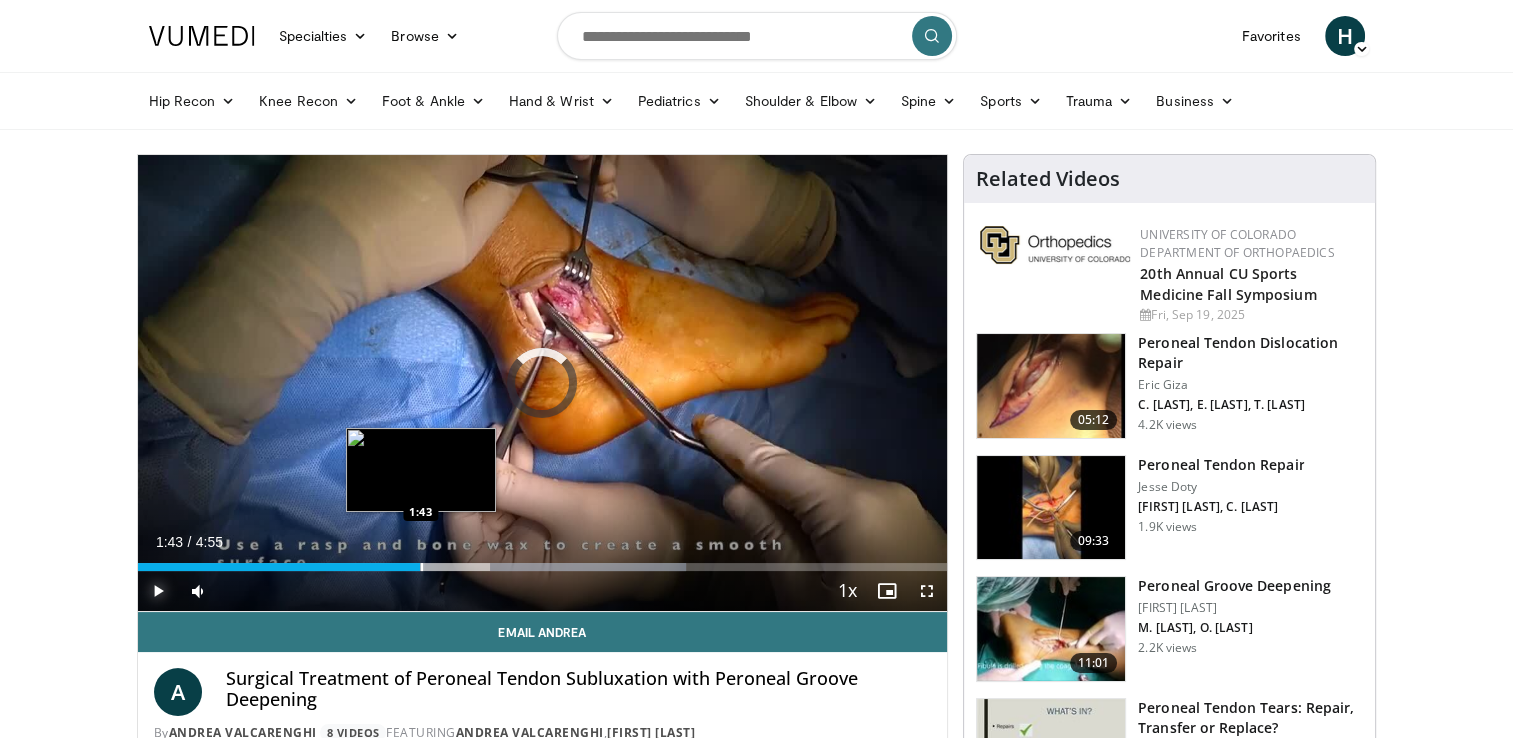 click at bounding box center (422, 567) 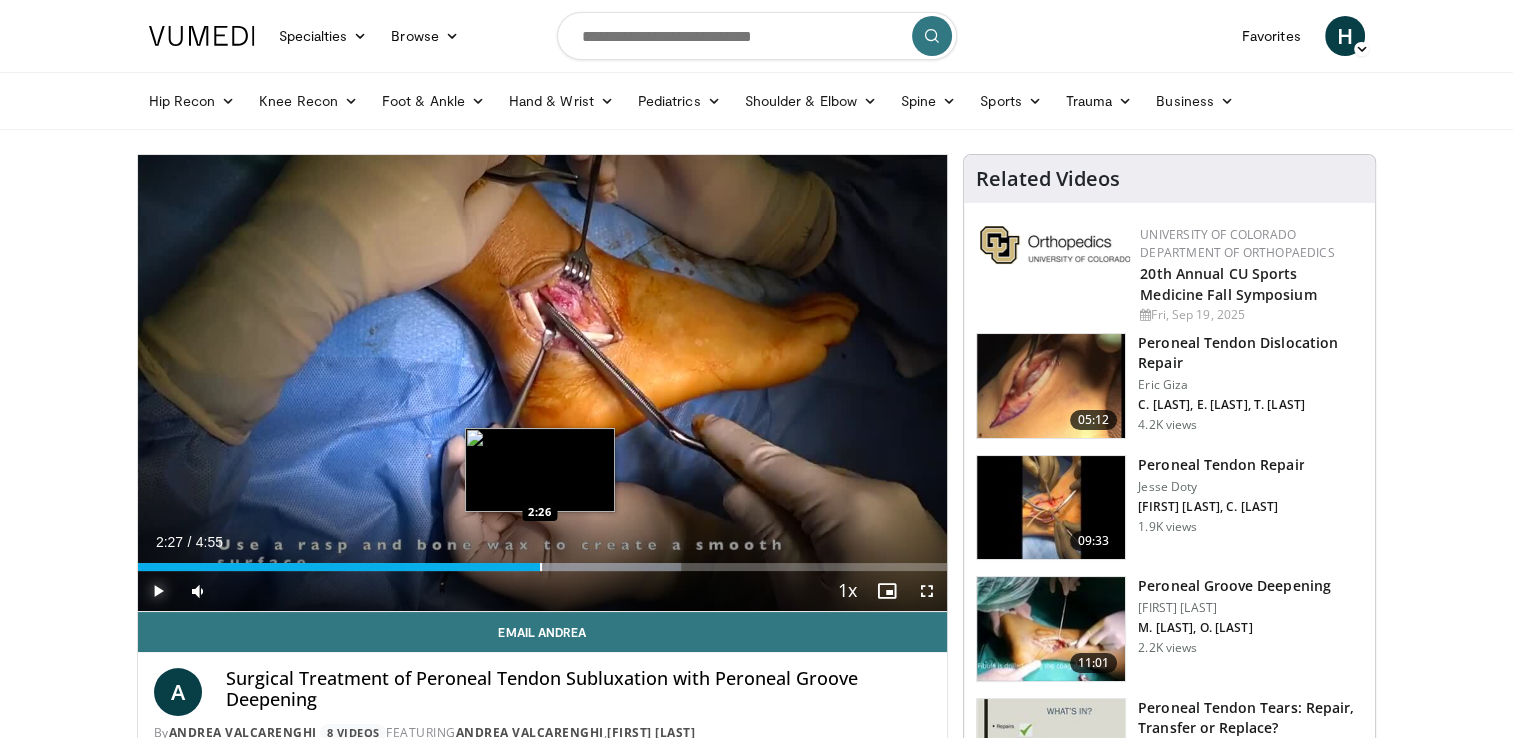 click at bounding box center (541, 567) 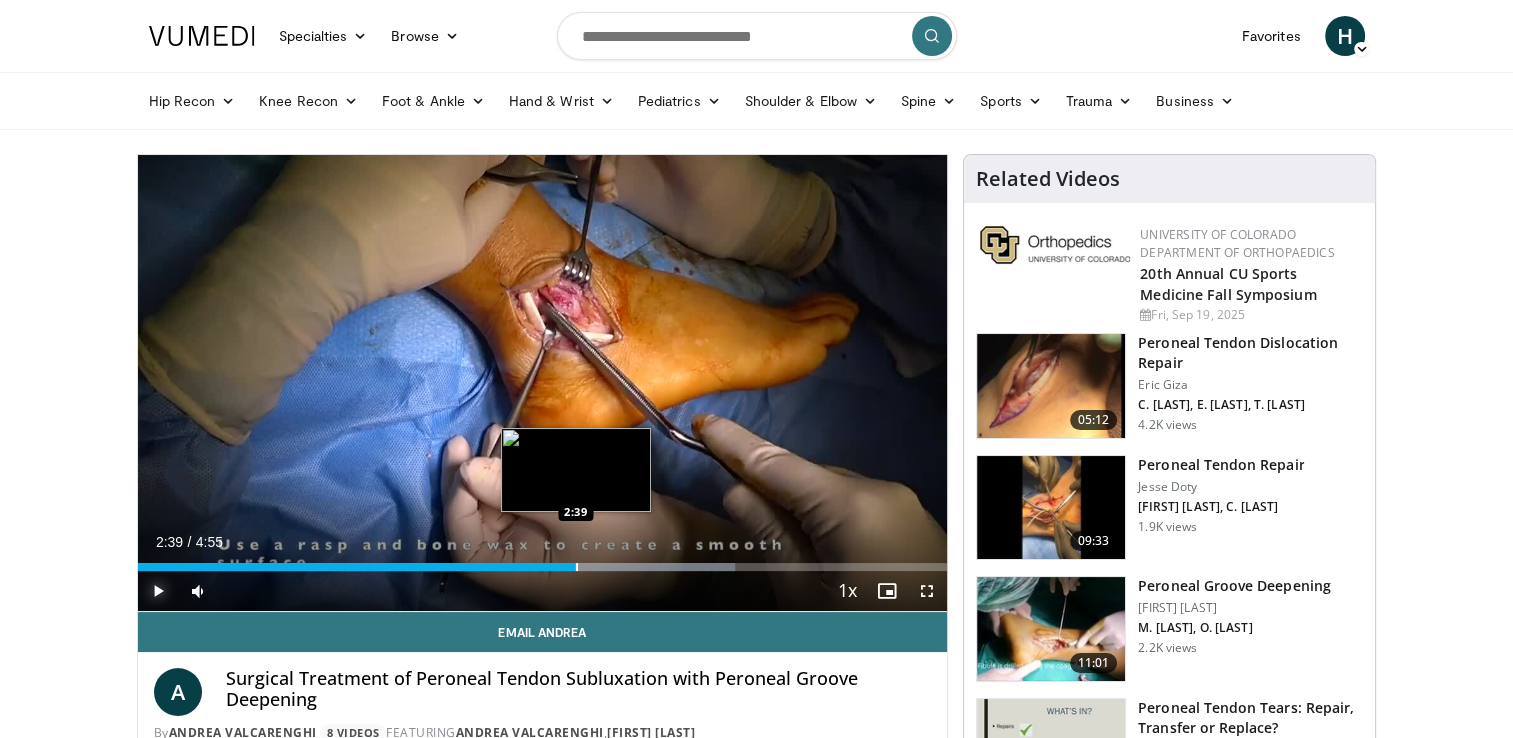 click on "Loaded :  73.79% 2:40 2:39" at bounding box center (543, 567) 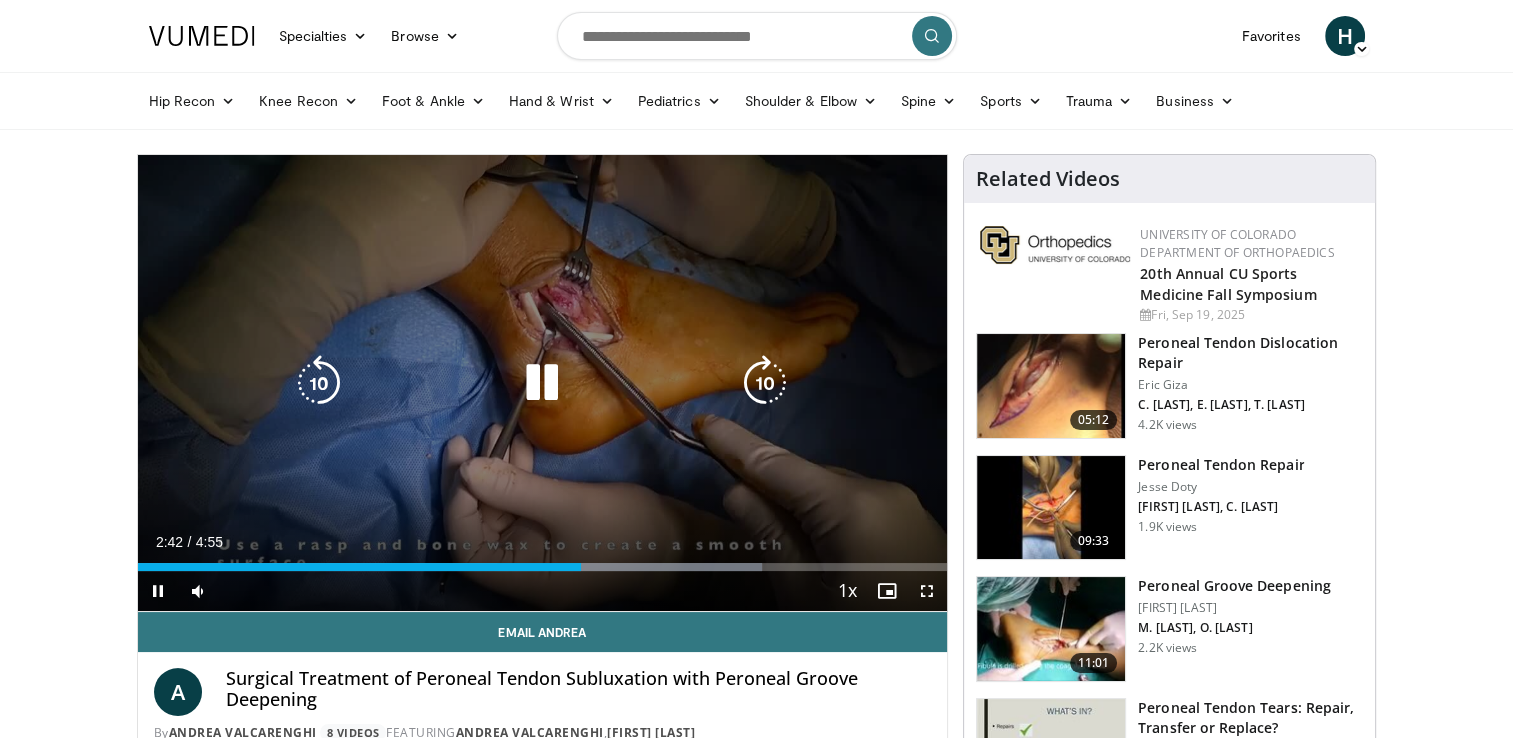 click on "10 seconds
Tap to unmute" at bounding box center (543, 383) 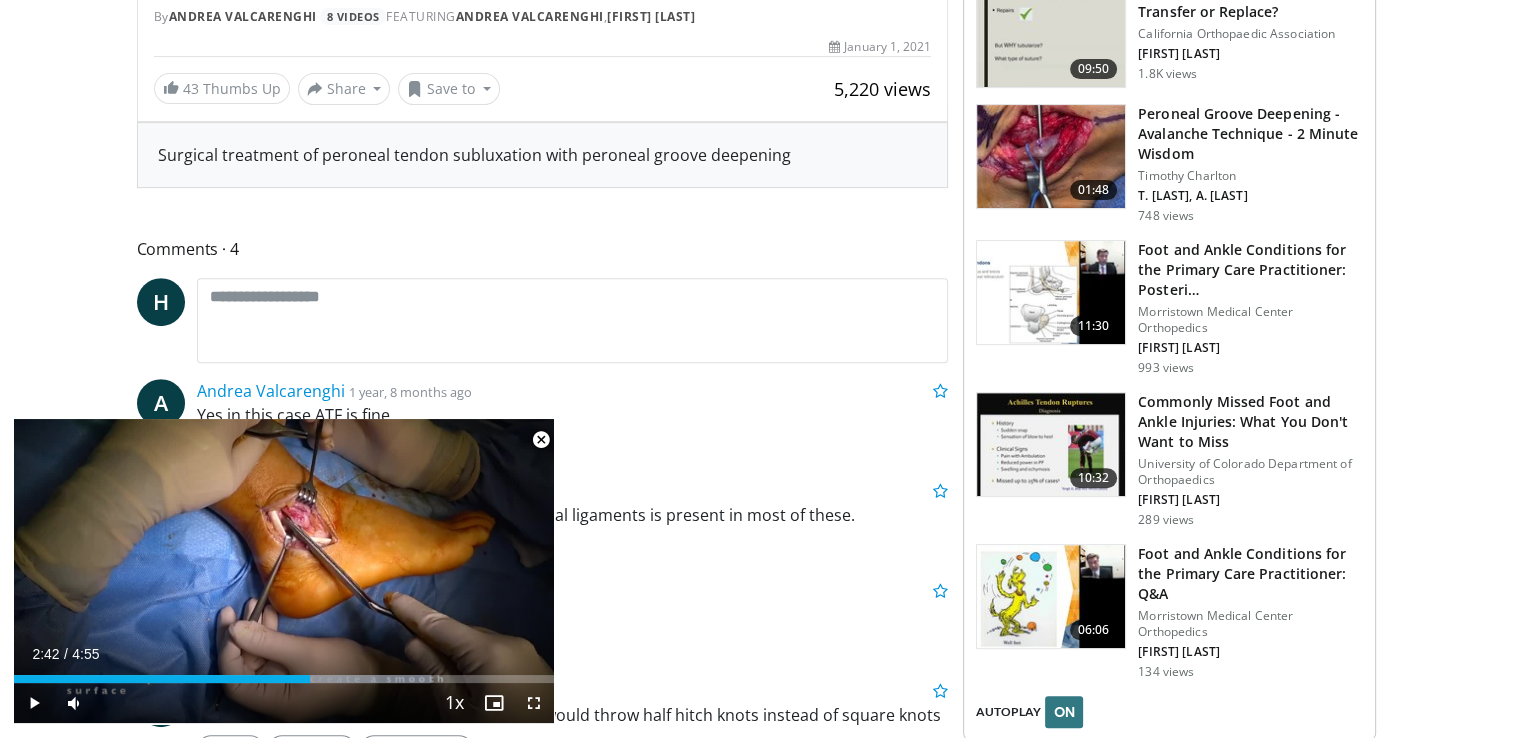 scroll, scrollTop: 800, scrollLeft: 0, axis: vertical 